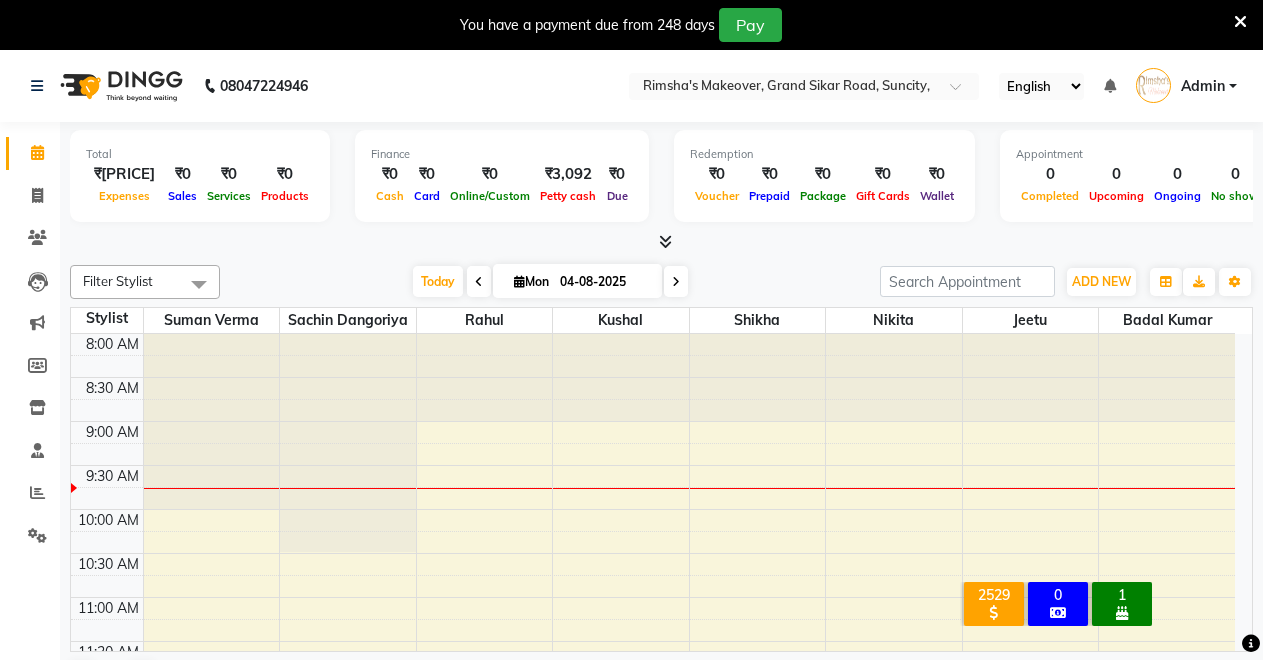 scroll, scrollTop: 0, scrollLeft: 0, axis: both 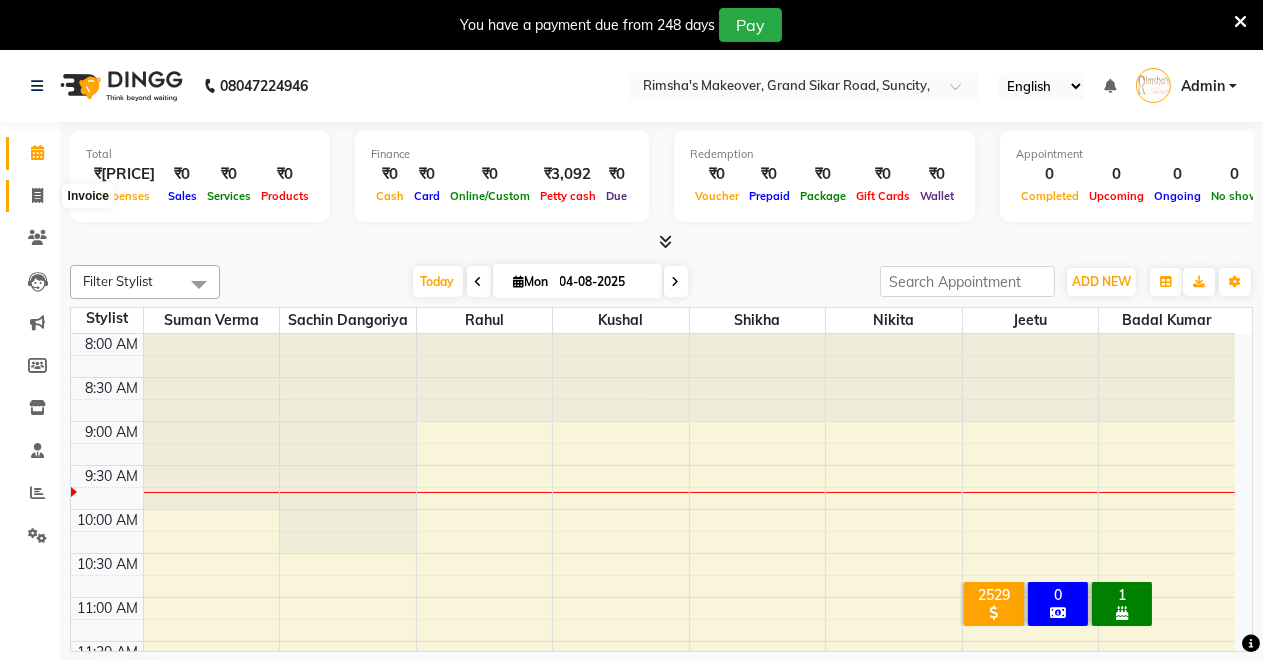 click 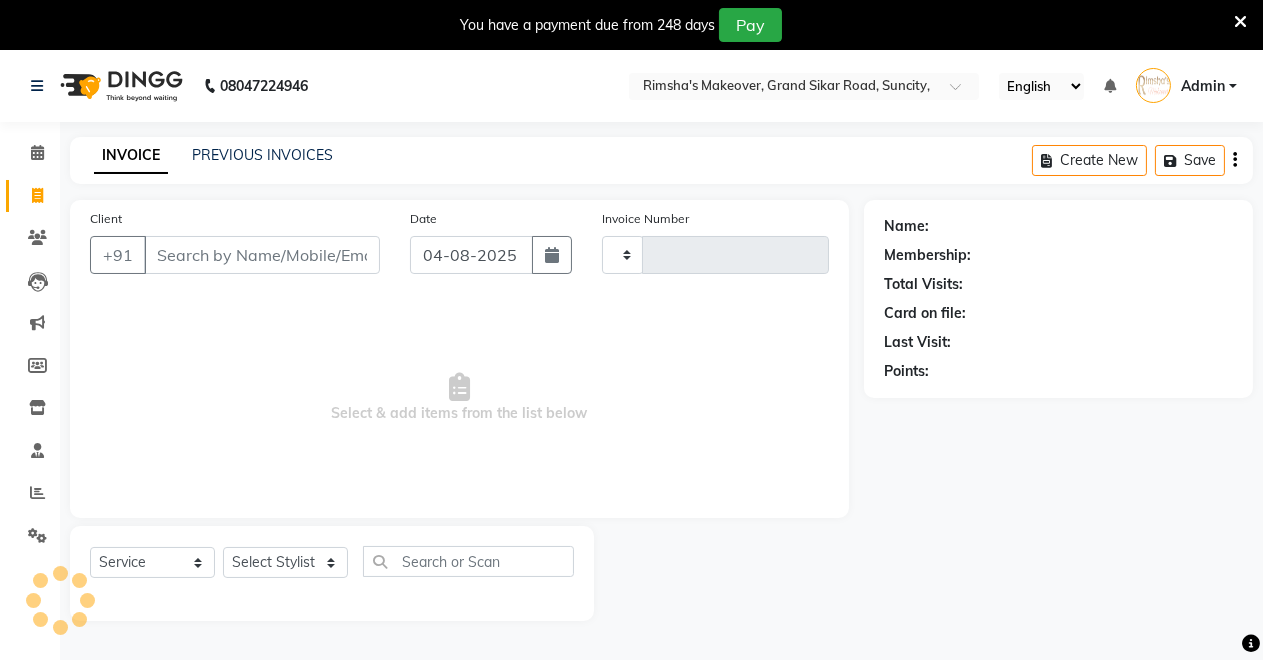 type on "3172" 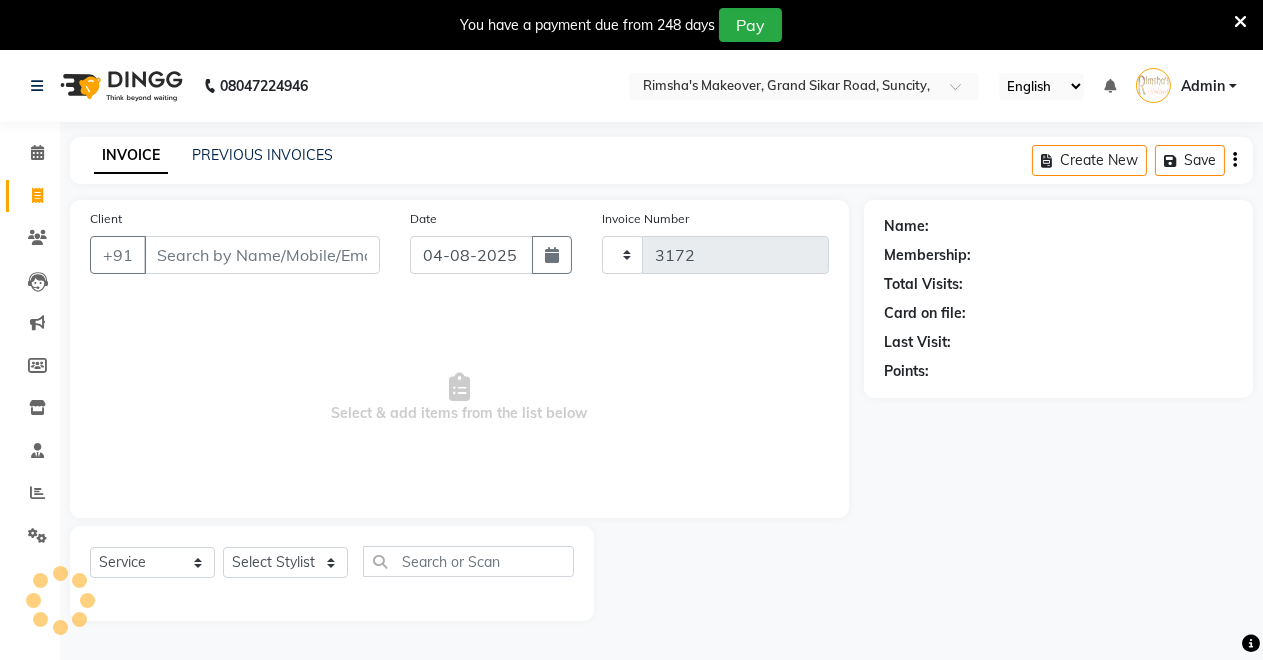 select on "7317" 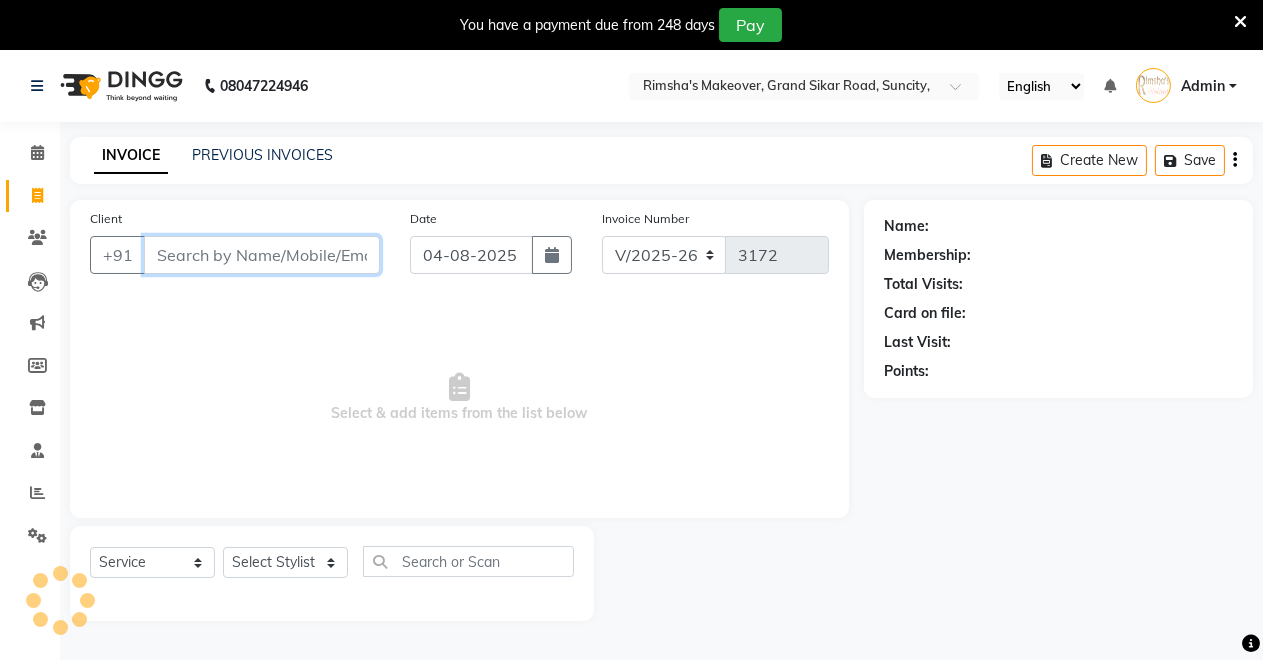 click on "Client" at bounding box center [262, 255] 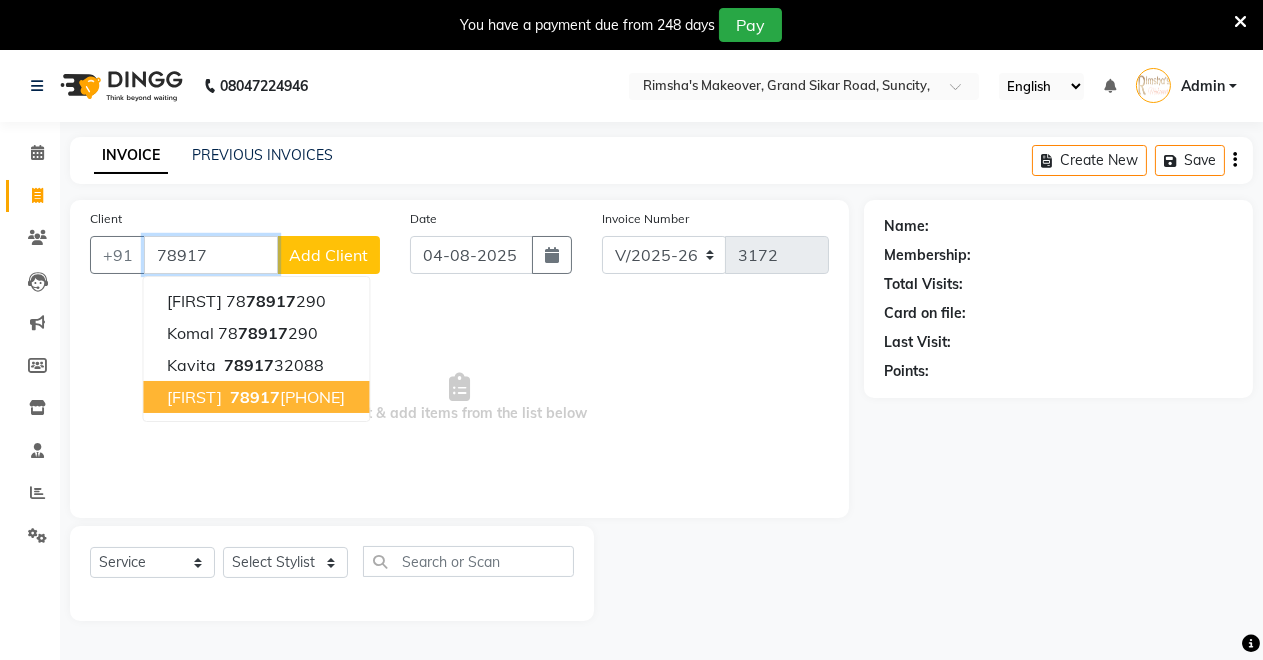 click on "[FIRST]   [PHONE]" at bounding box center [256, 397] 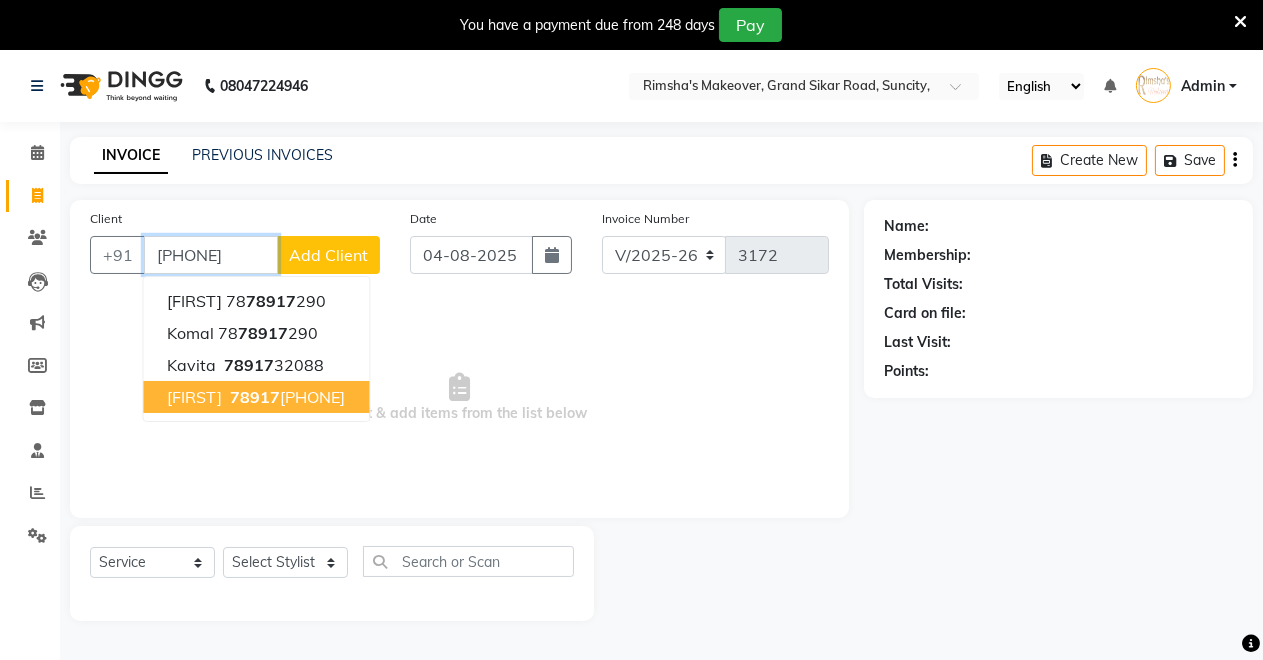 type on "[PHONE]" 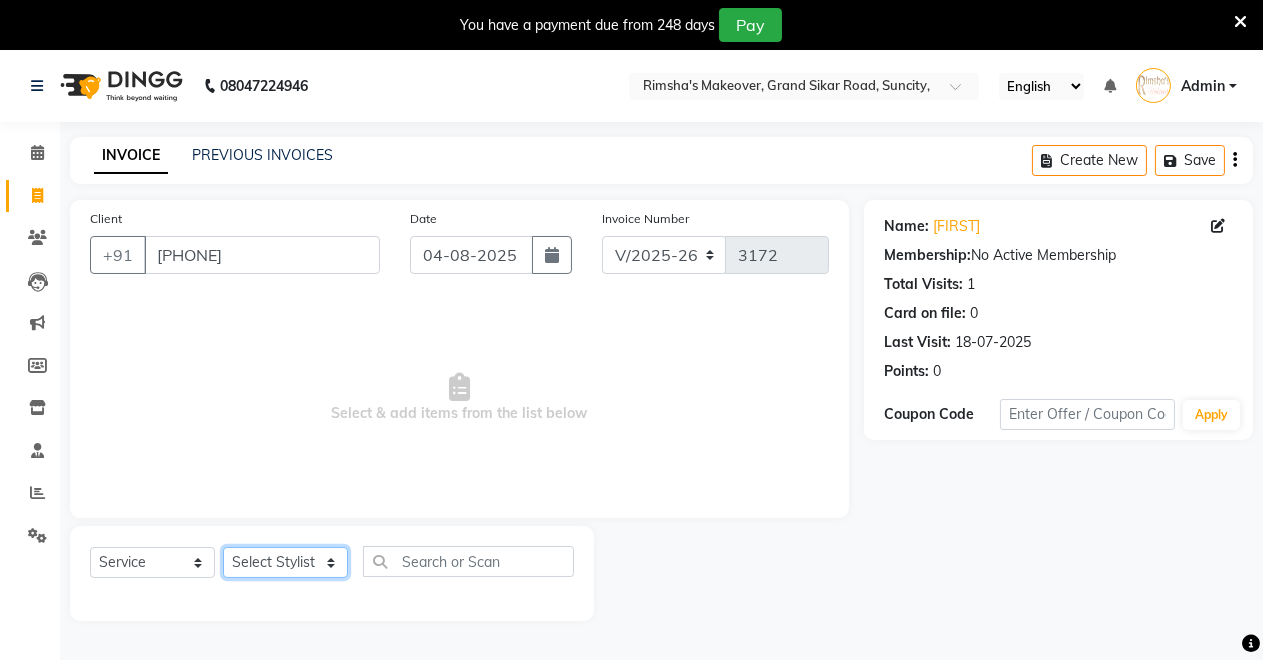 click on "Select Stylist Badal kumar Jeetu Kushal Nikita Rahul Sachin Dangoriya Shikha Suman Verma" 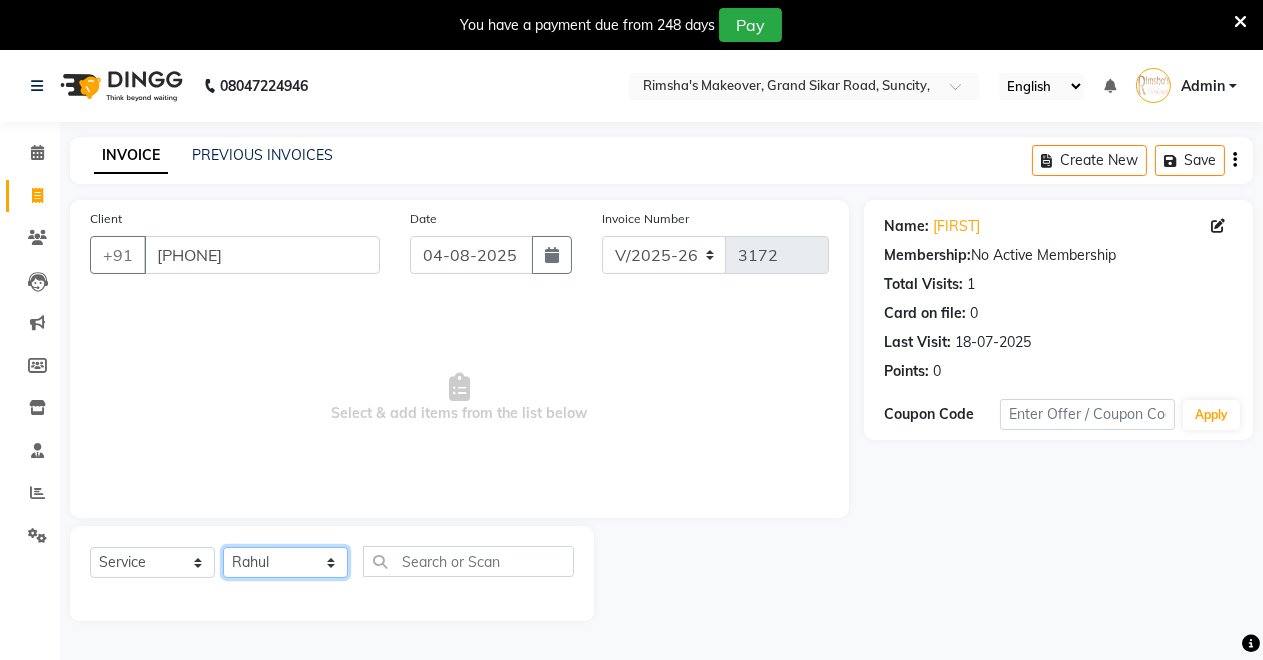 click on "Select Stylist Badal kumar Jeetu Kushal Nikita Rahul Sachin Dangoriya Shikha Suman Verma" 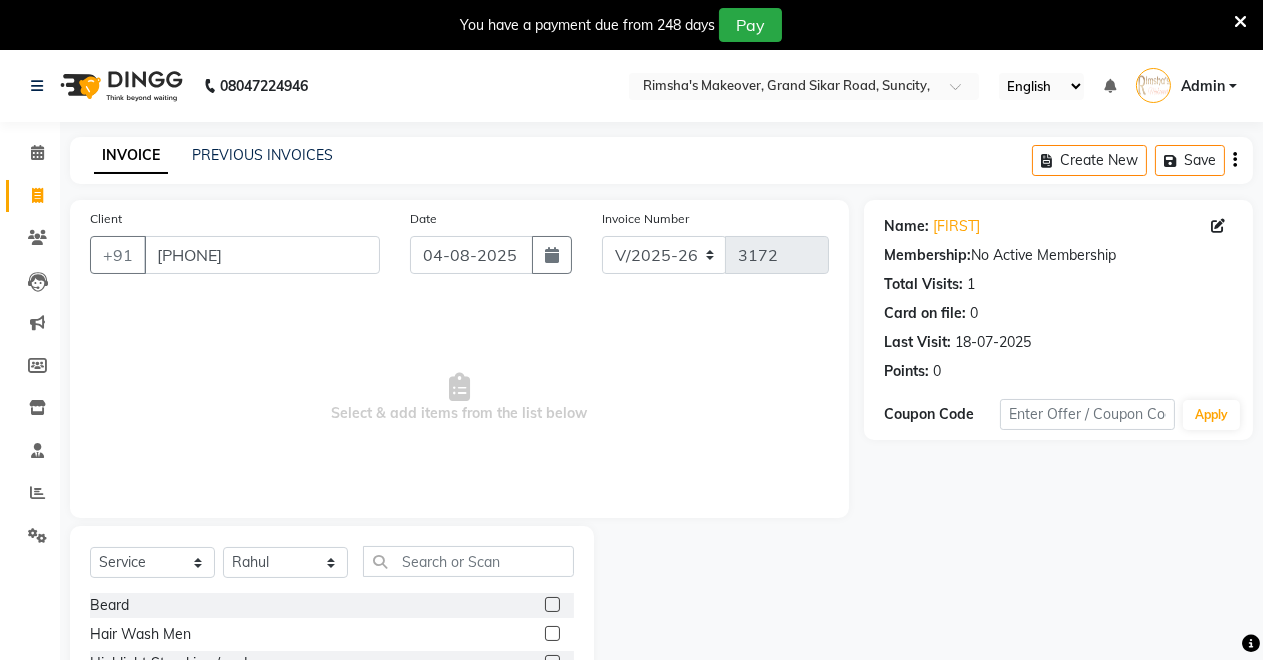 click 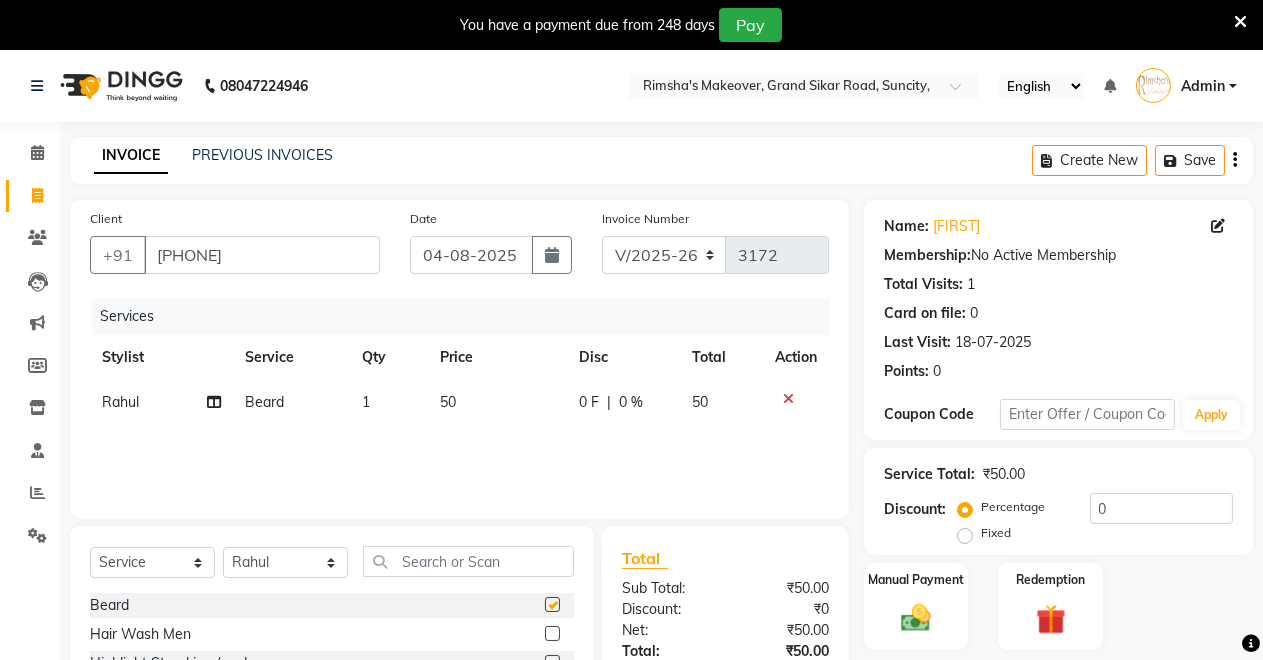 checkbox on "false" 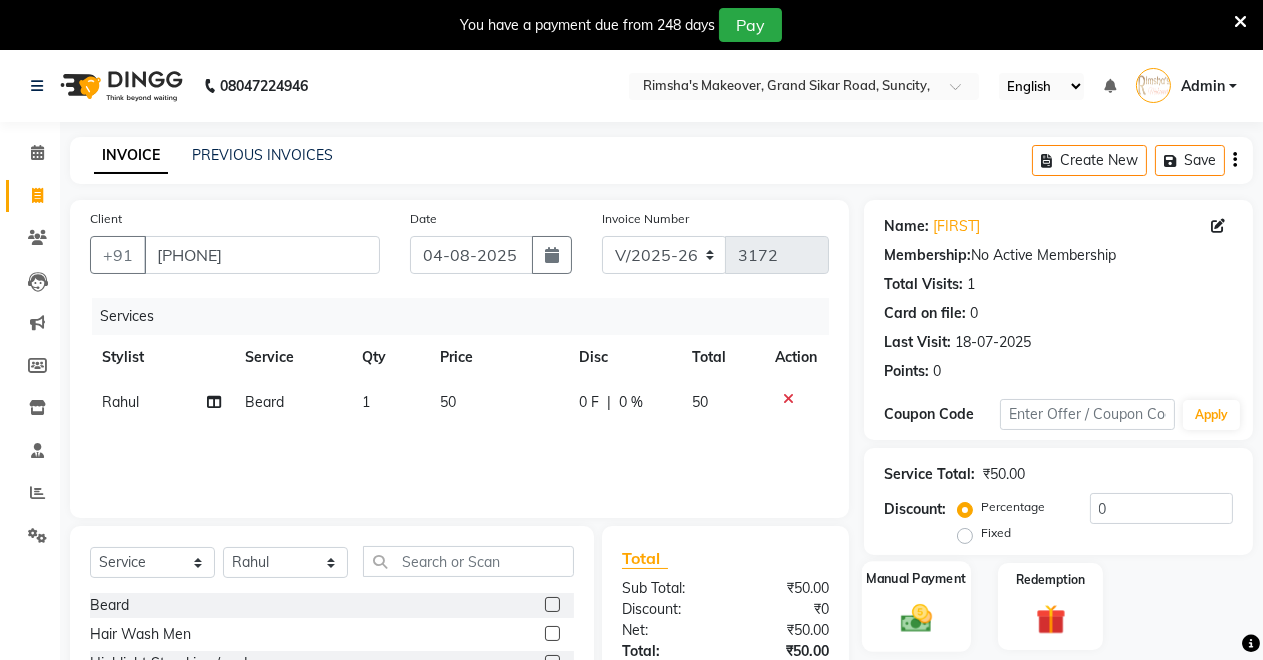 drag, startPoint x: 894, startPoint y: 611, endPoint x: 905, endPoint y: 609, distance: 11.18034 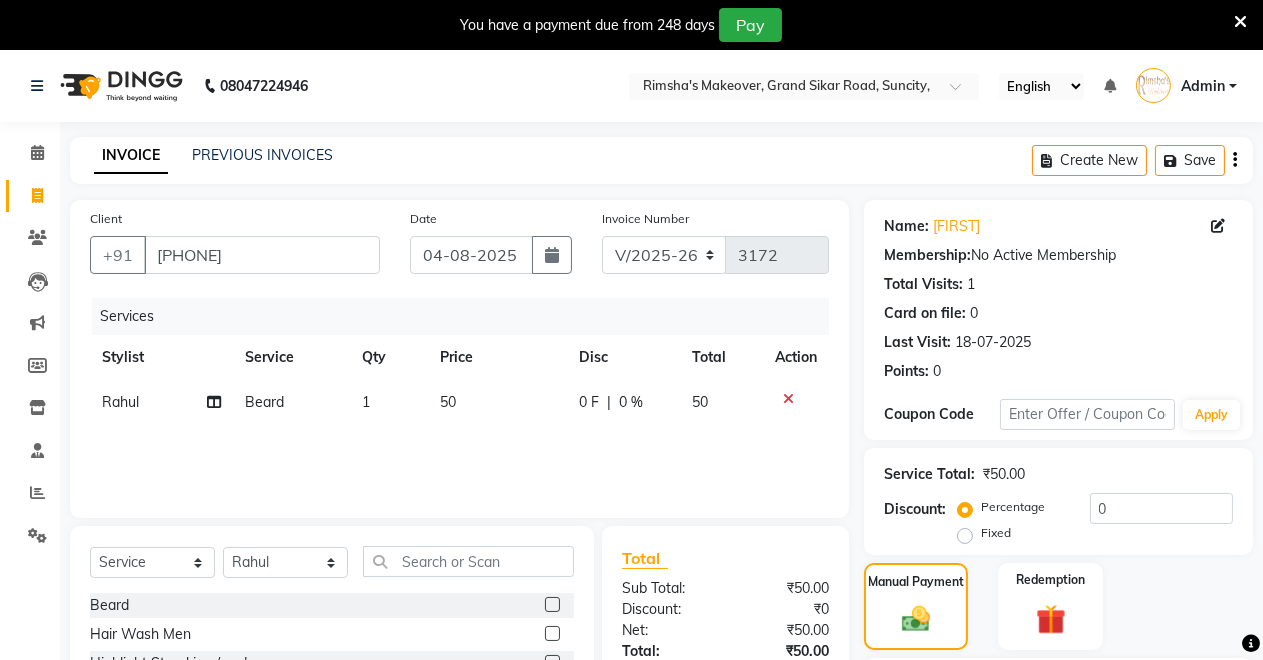 scroll, scrollTop: 191, scrollLeft: 0, axis: vertical 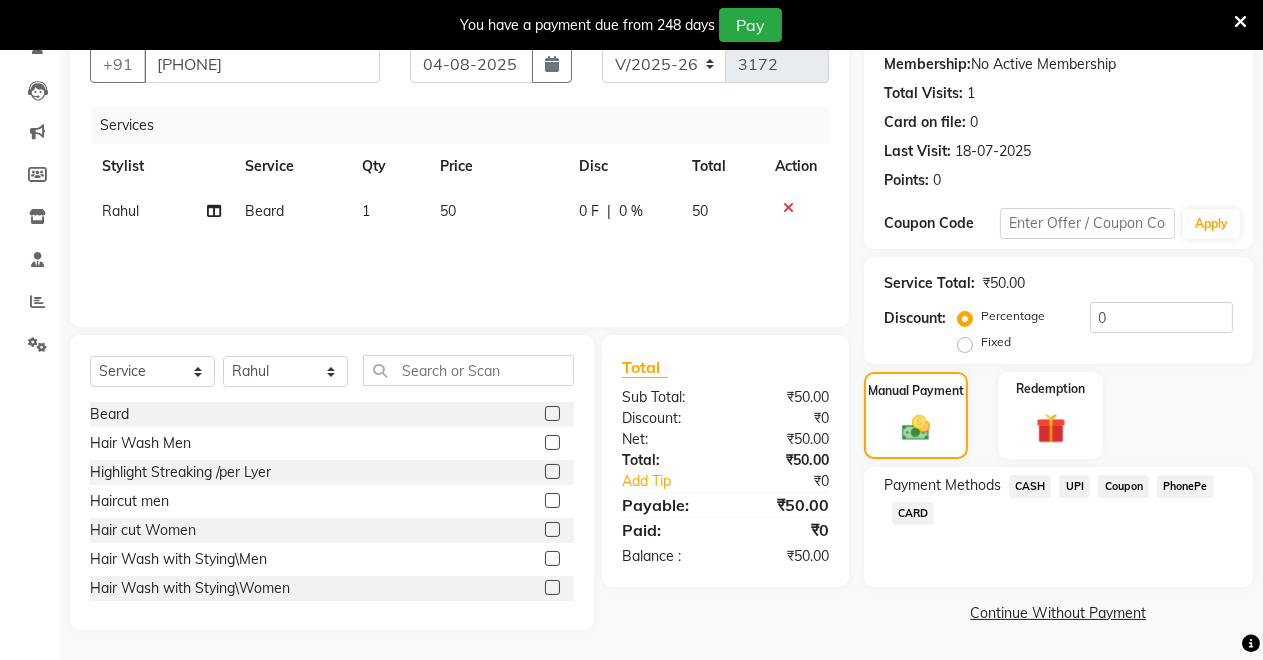 click on "CASH" 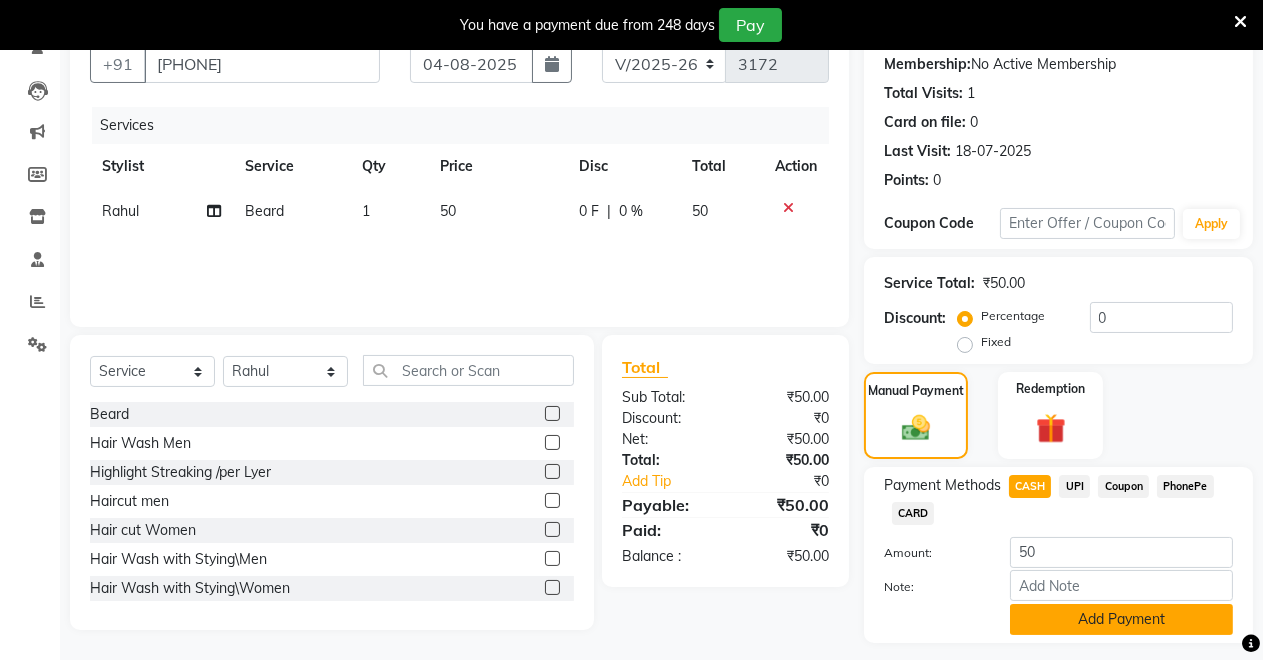 scroll, scrollTop: 245, scrollLeft: 0, axis: vertical 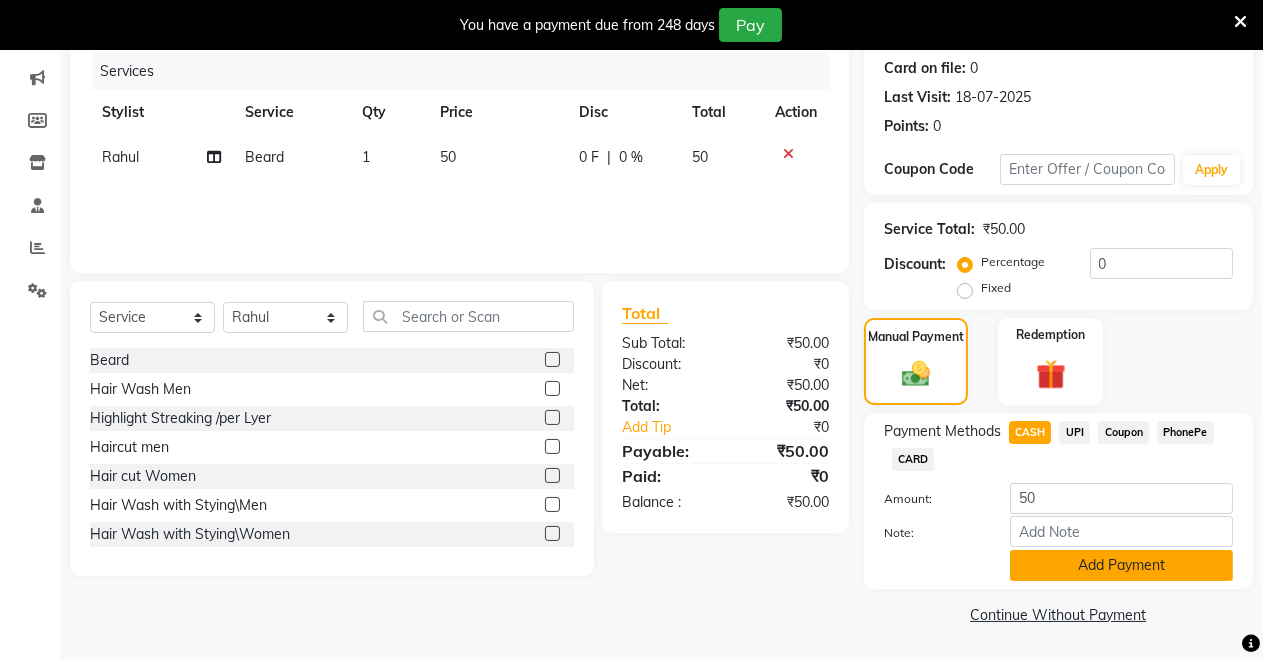 click on "Add Payment" 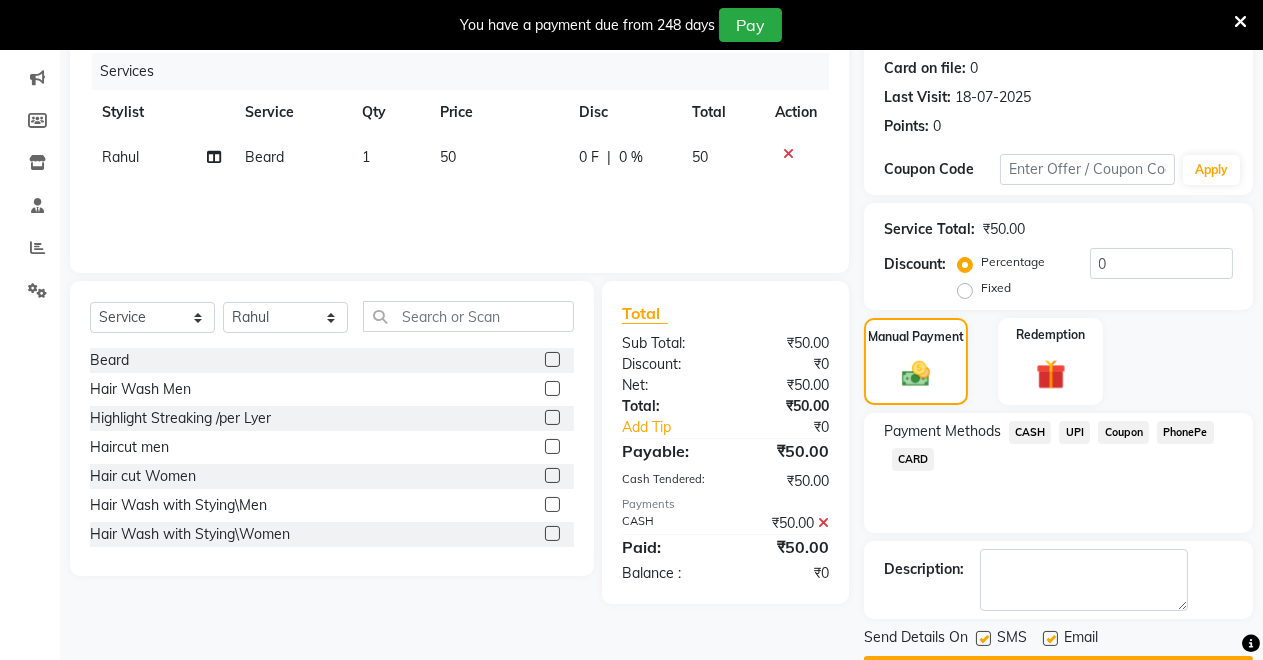 scroll, scrollTop: 302, scrollLeft: 0, axis: vertical 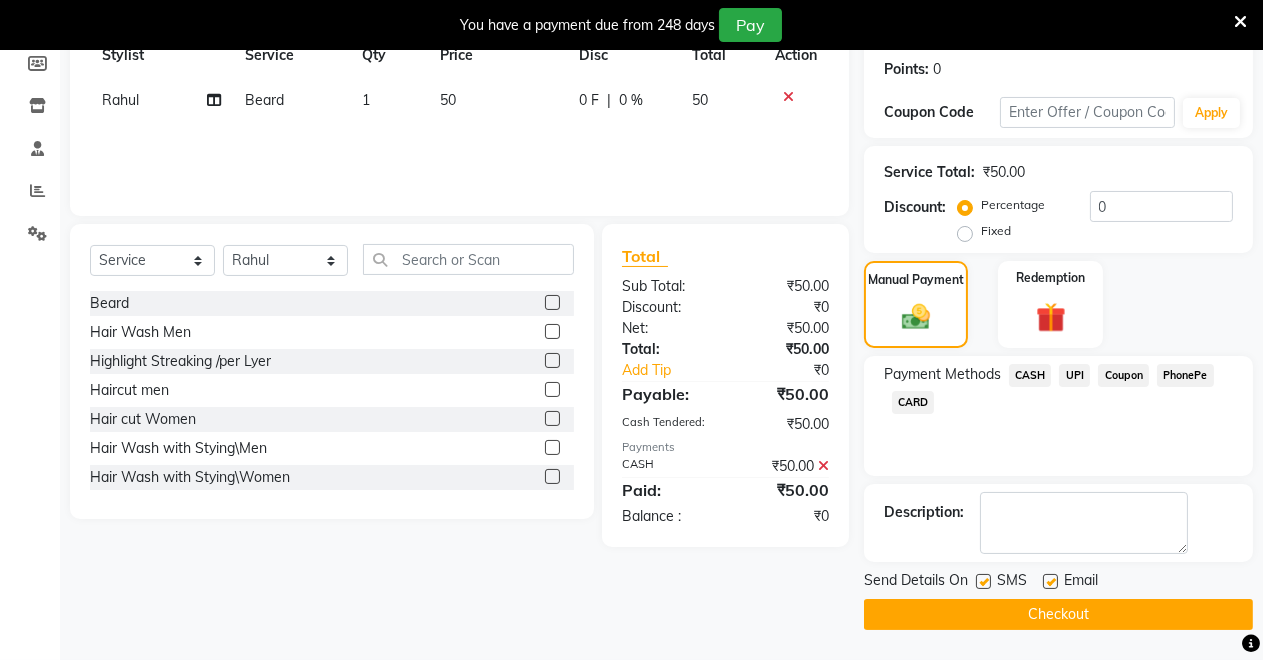 click on "Checkout" 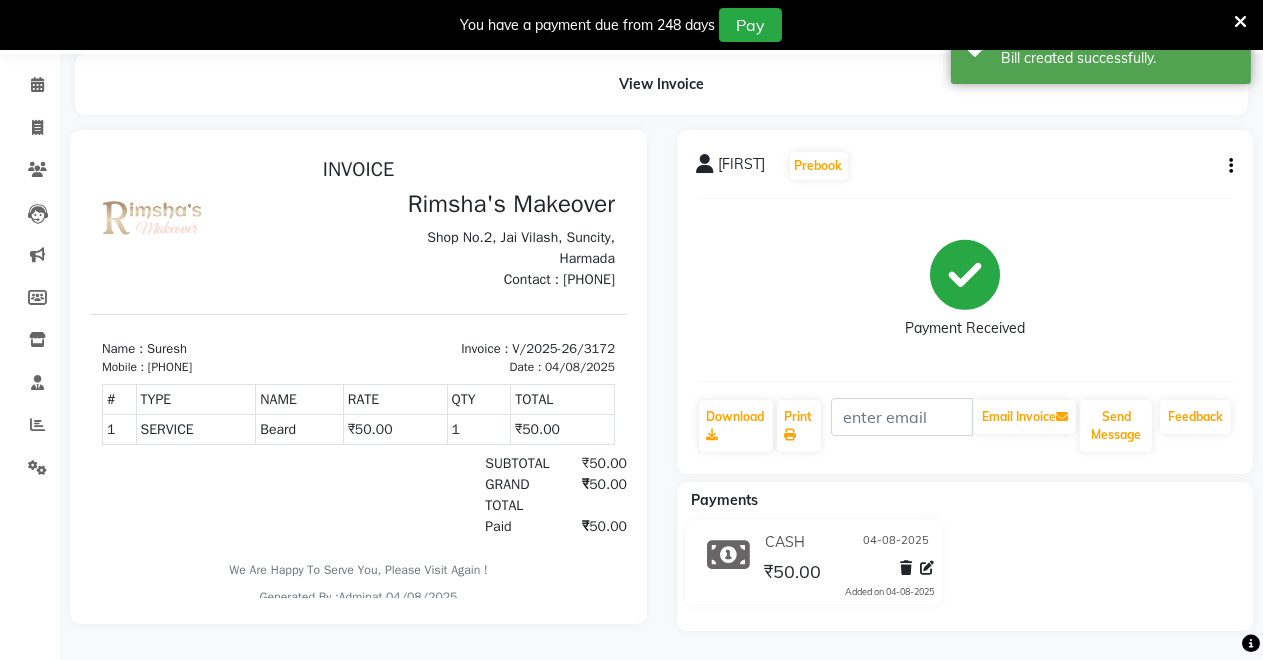scroll, scrollTop: 79, scrollLeft: 0, axis: vertical 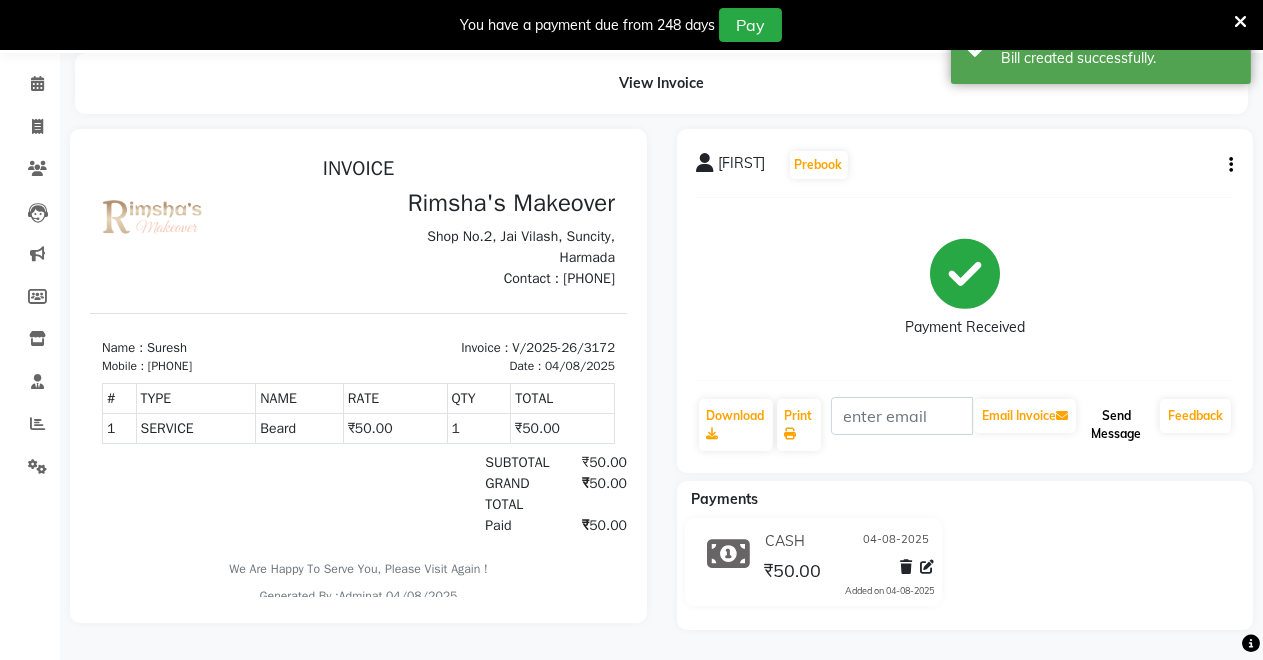 click on "Send Message" 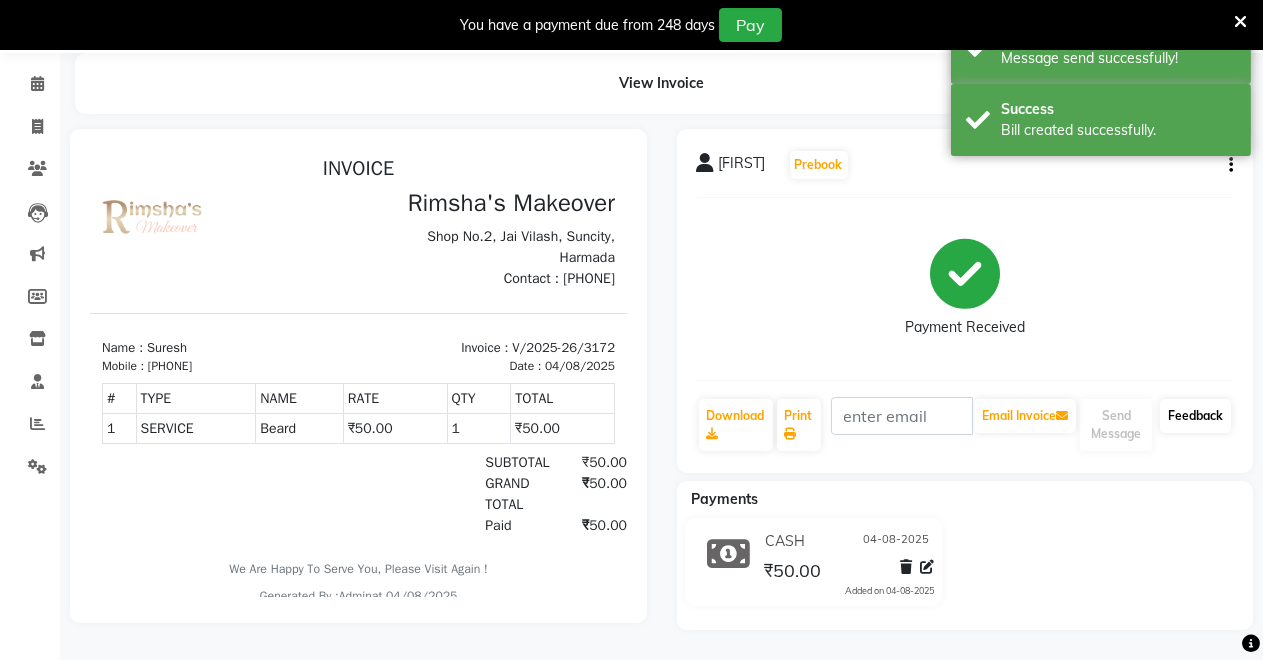 click on "Feedback" 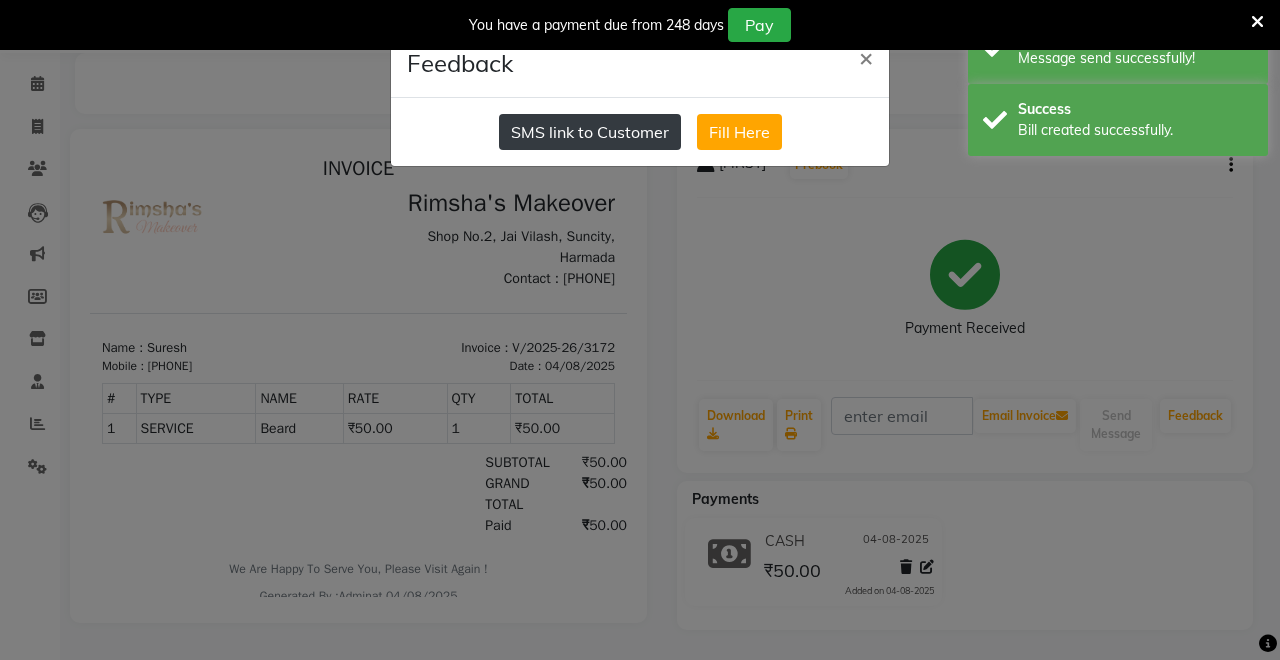 click on "SMS link to Customer" 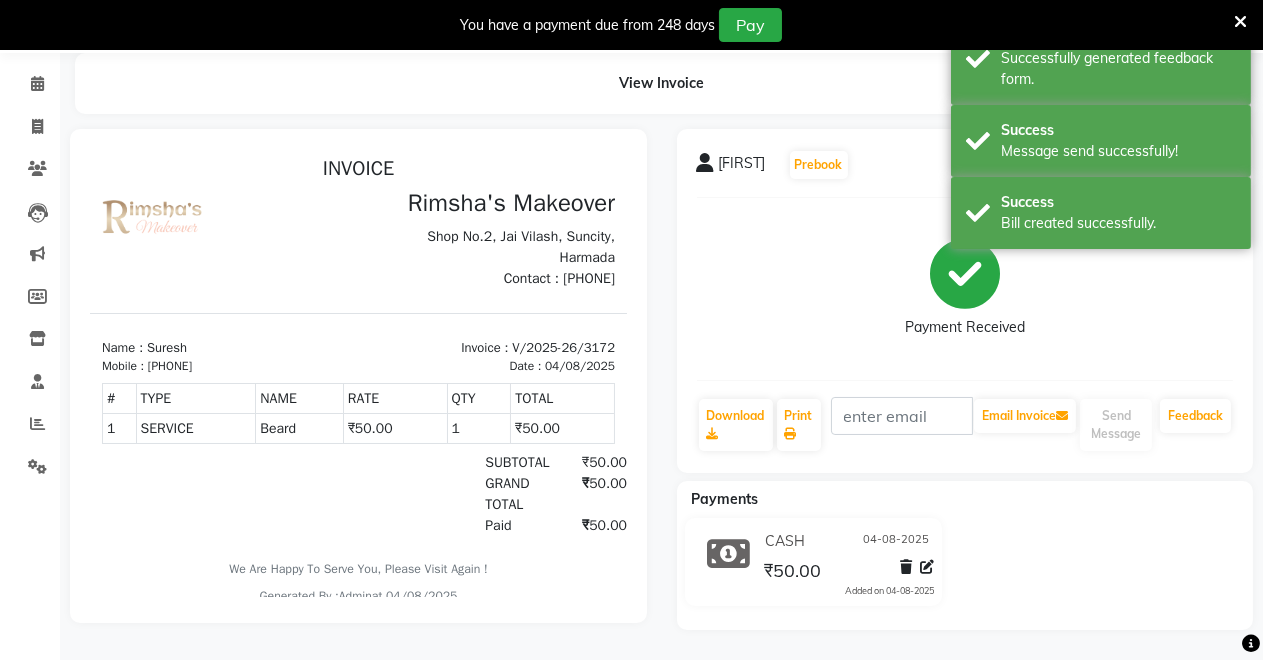 click on "Invoice" 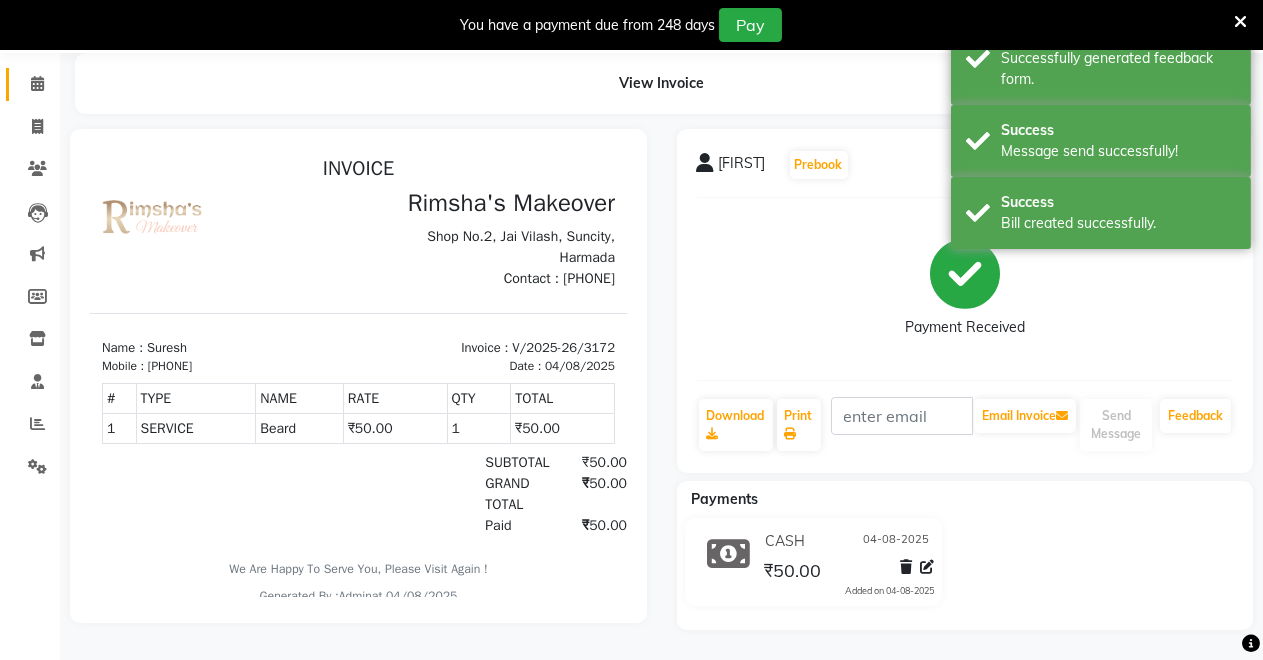 click 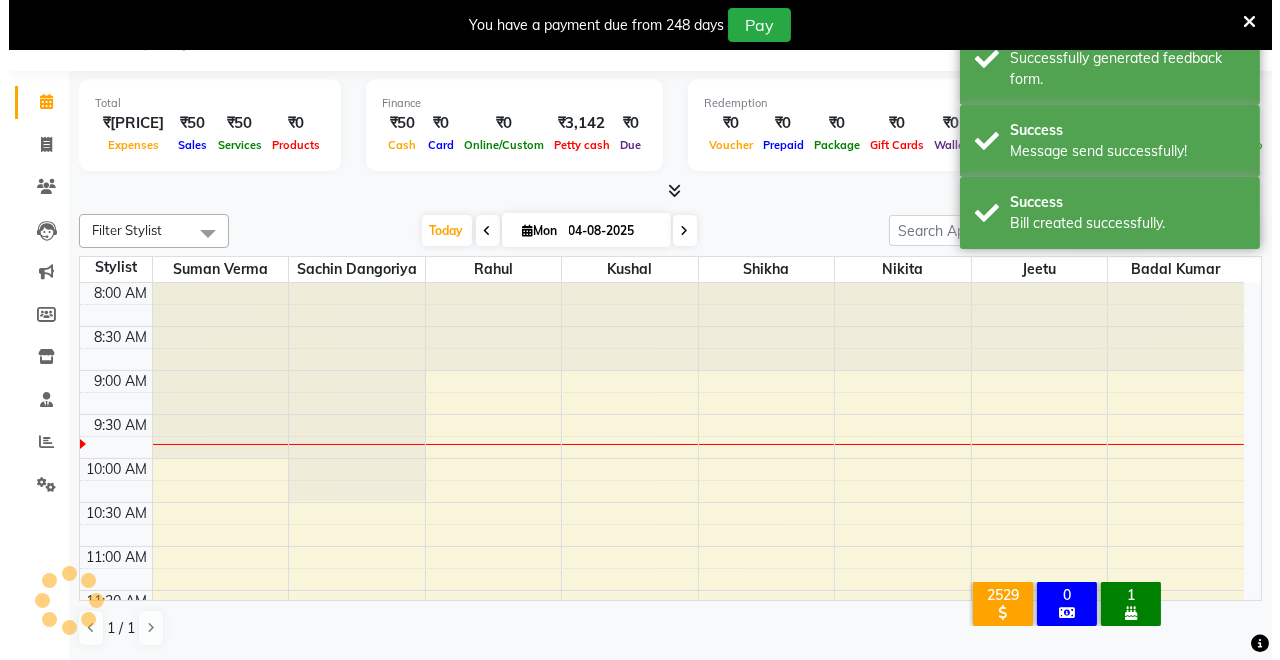scroll, scrollTop: 49, scrollLeft: 0, axis: vertical 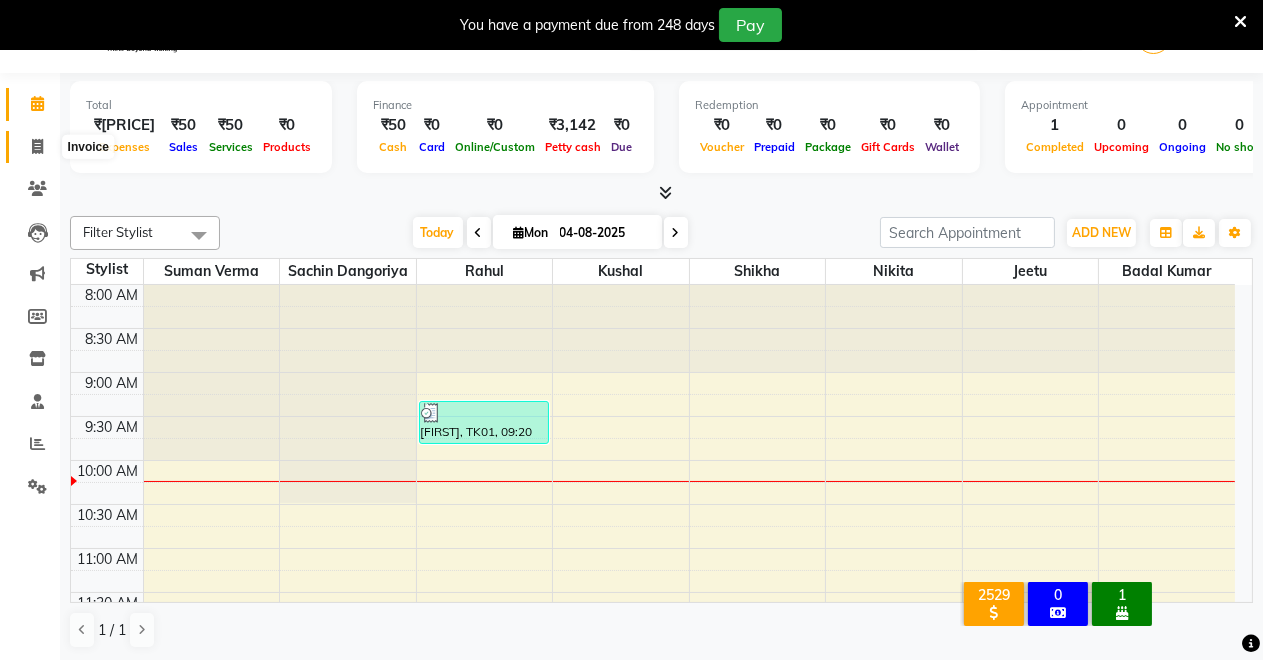 click 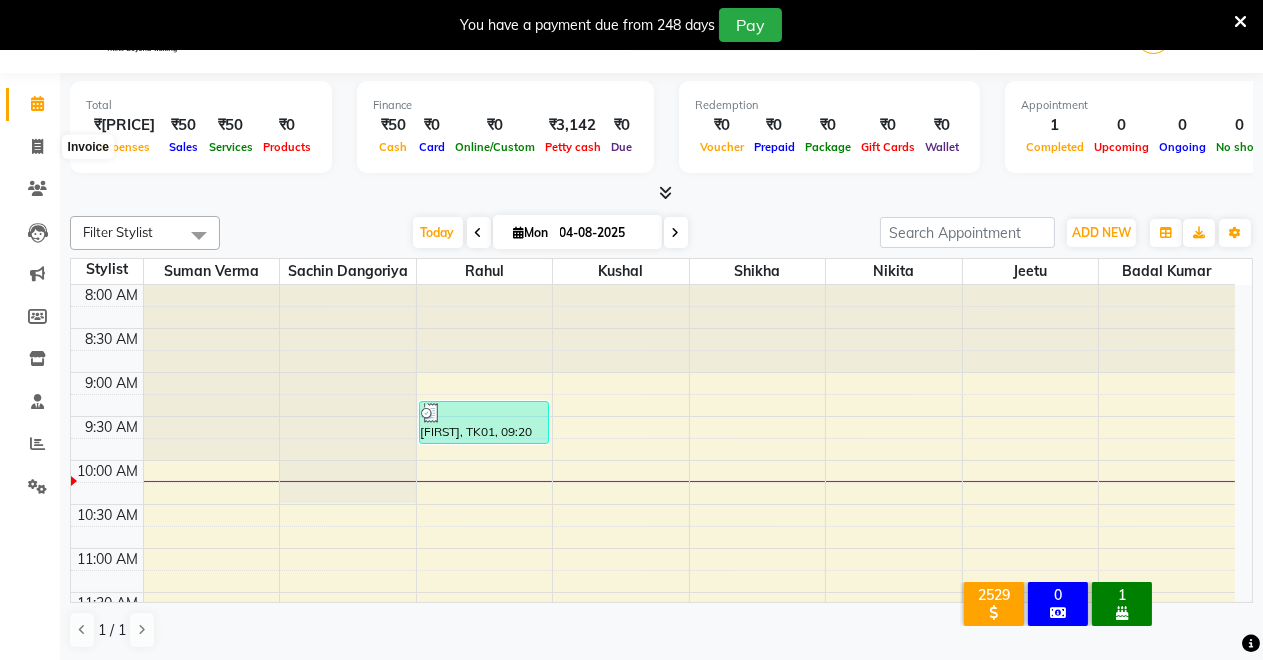select on "7317" 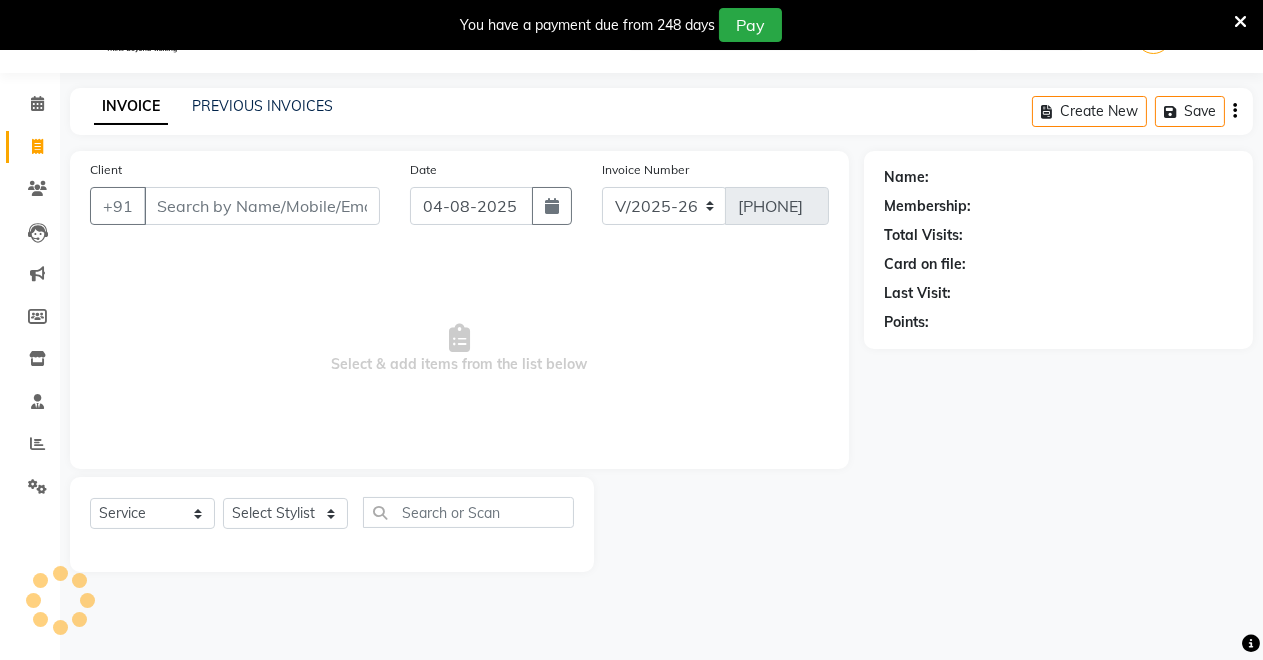 click on "Client +91" 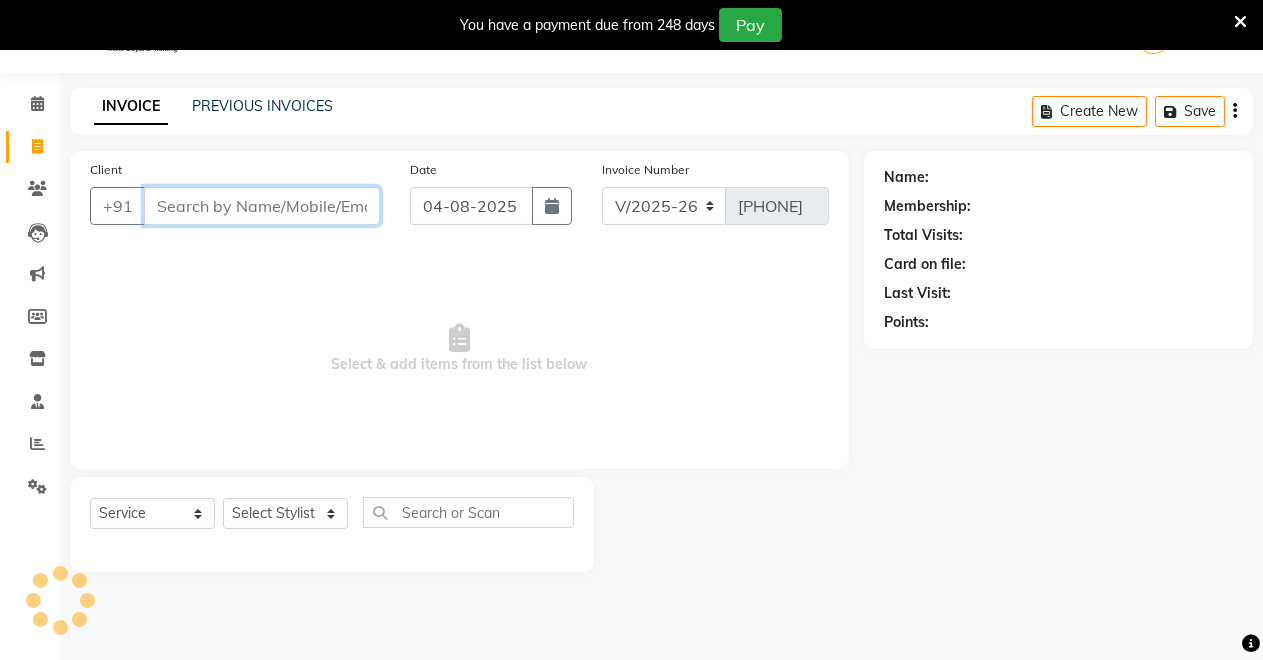 click on "Client" at bounding box center [262, 206] 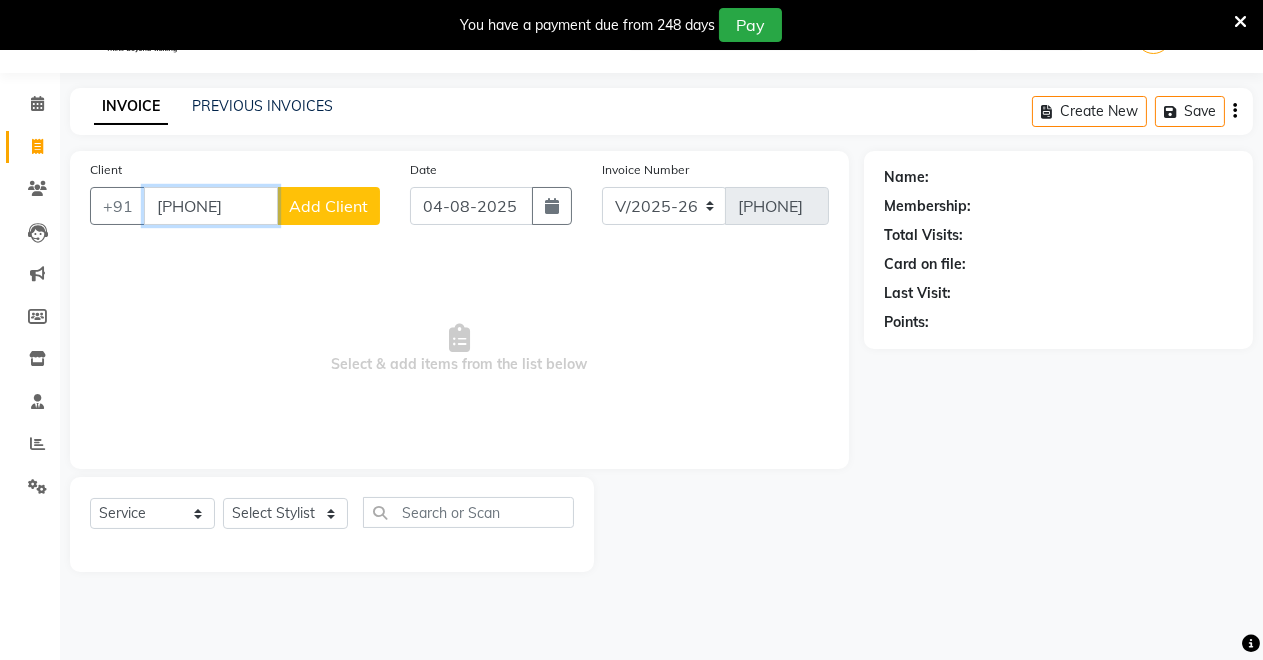 type on "[PHONE]" 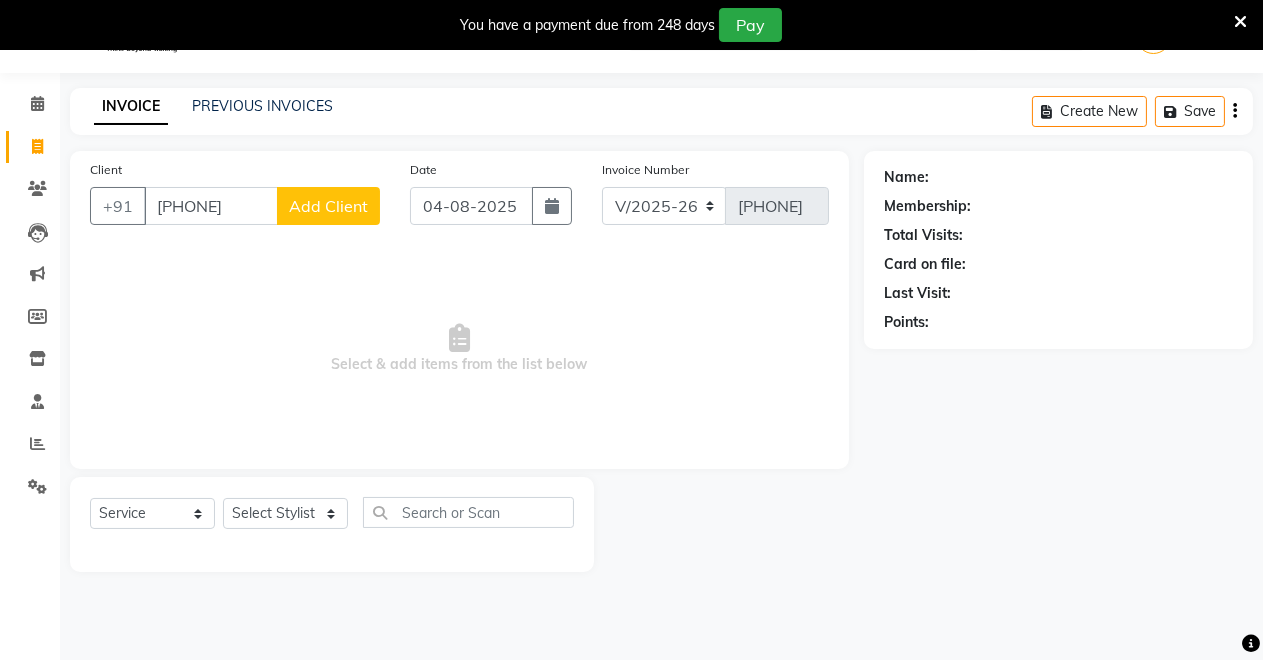 click on "Add Client" 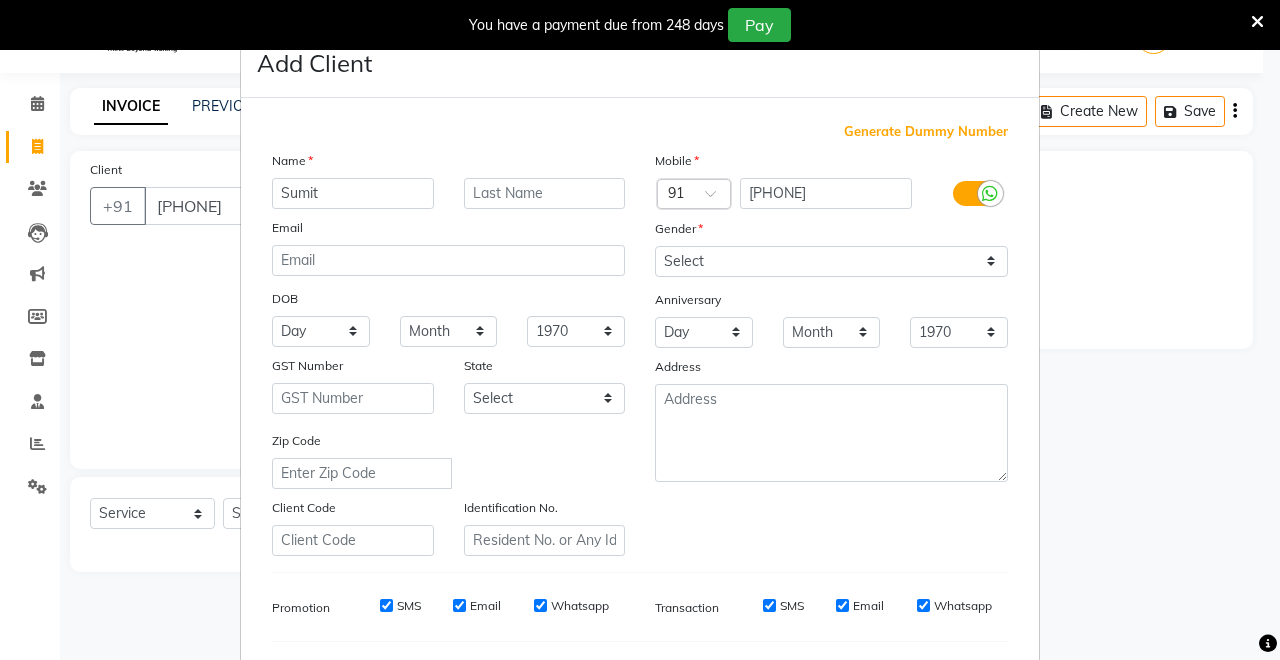 type on "Sumit" 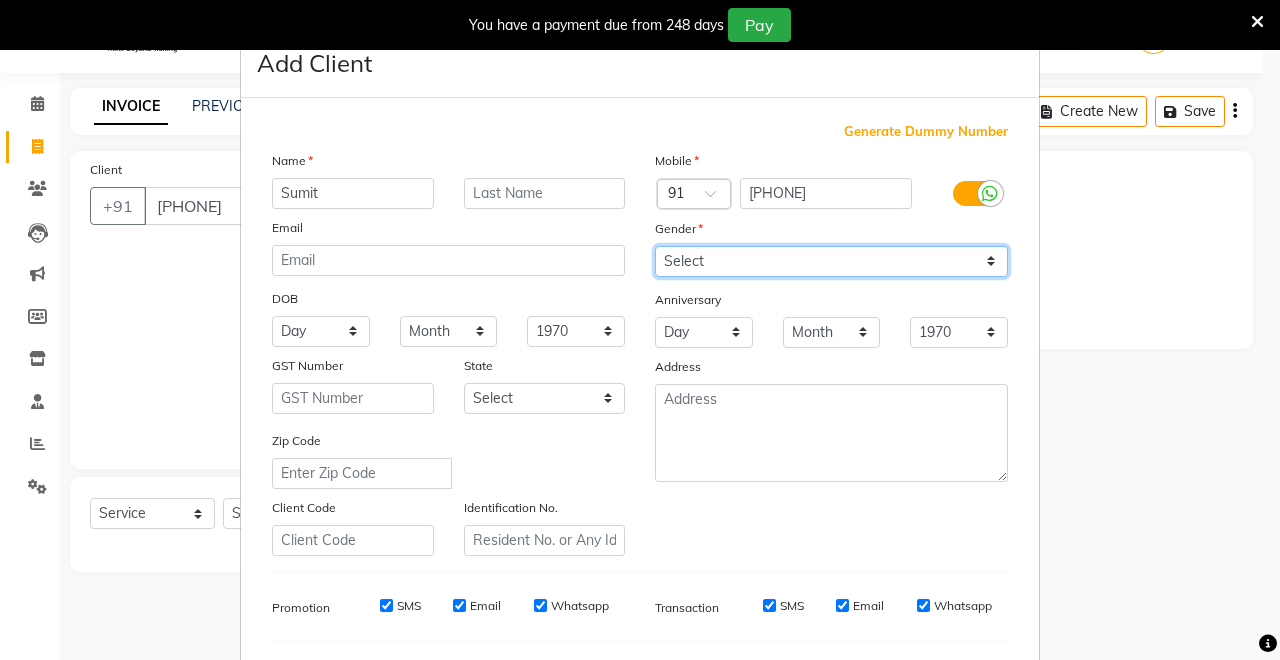 drag, startPoint x: 726, startPoint y: 255, endPoint x: 726, endPoint y: 269, distance: 14 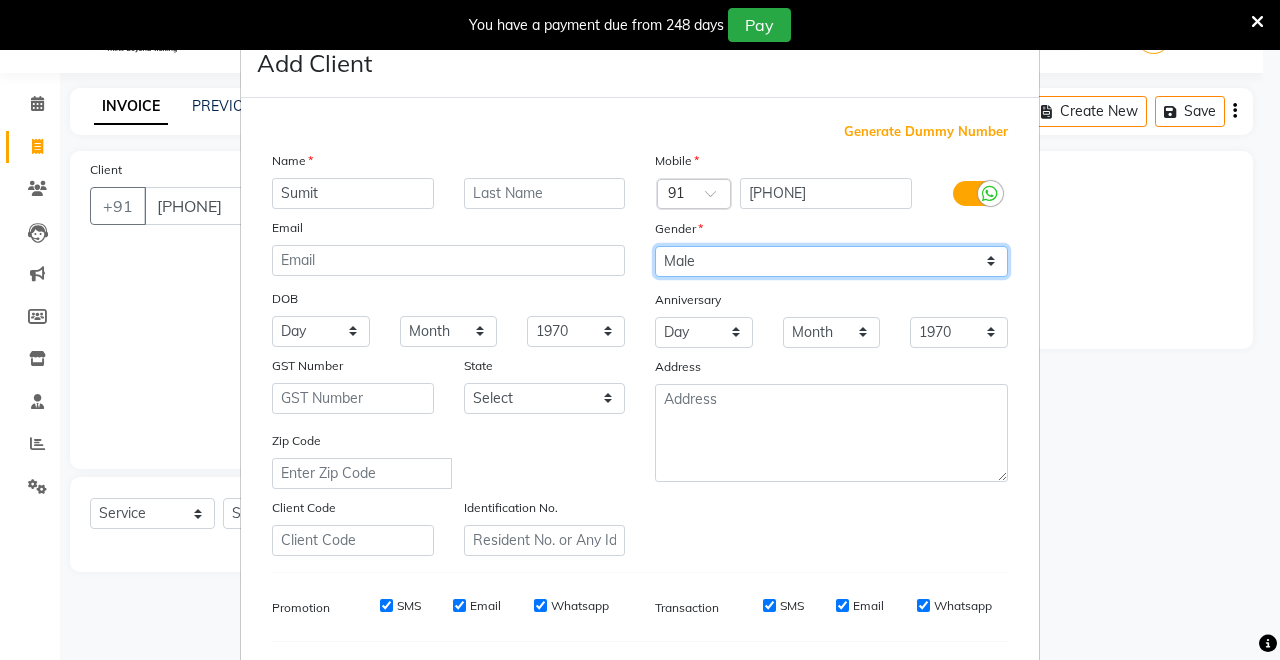 click on "Select Male Female Other Prefer Not To Say" at bounding box center [831, 261] 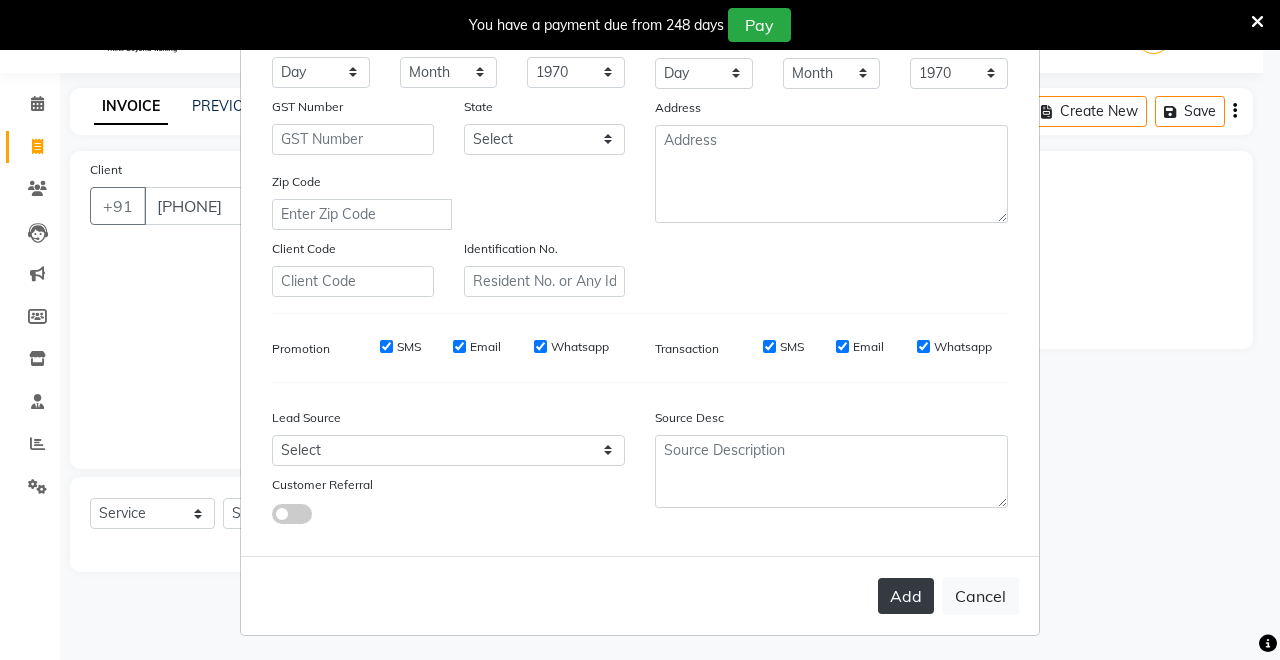 click on "Add" at bounding box center [906, 596] 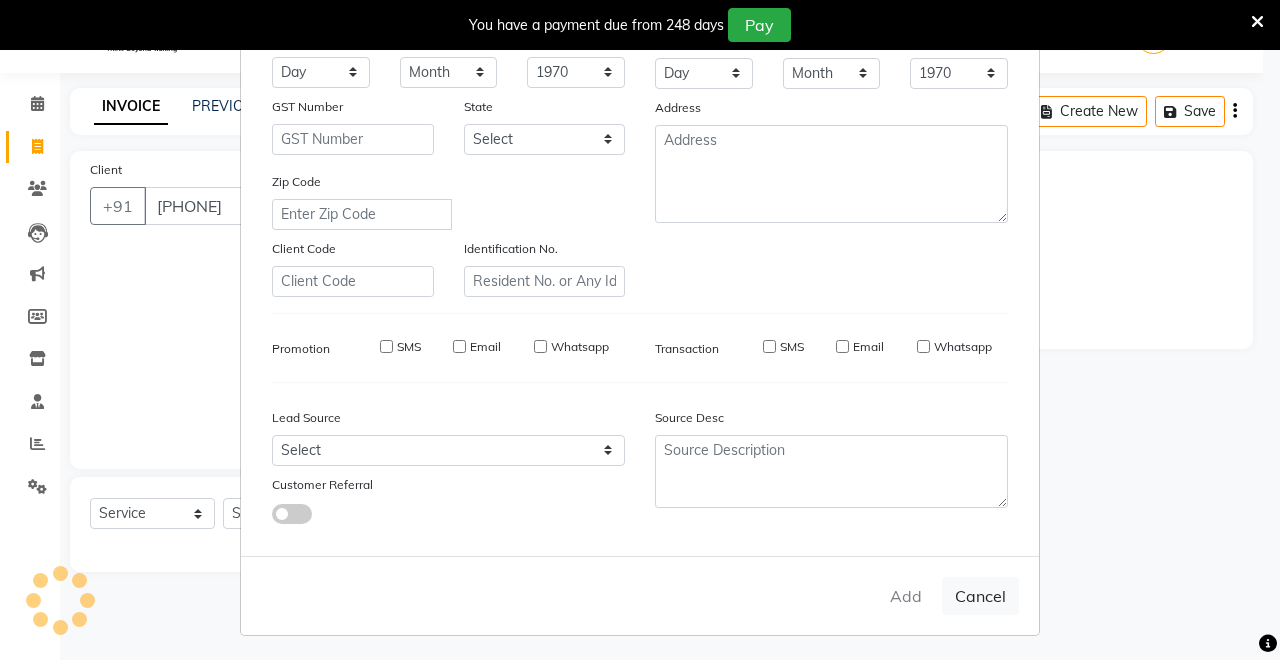 type 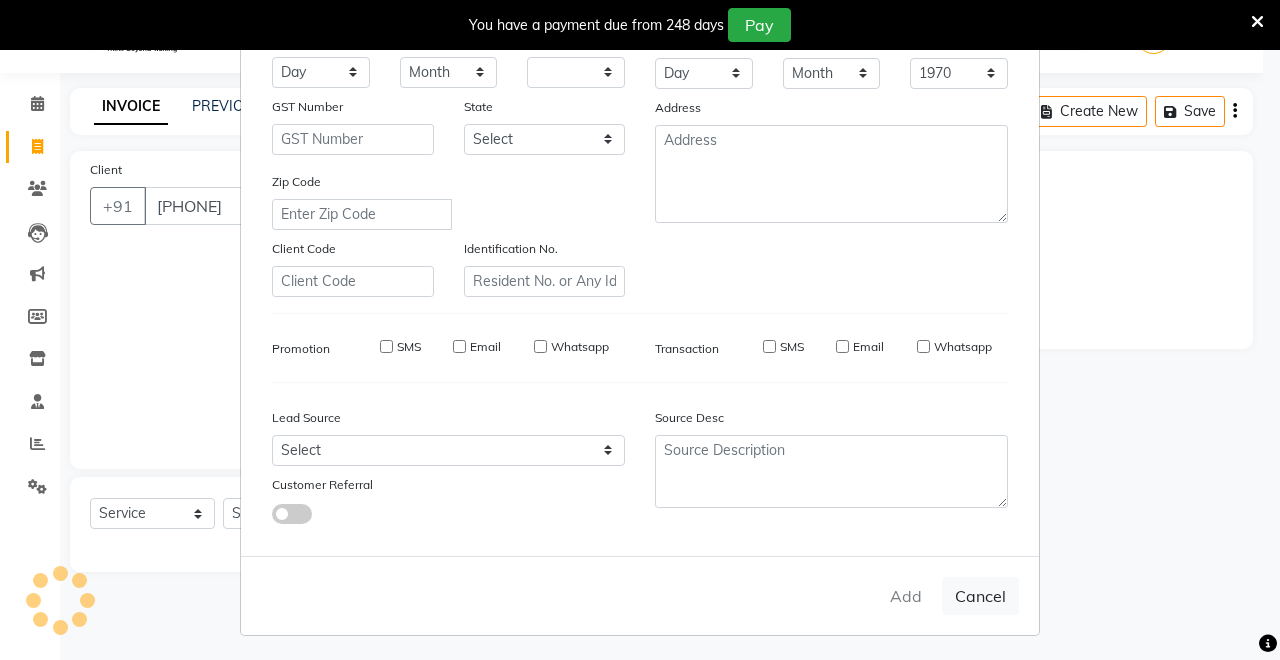 select 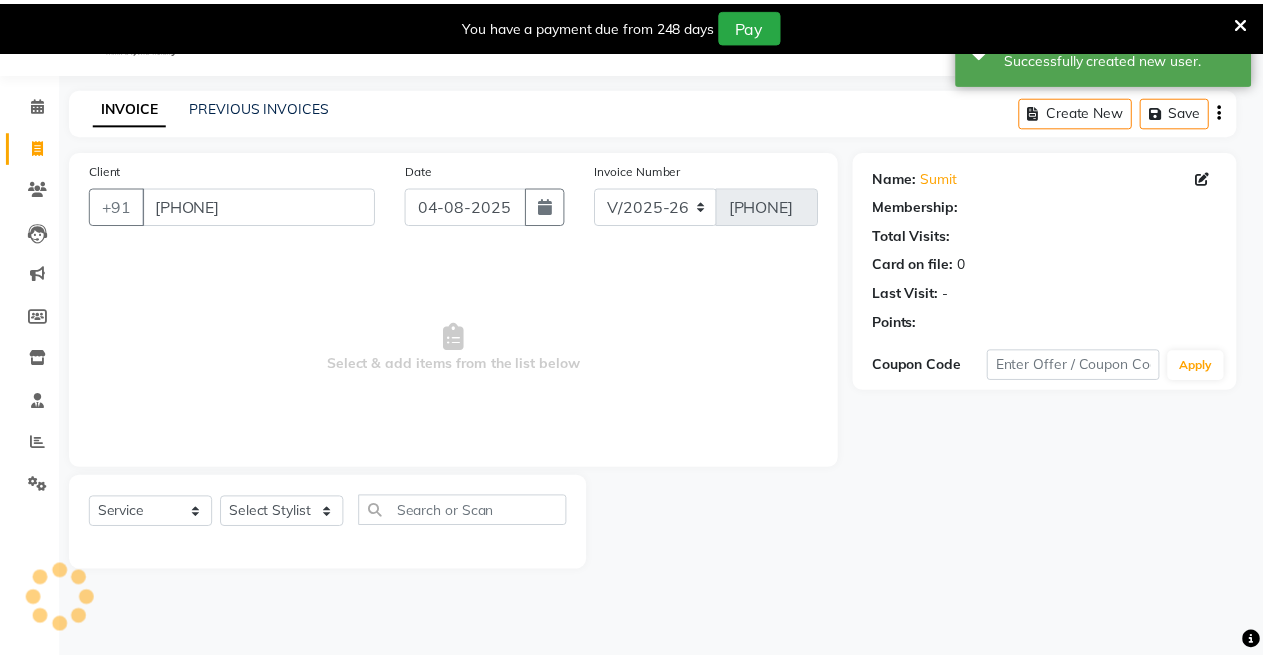 scroll, scrollTop: 259, scrollLeft: 0, axis: vertical 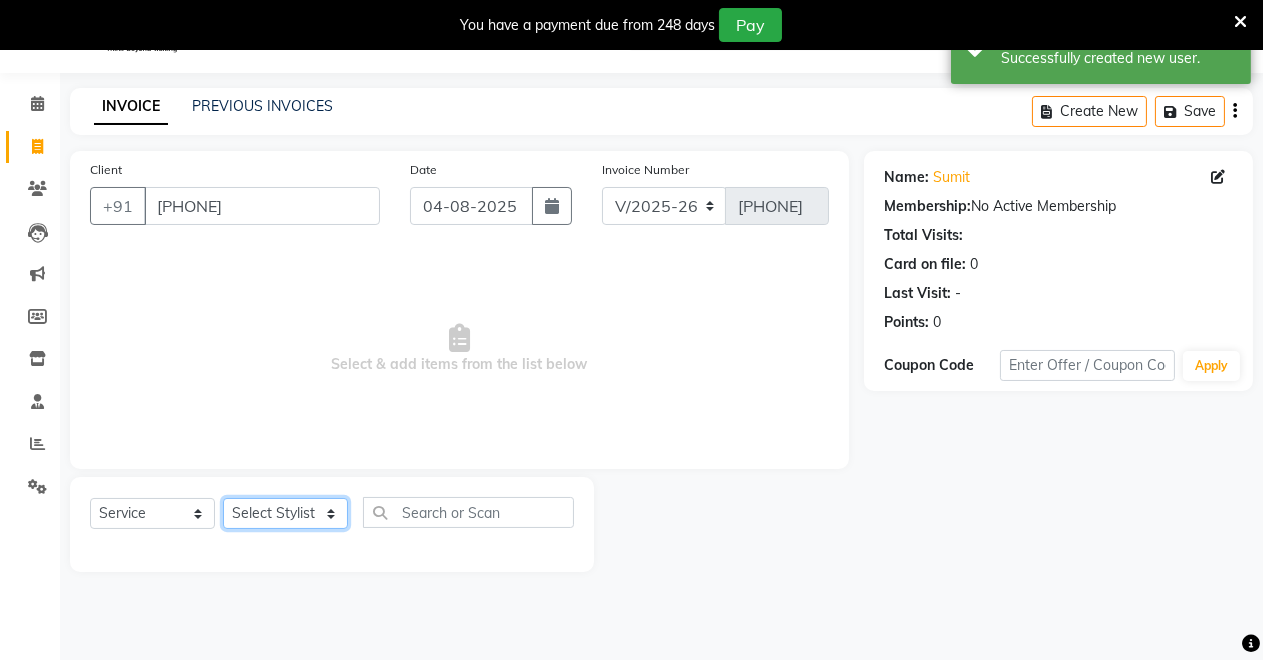 click on "Select Stylist Badal kumar Jeetu Kushal Nikita Rahul Sachin Dangoriya Shikha Suman Verma" 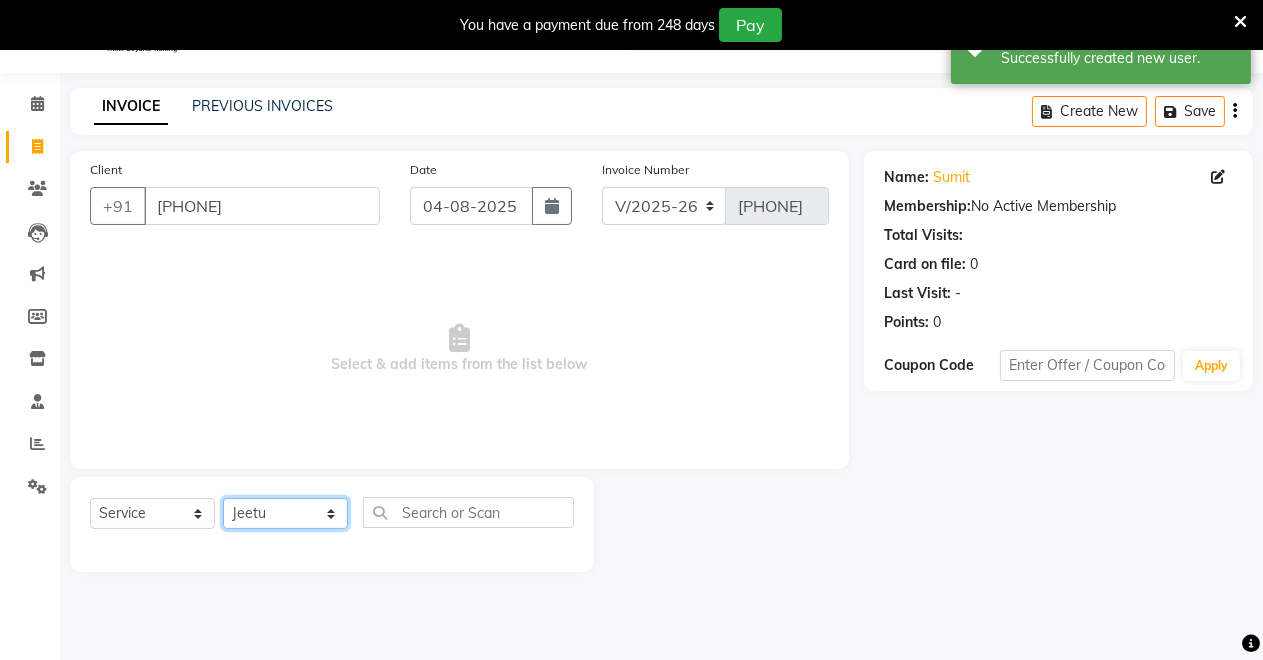 click on "Select Stylist Badal kumar Jeetu Kushal Nikita Rahul Sachin Dangoriya Shikha Suman Verma" 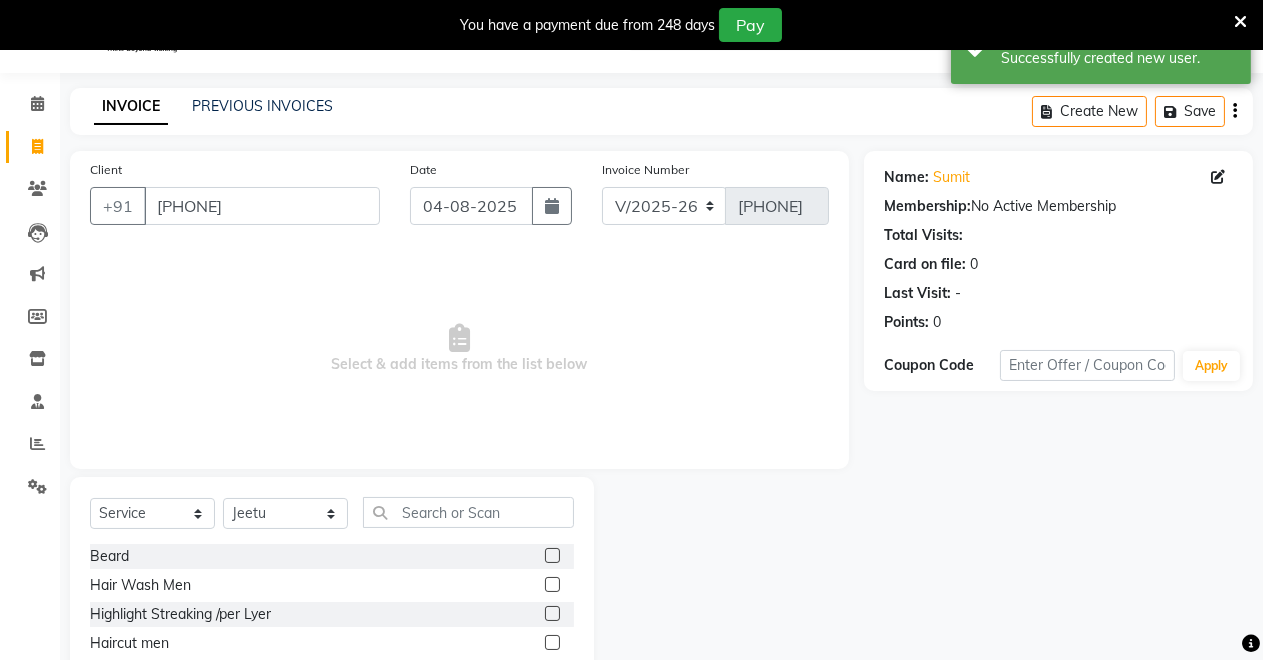 click 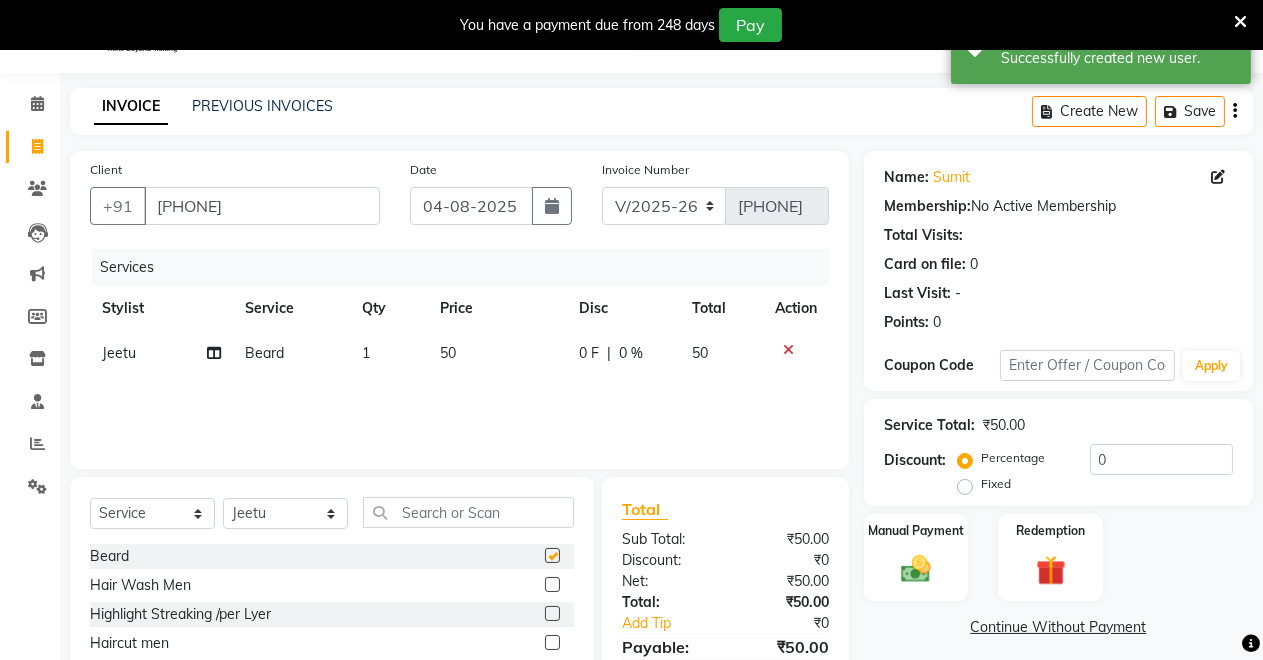 checkbox on "false" 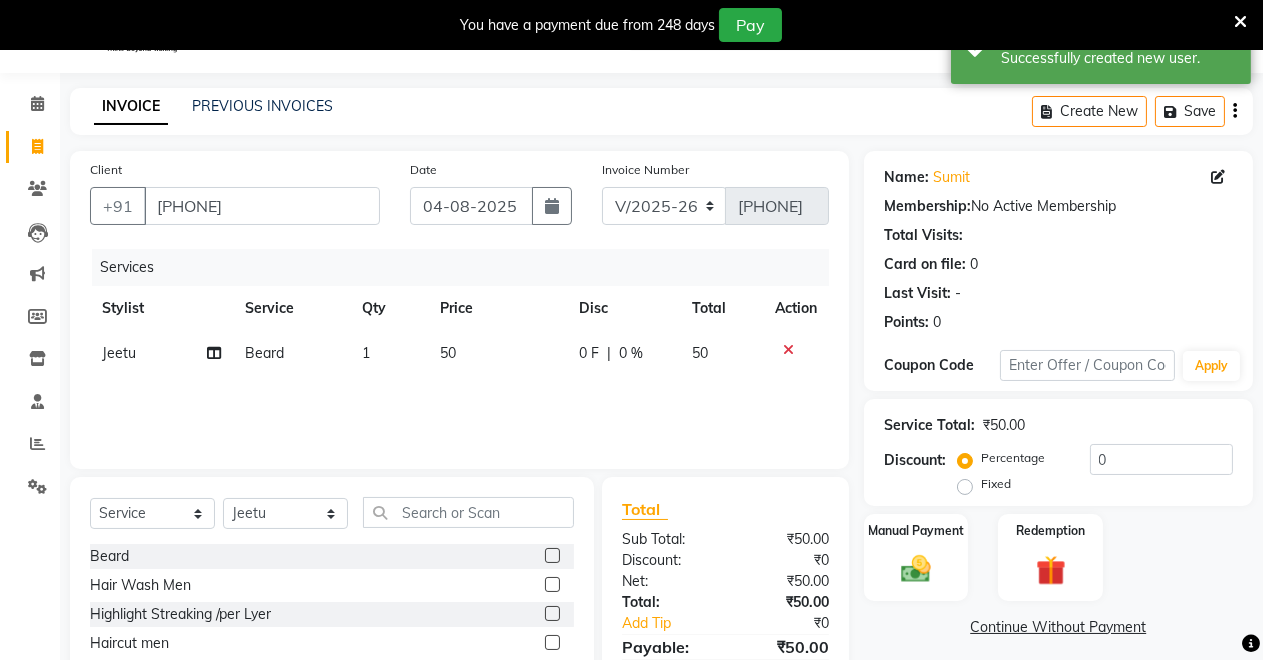click 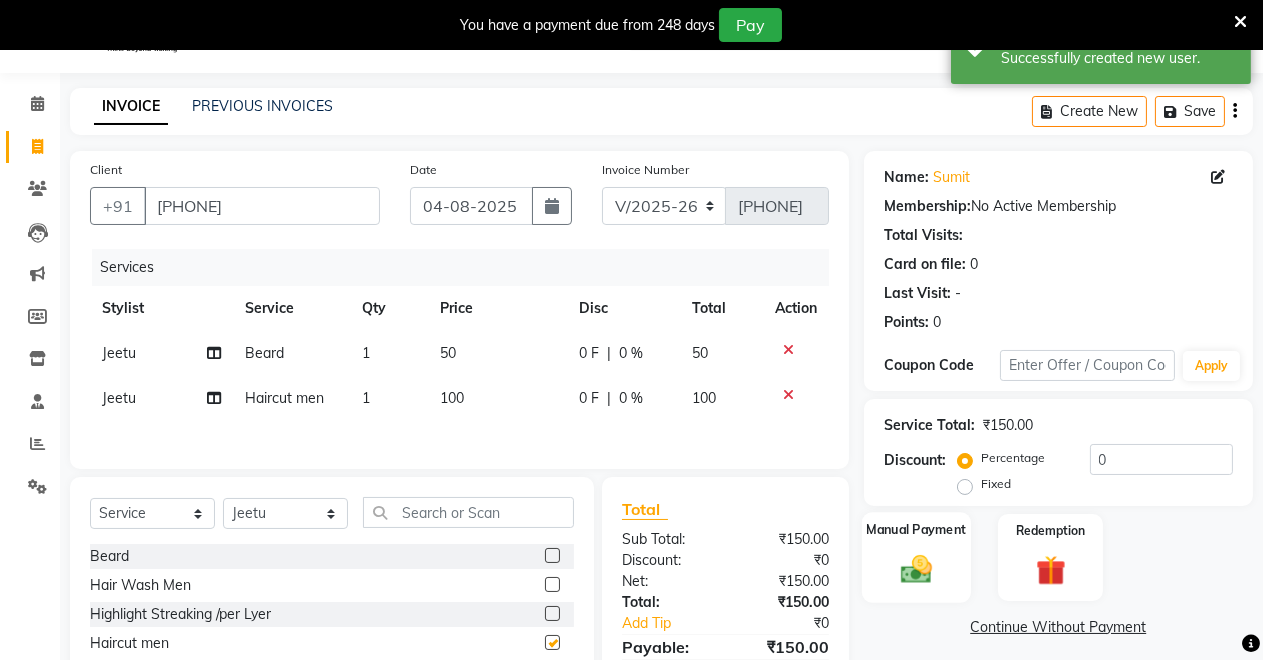 checkbox on "false" 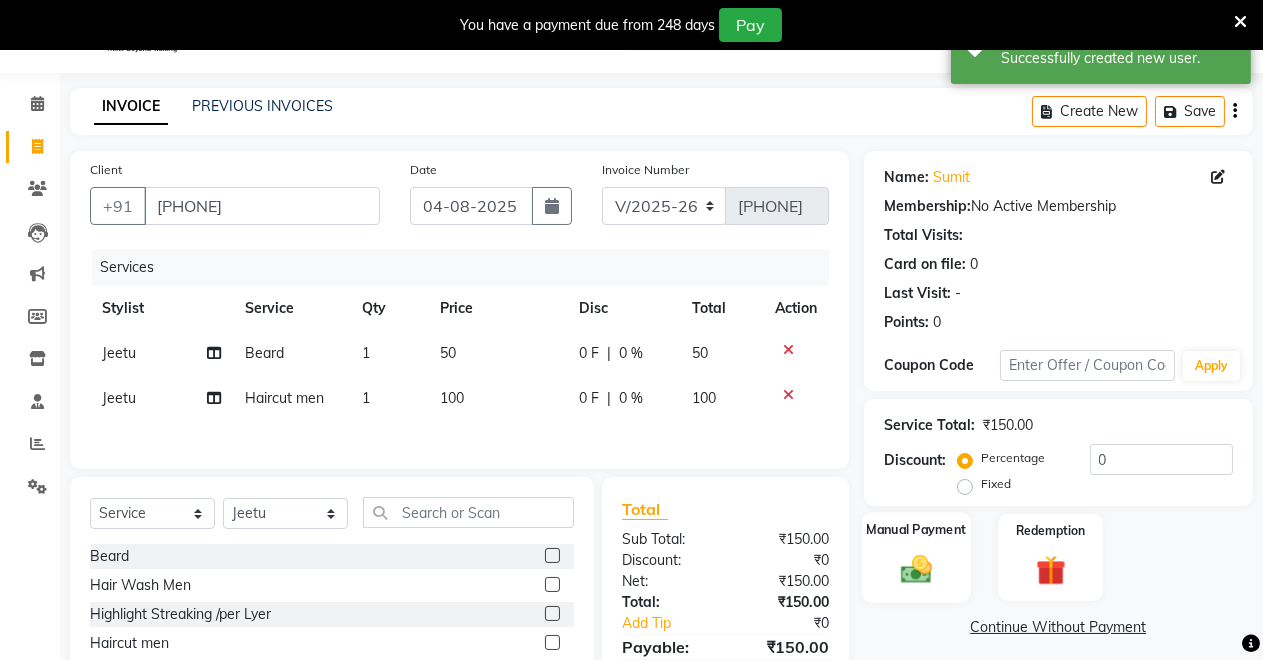 click on "Manual Payment" 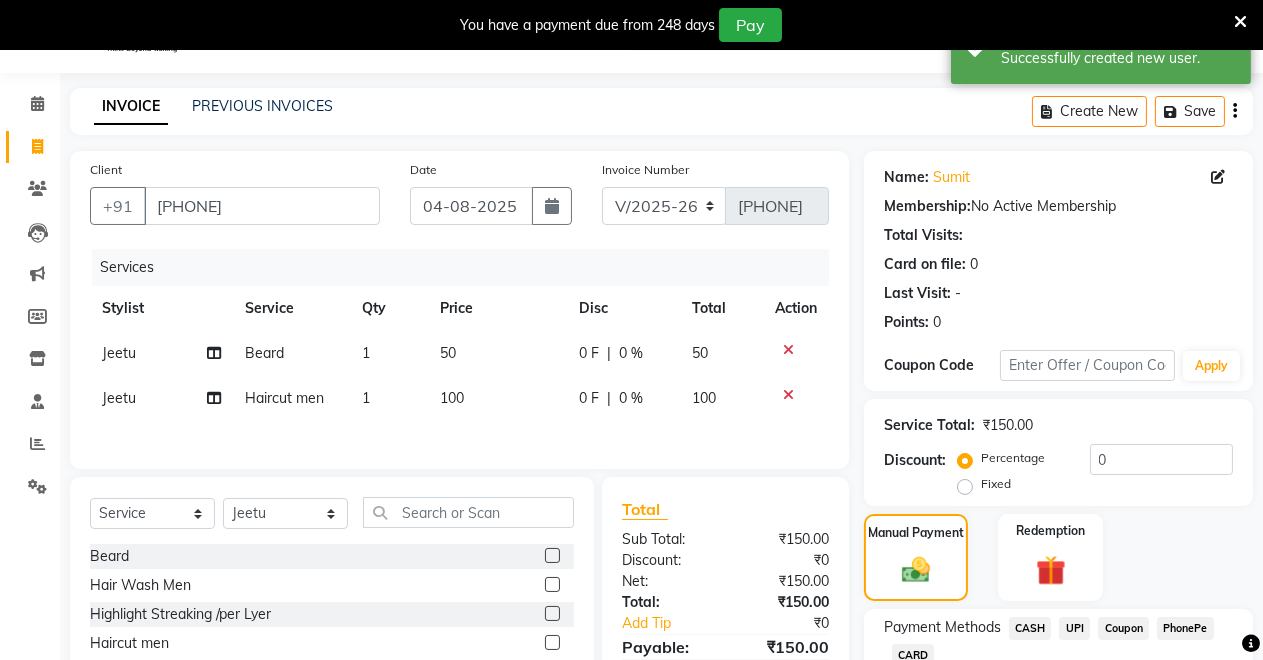scroll, scrollTop: 195, scrollLeft: 0, axis: vertical 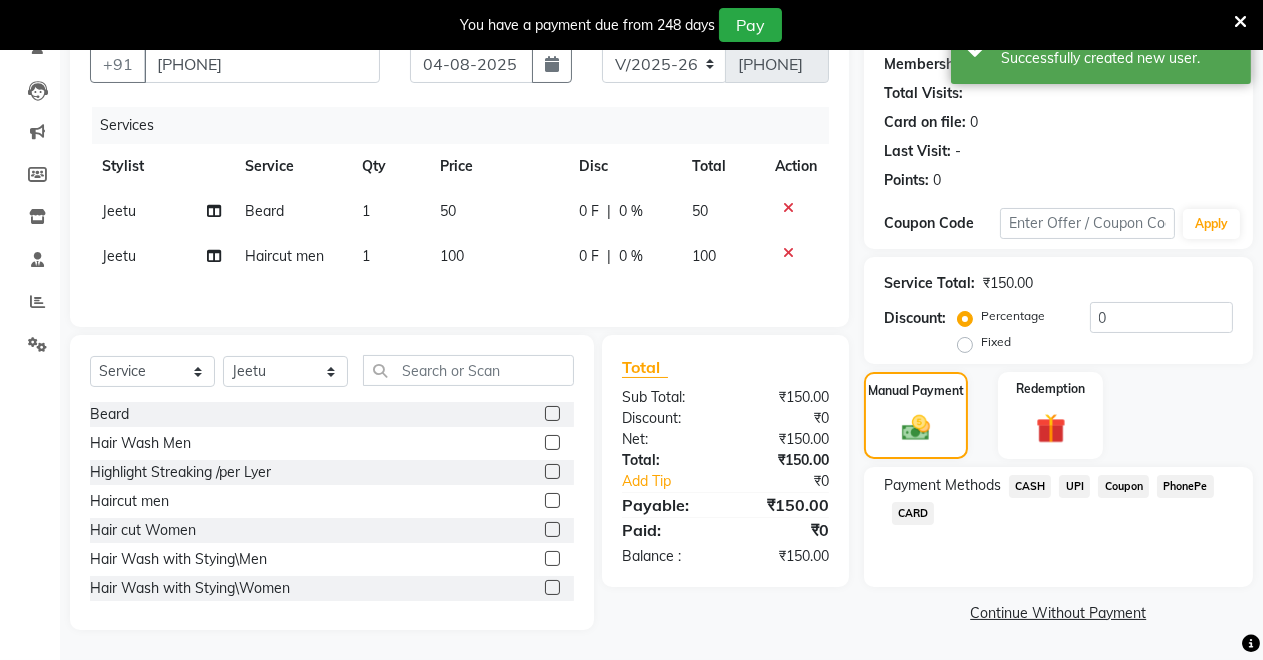 click on "UPI" 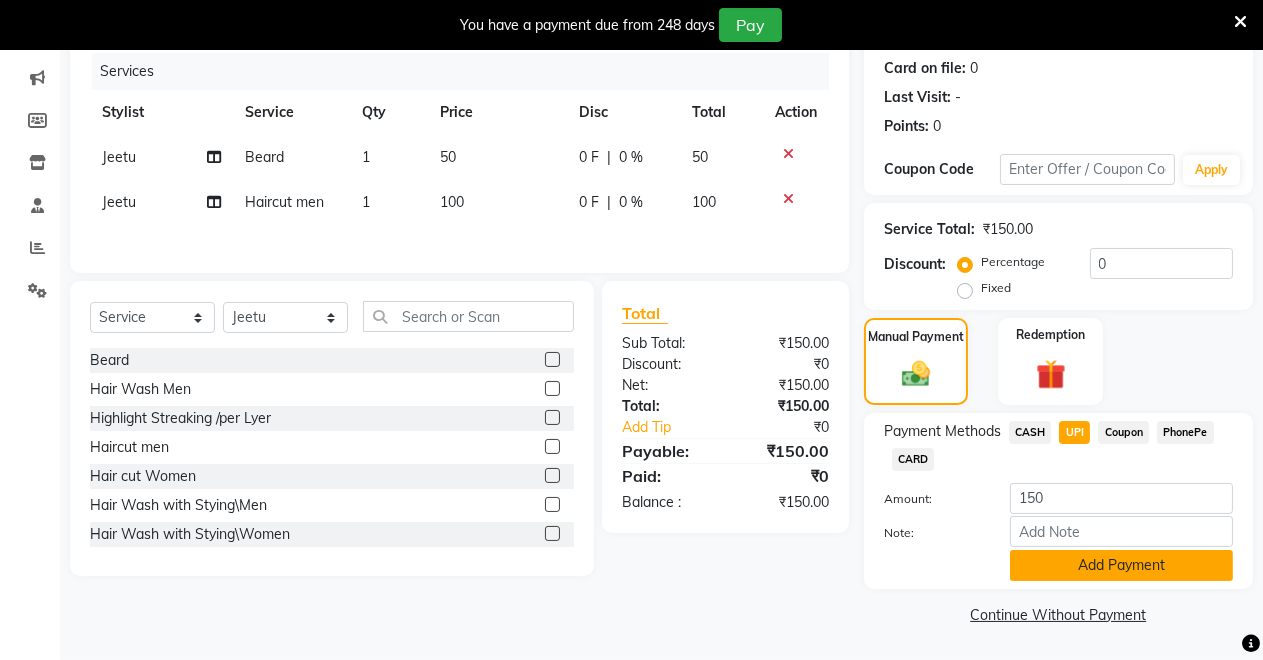 click on "Add Payment" 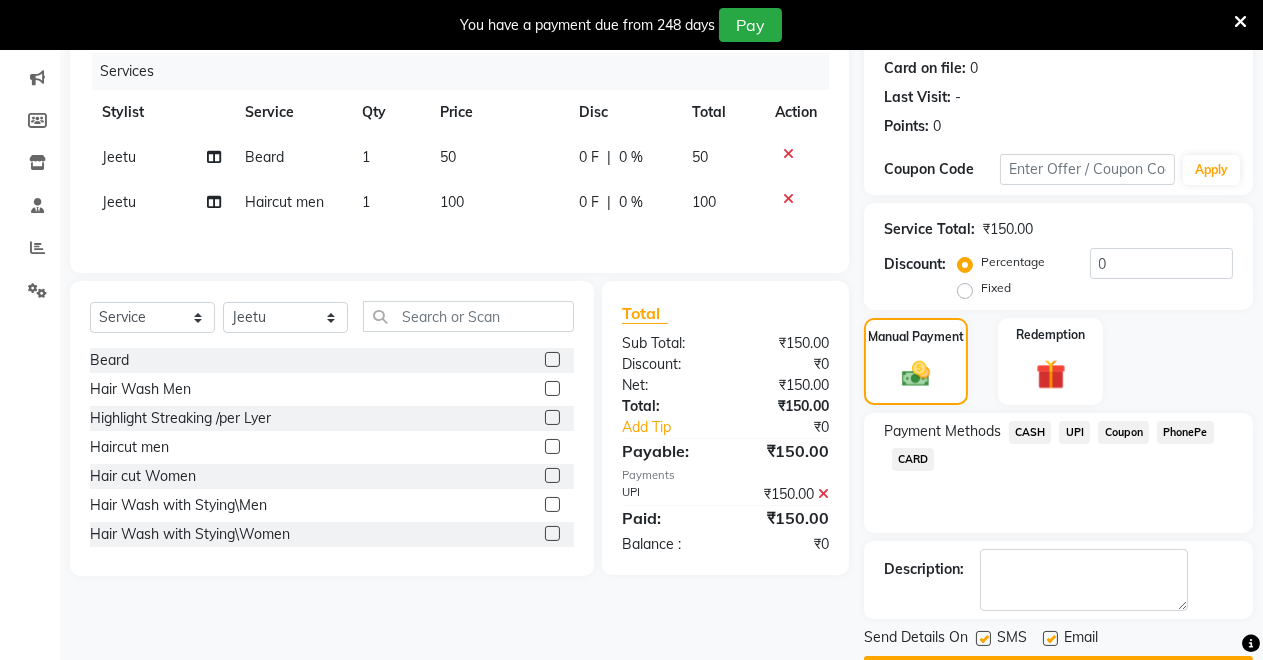 scroll, scrollTop: 302, scrollLeft: 0, axis: vertical 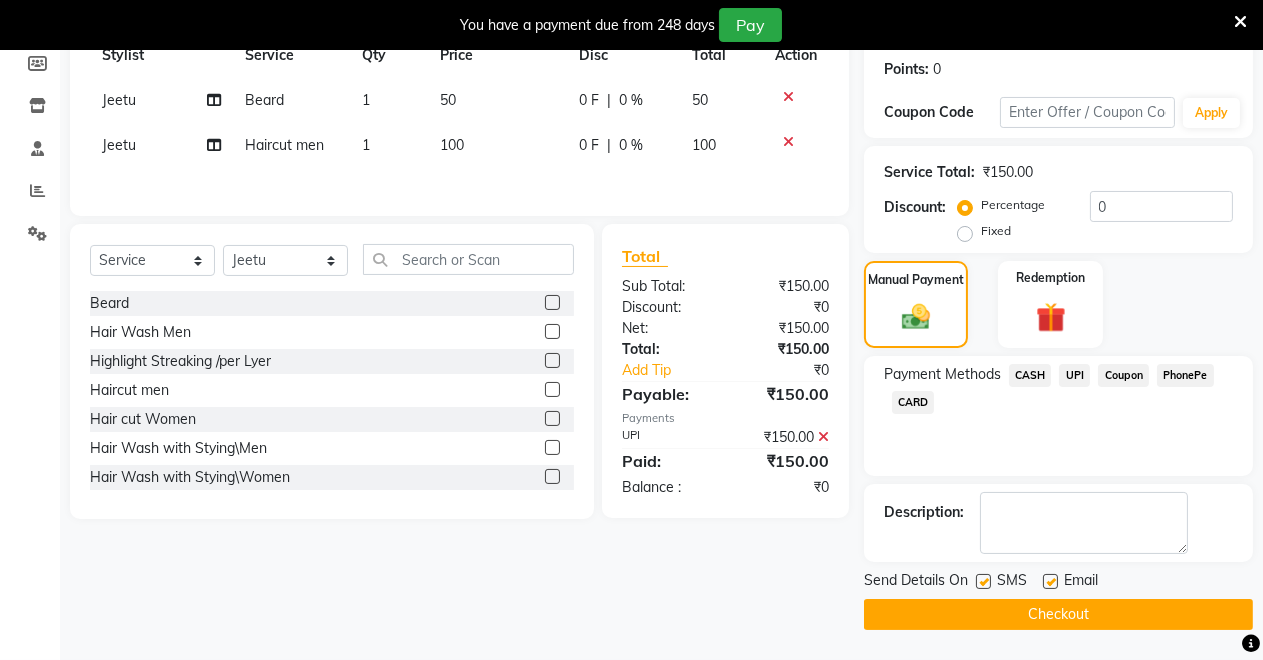 click on "Checkout" 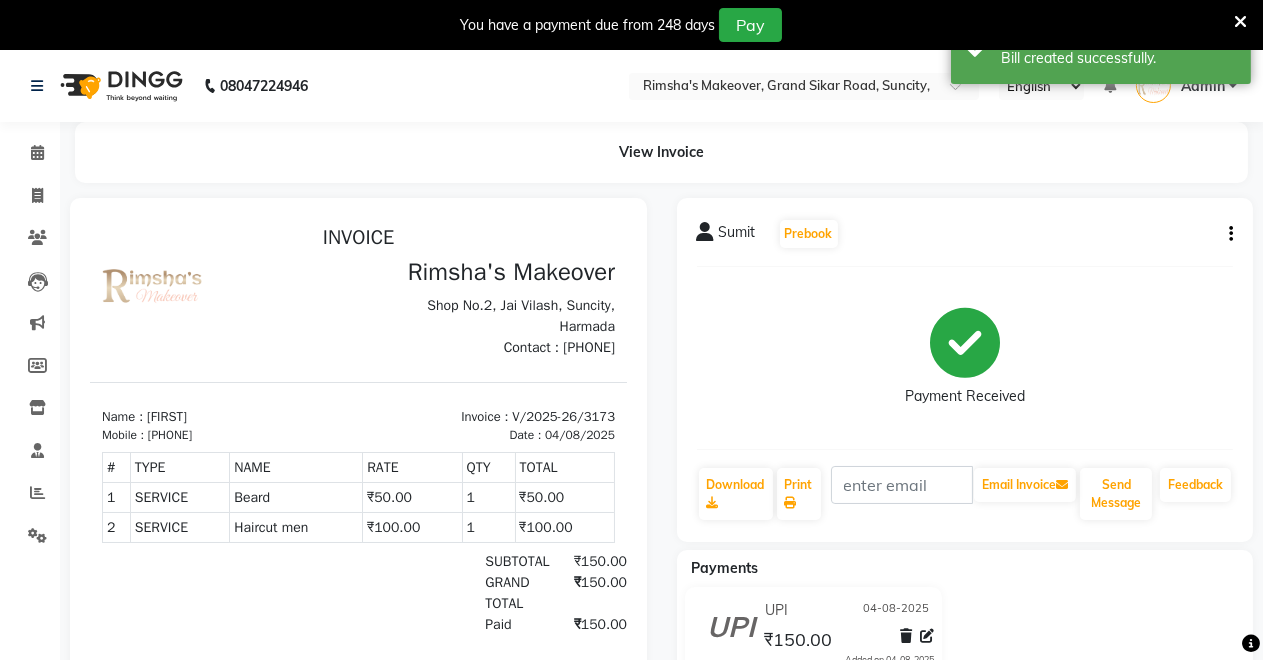 scroll, scrollTop: 0, scrollLeft: 0, axis: both 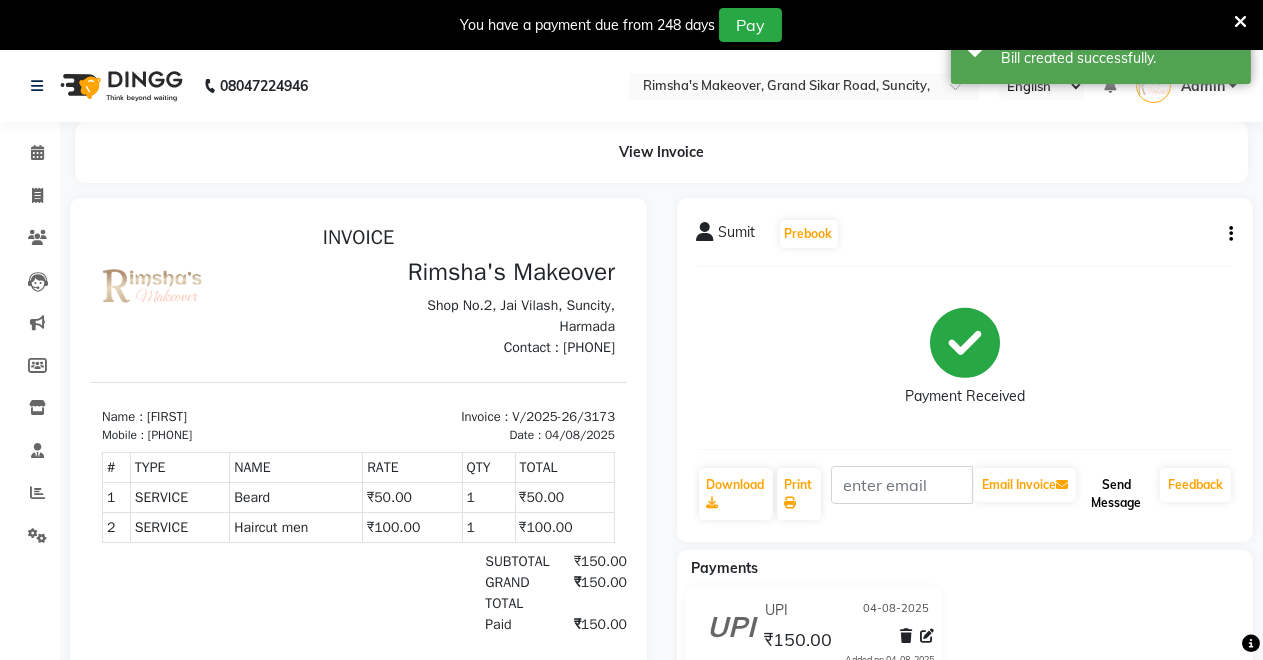 click on "Send Message" 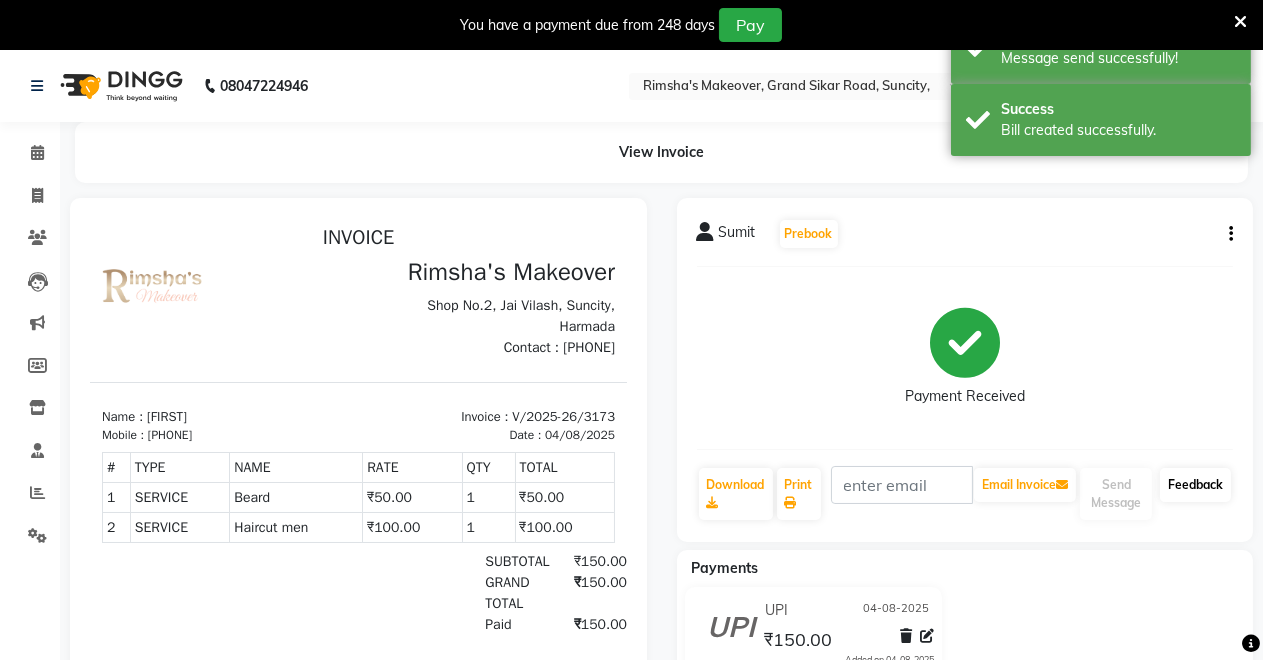 click on "Feedback" 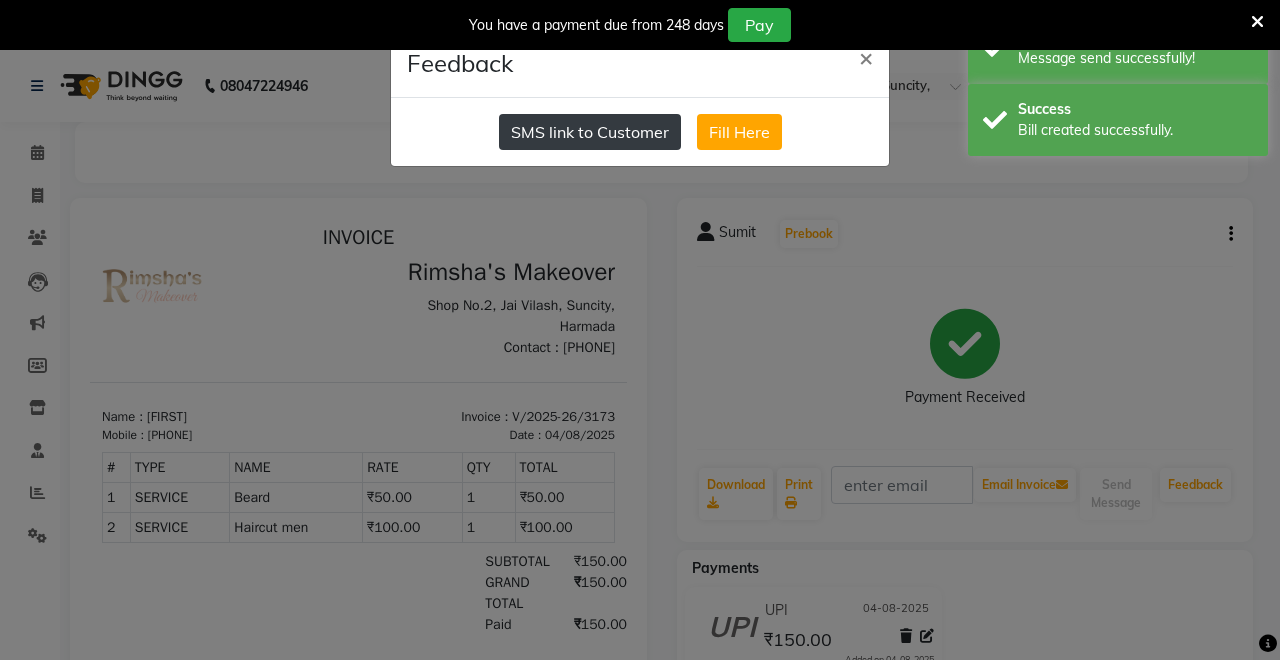 click on "SMS link to Customer" 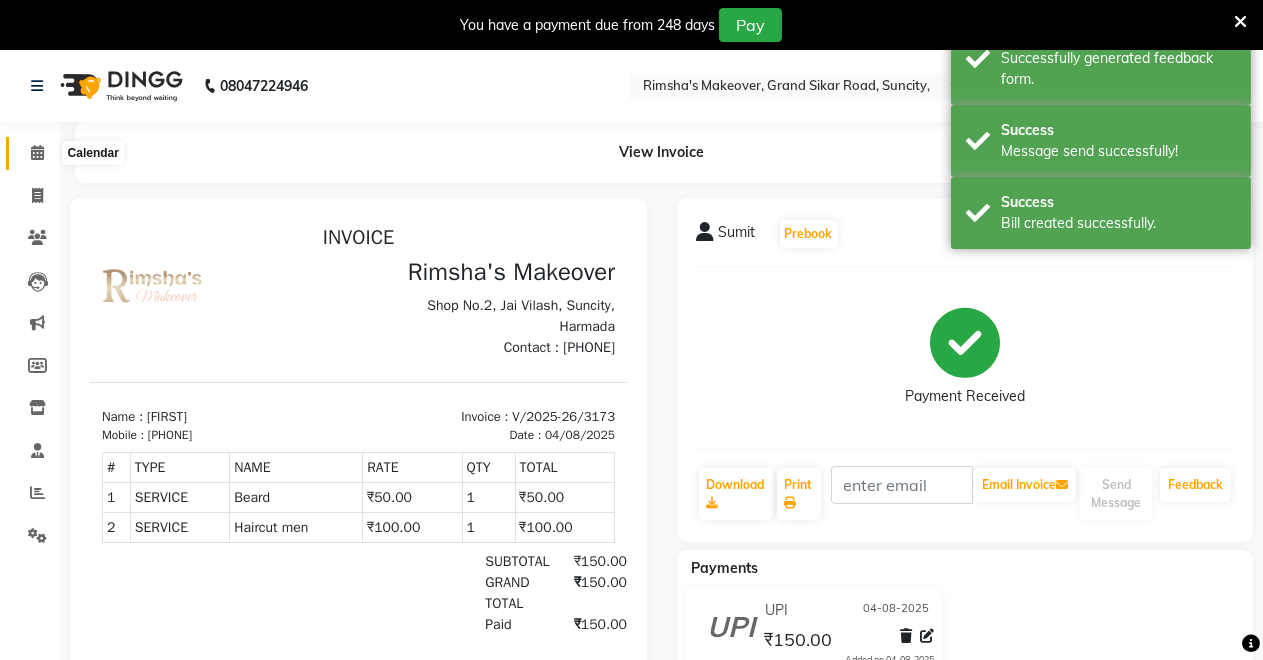 click 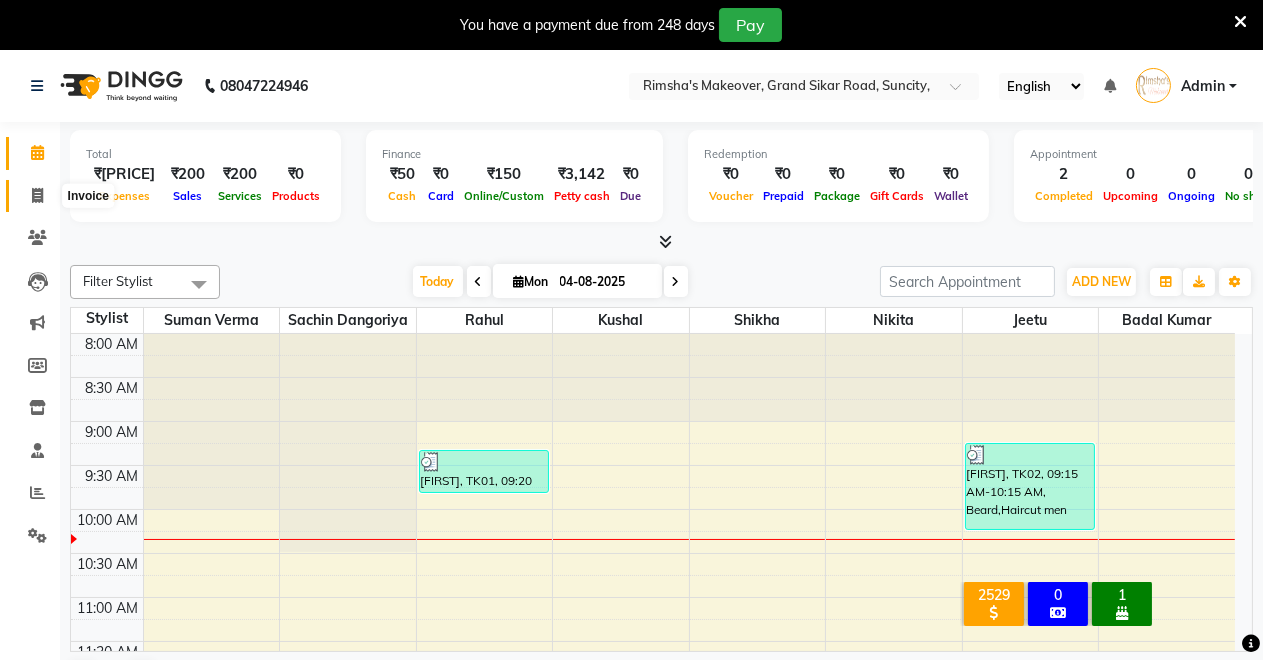 click 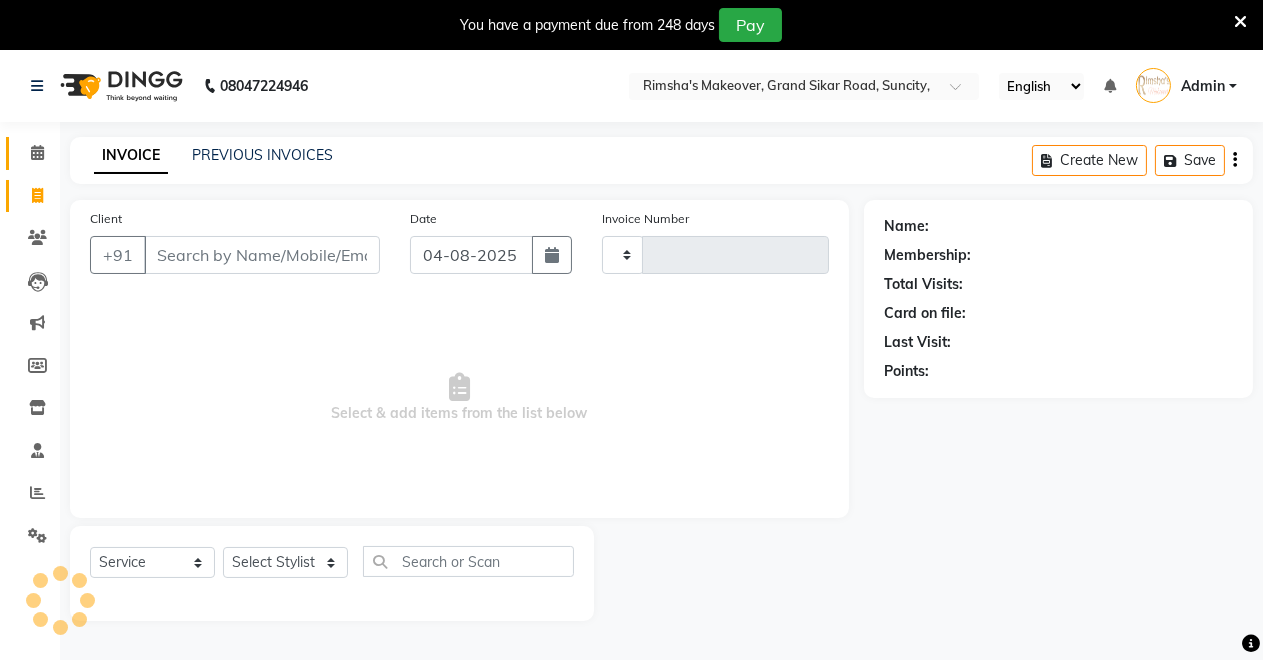 type on "3174" 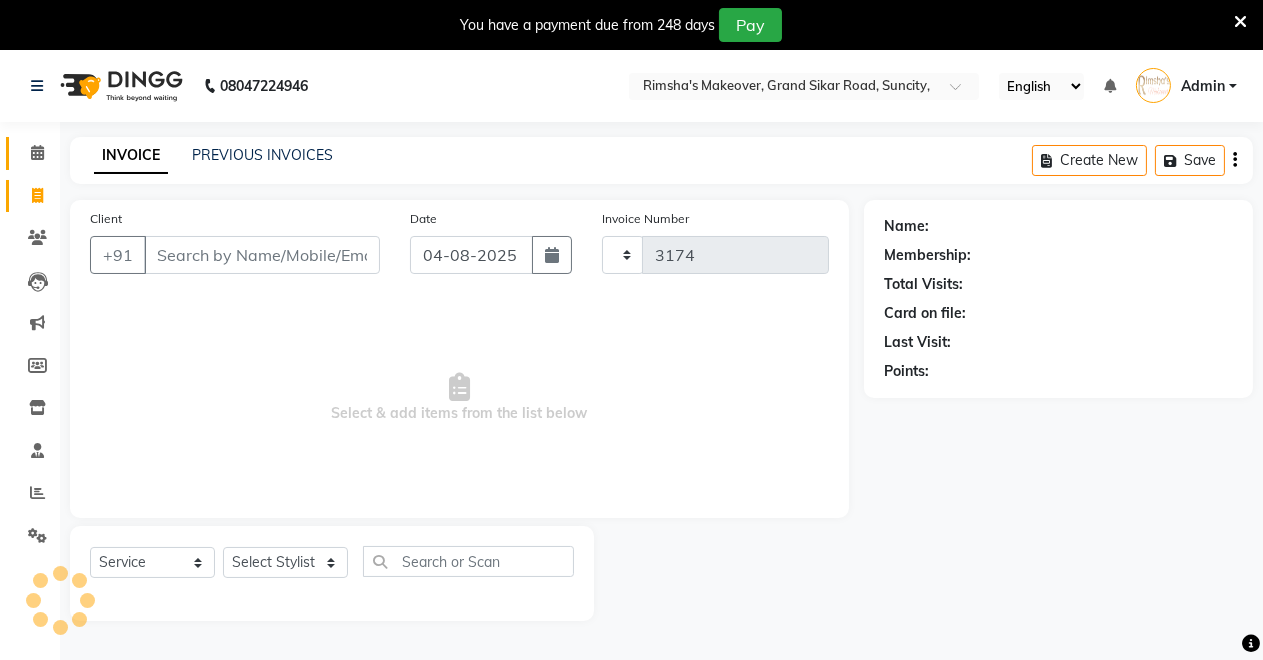select on "7317" 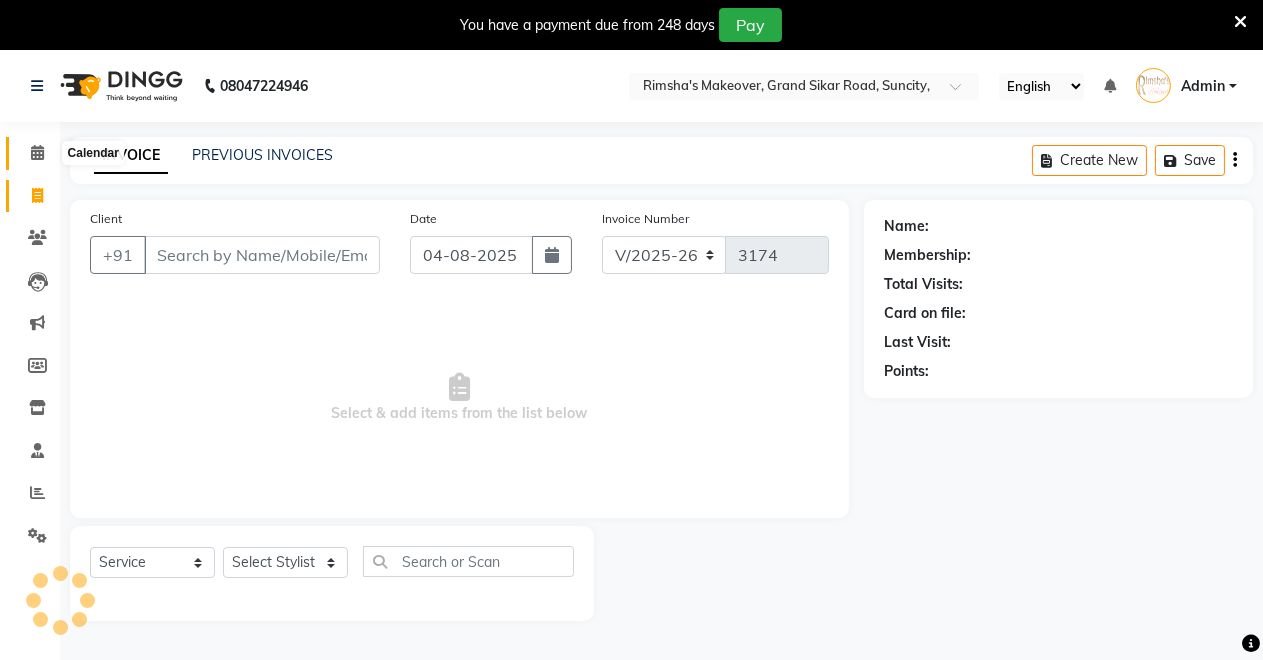 click 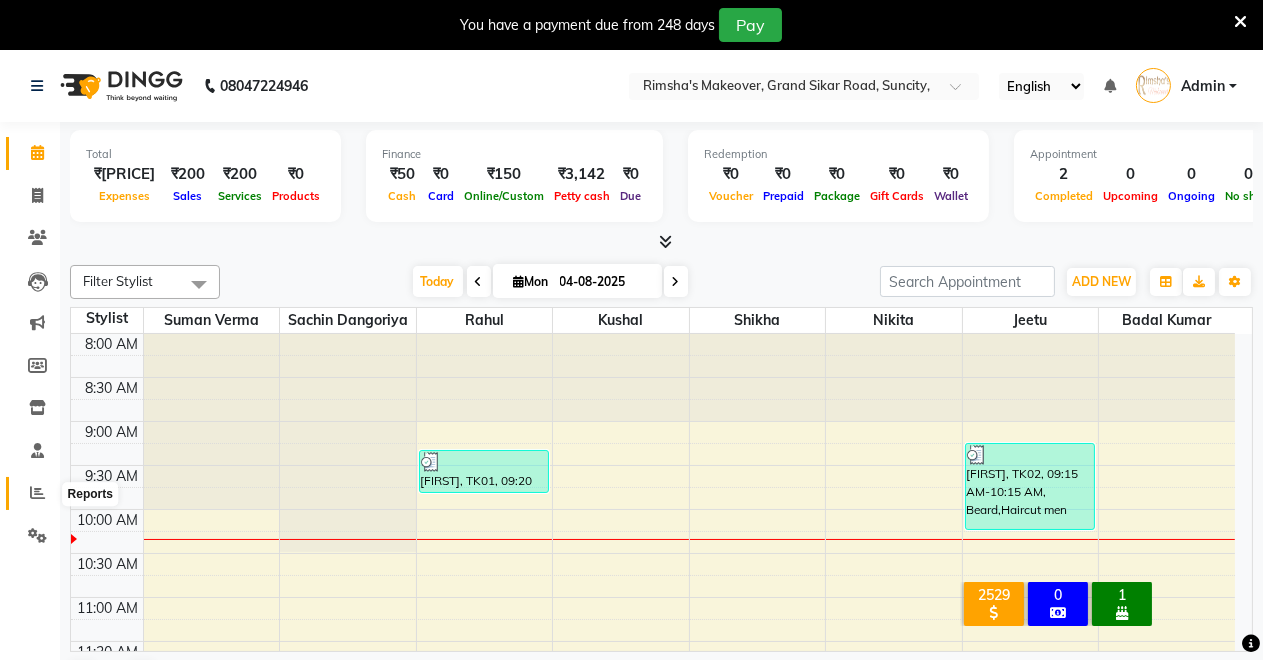 click 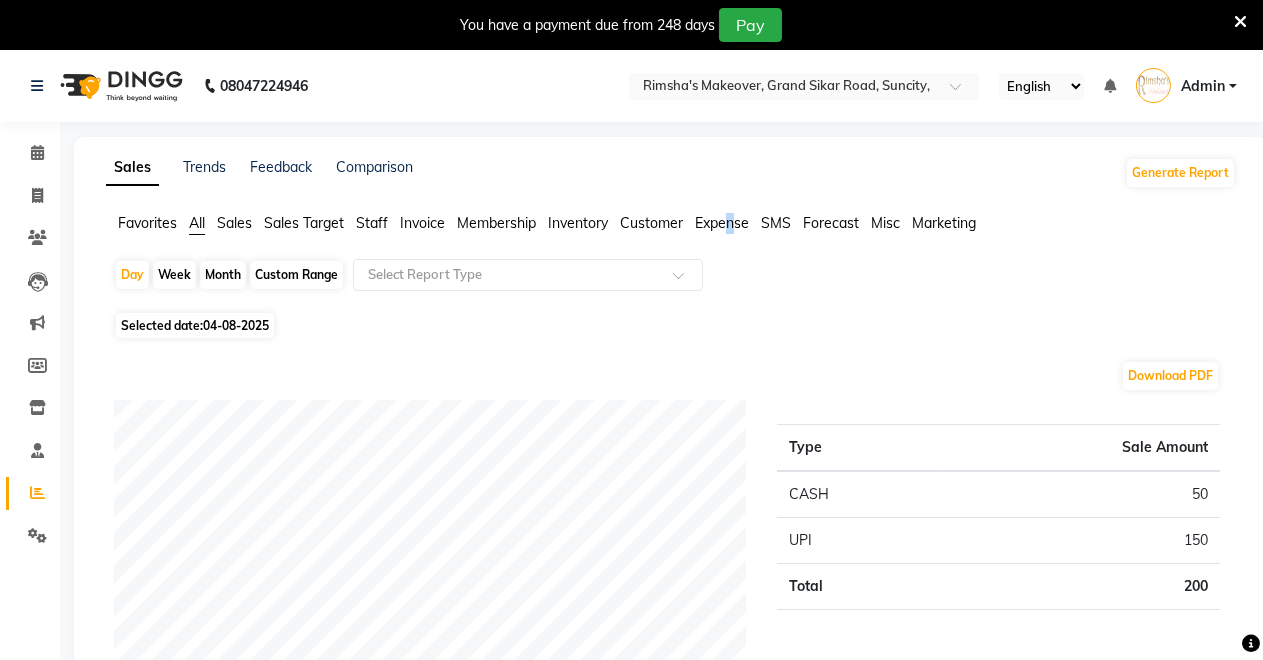 click on "Expense" 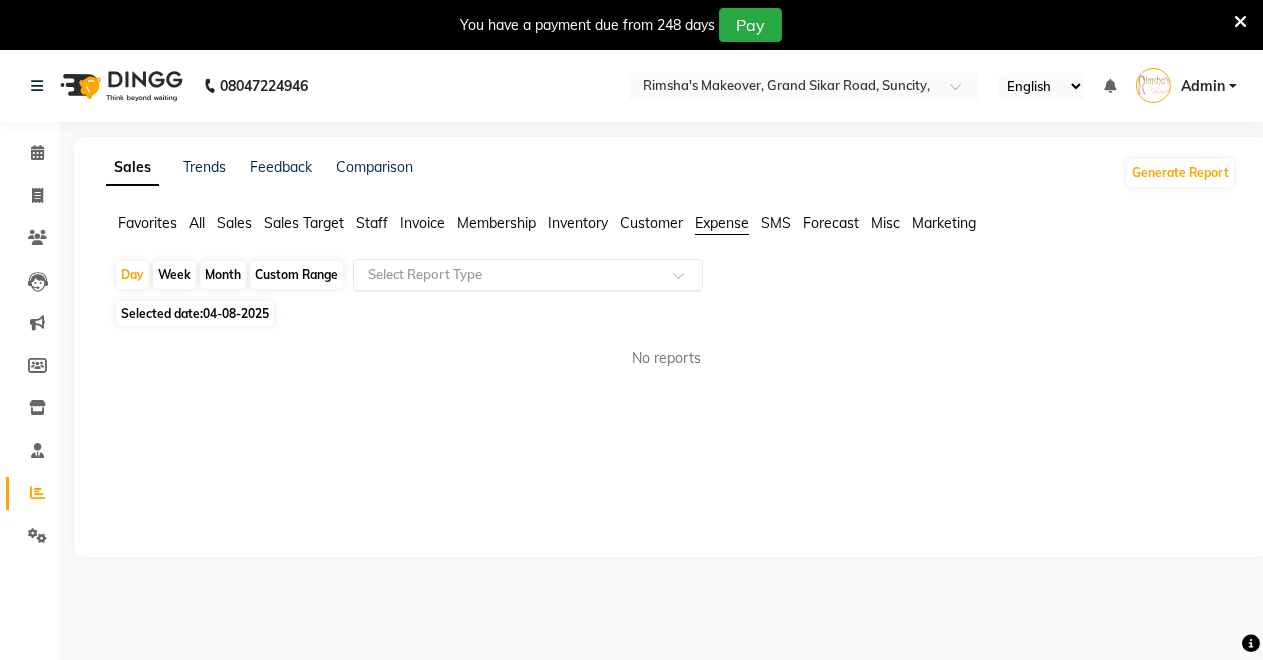 click 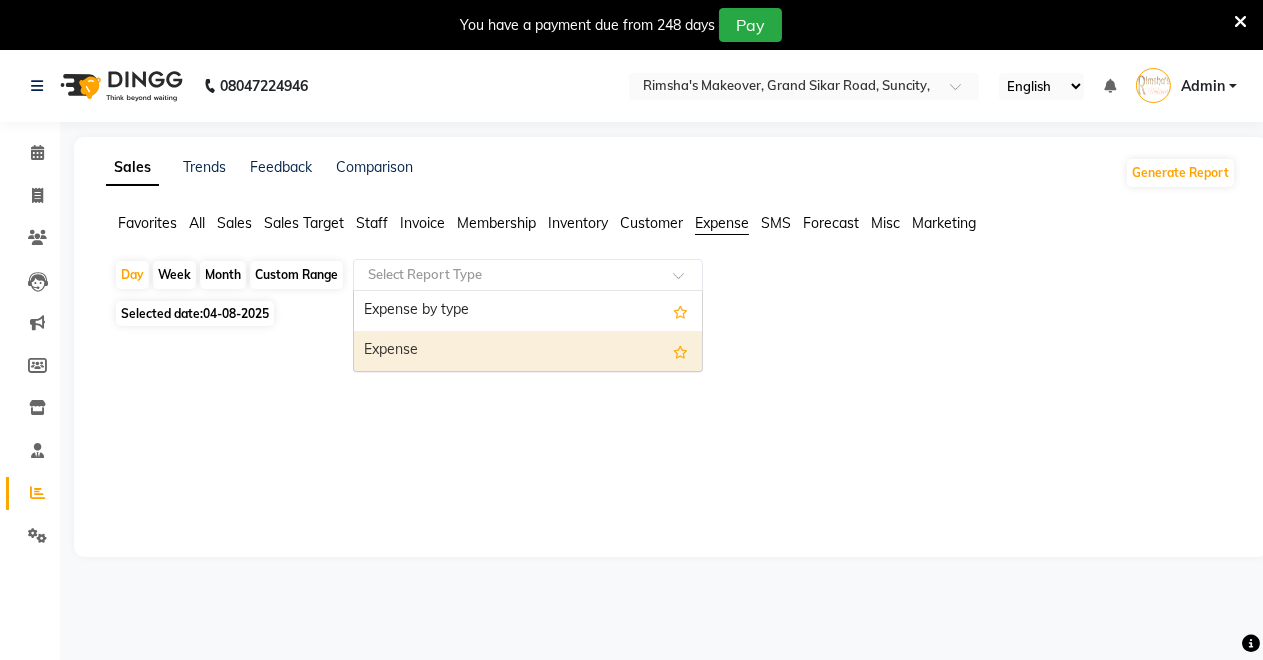 click on "Expense" at bounding box center (528, 351) 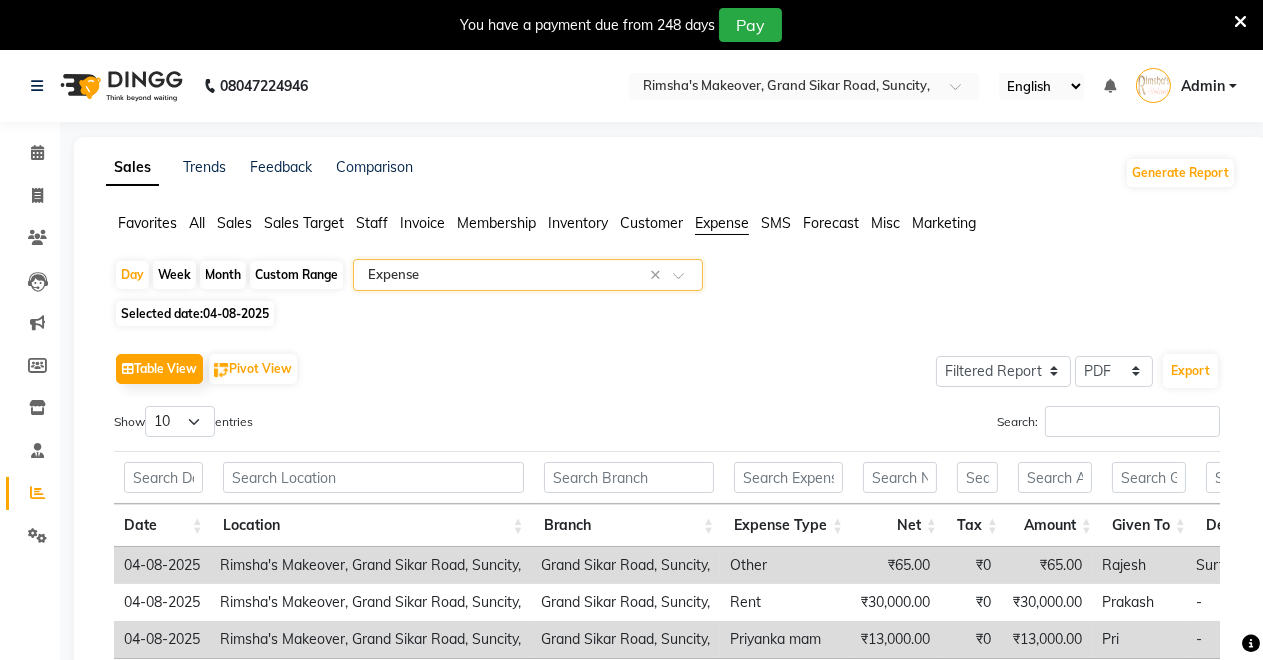 scroll, scrollTop: 182, scrollLeft: 0, axis: vertical 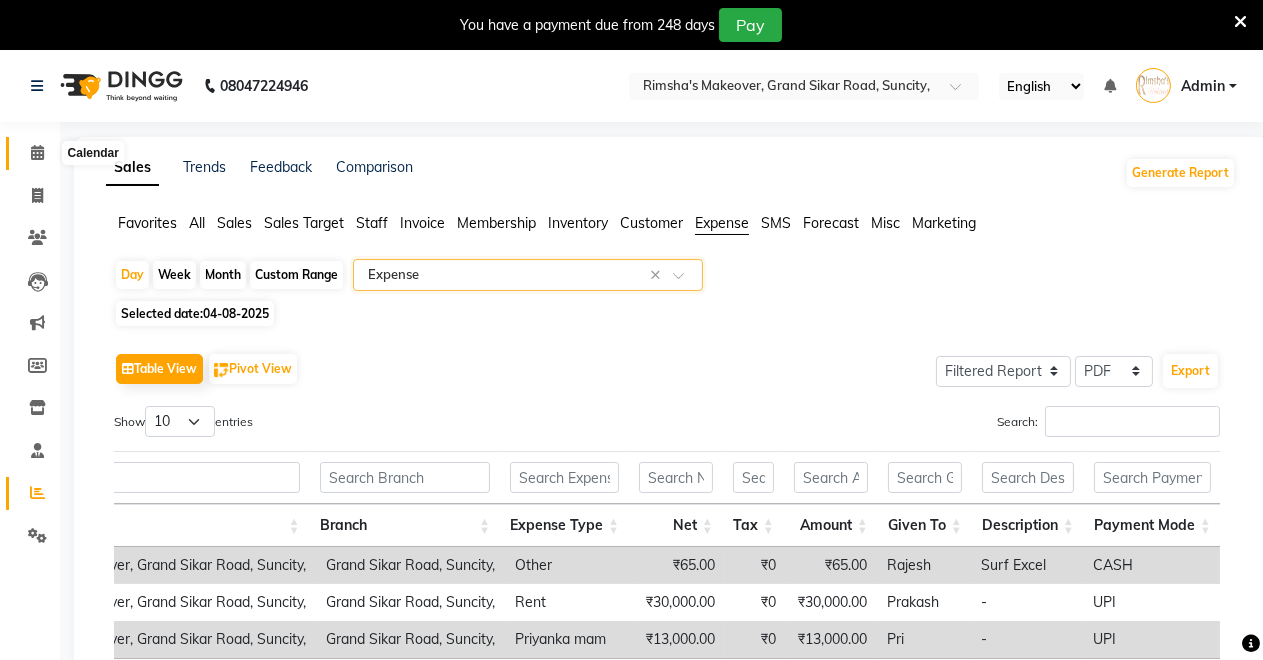 click 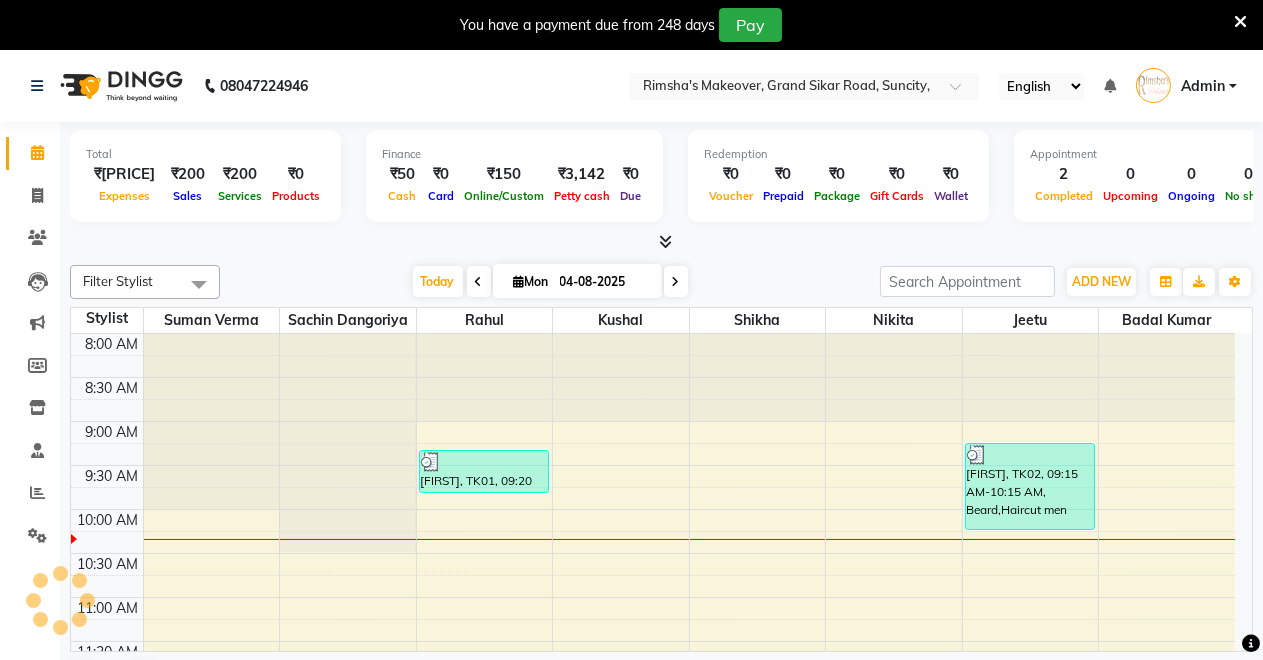 scroll, scrollTop: 0, scrollLeft: 0, axis: both 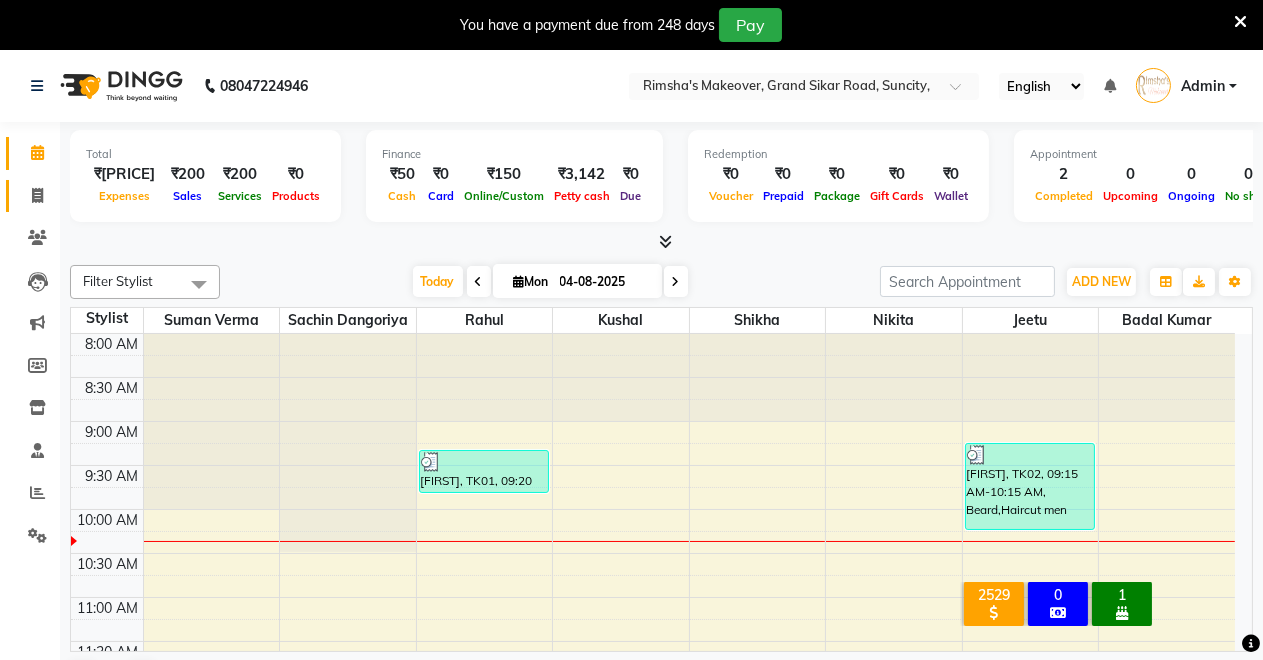 drag, startPoint x: 34, startPoint y: 208, endPoint x: 48, endPoint y: 204, distance: 14.56022 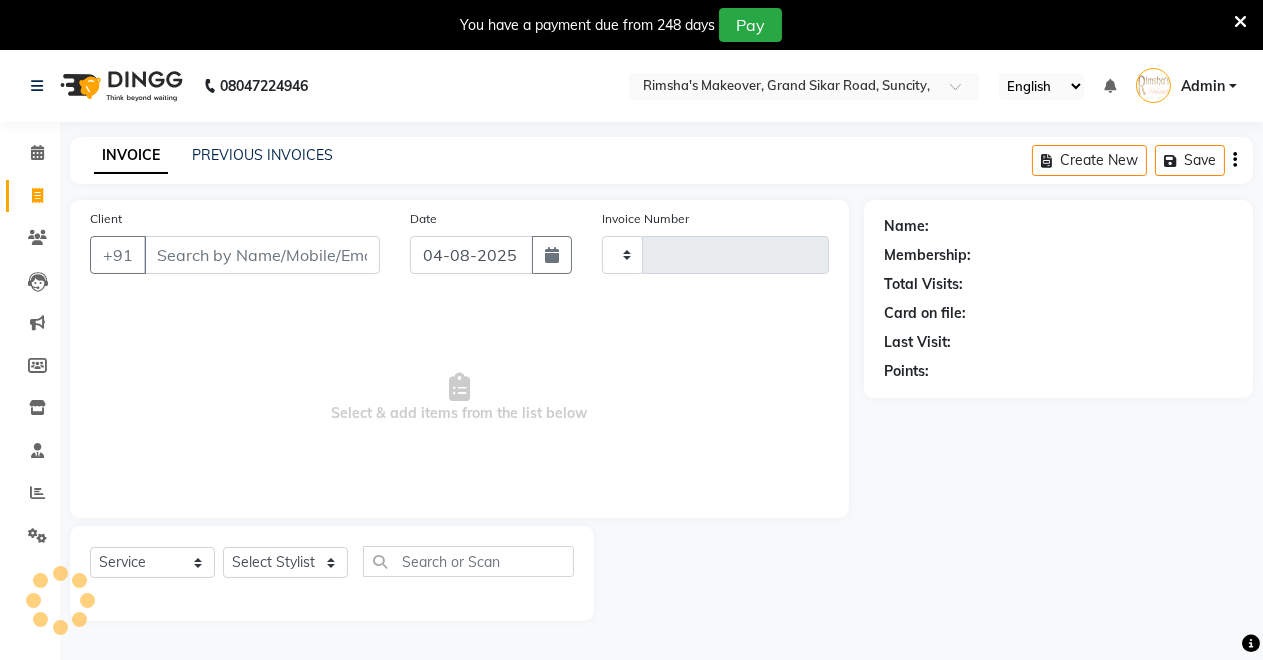 type on "3174" 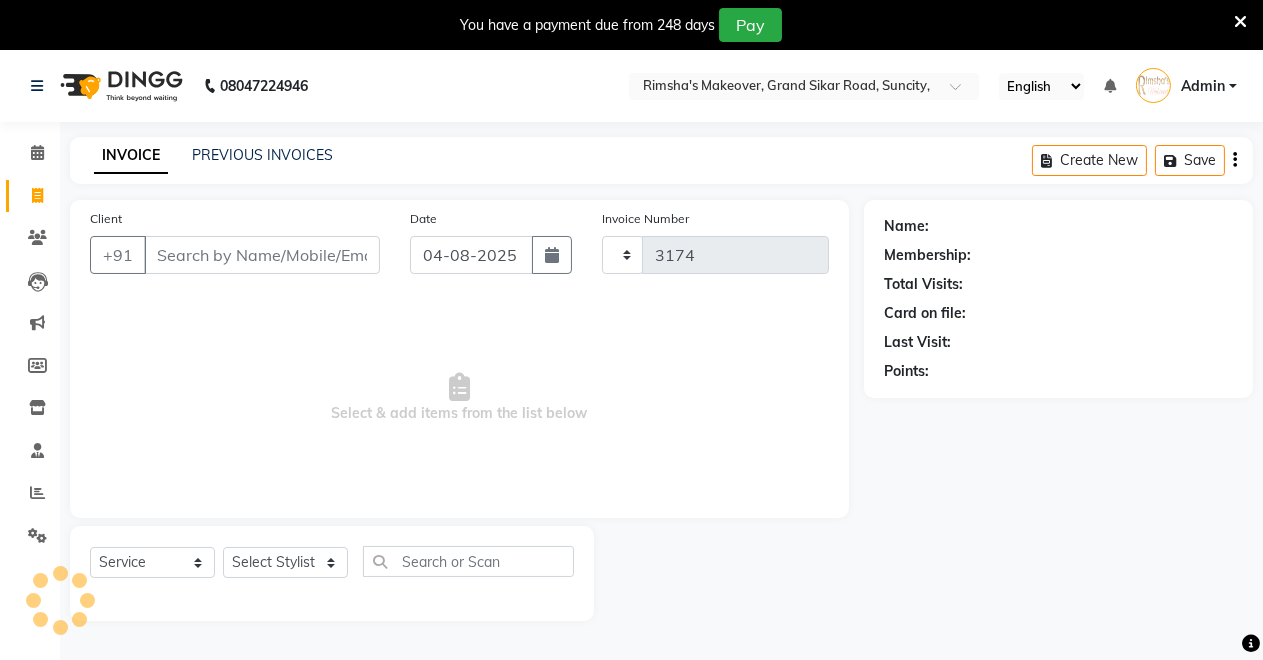 select on "7317" 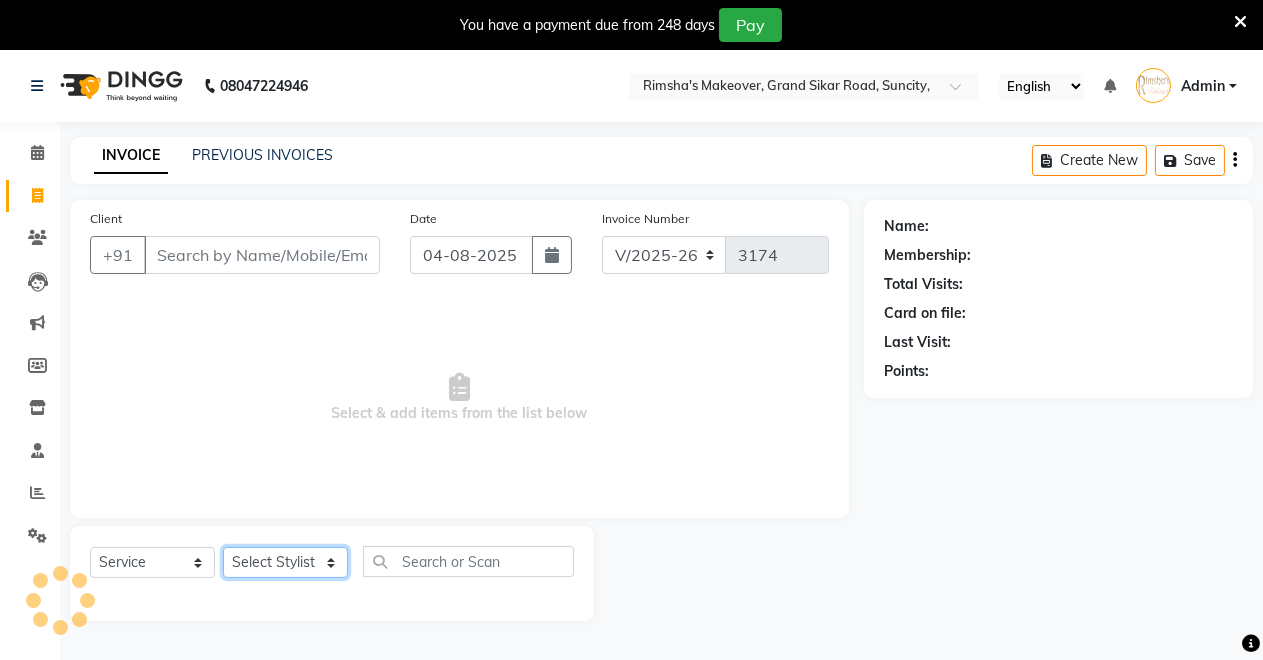click on "Select Stylist Badal kumar Jeetu Kushal Nikita Rahul Sachin Dangoriya Shikha Suman Verma" 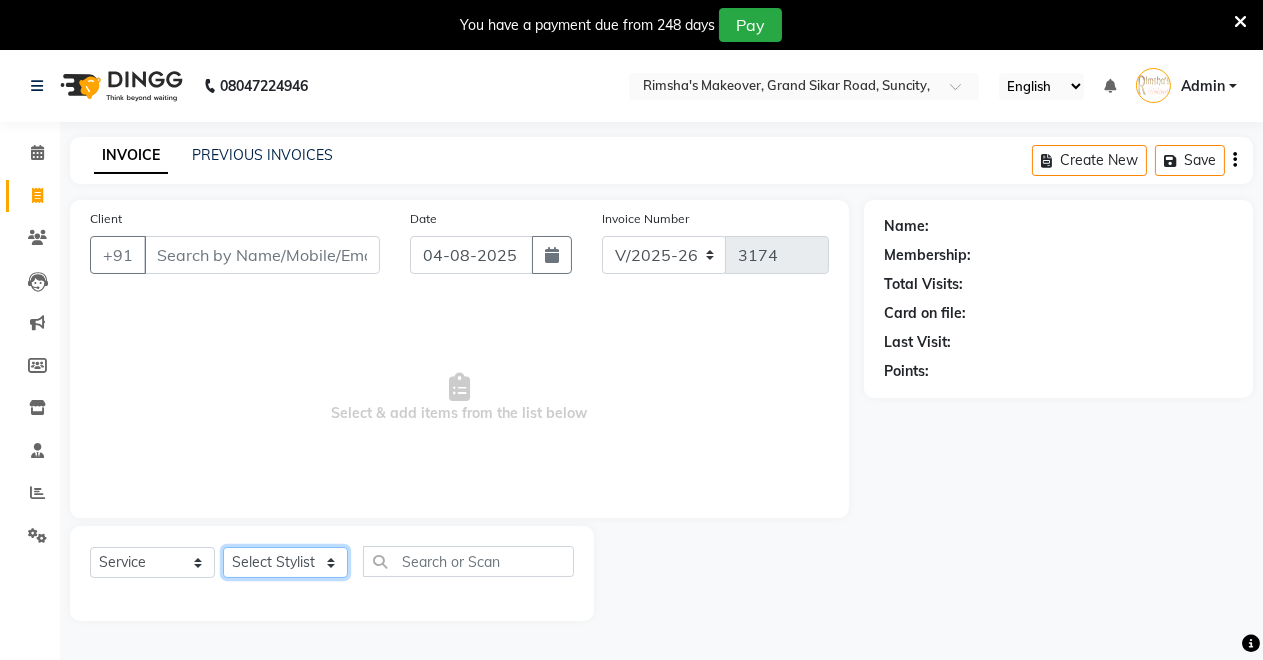 select on "77364" 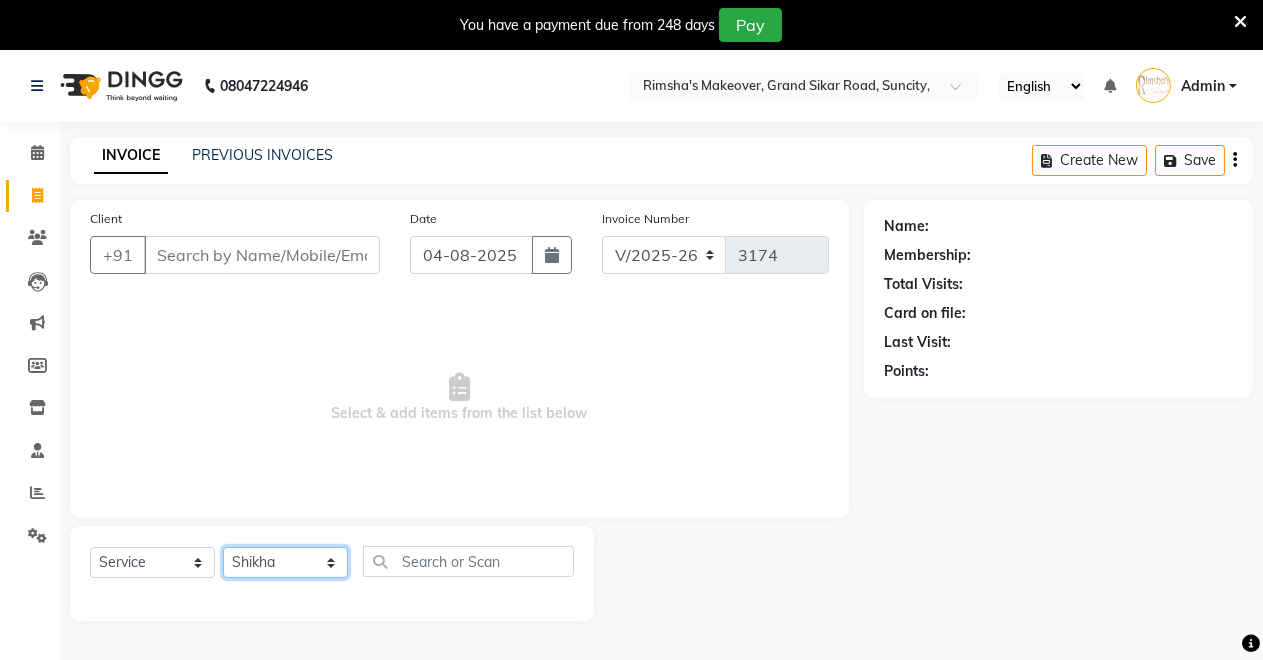 click on "Select Stylist Badal kumar Jeetu Kushal Nikita Rahul Sachin Dangoriya Shikha Suman Verma" 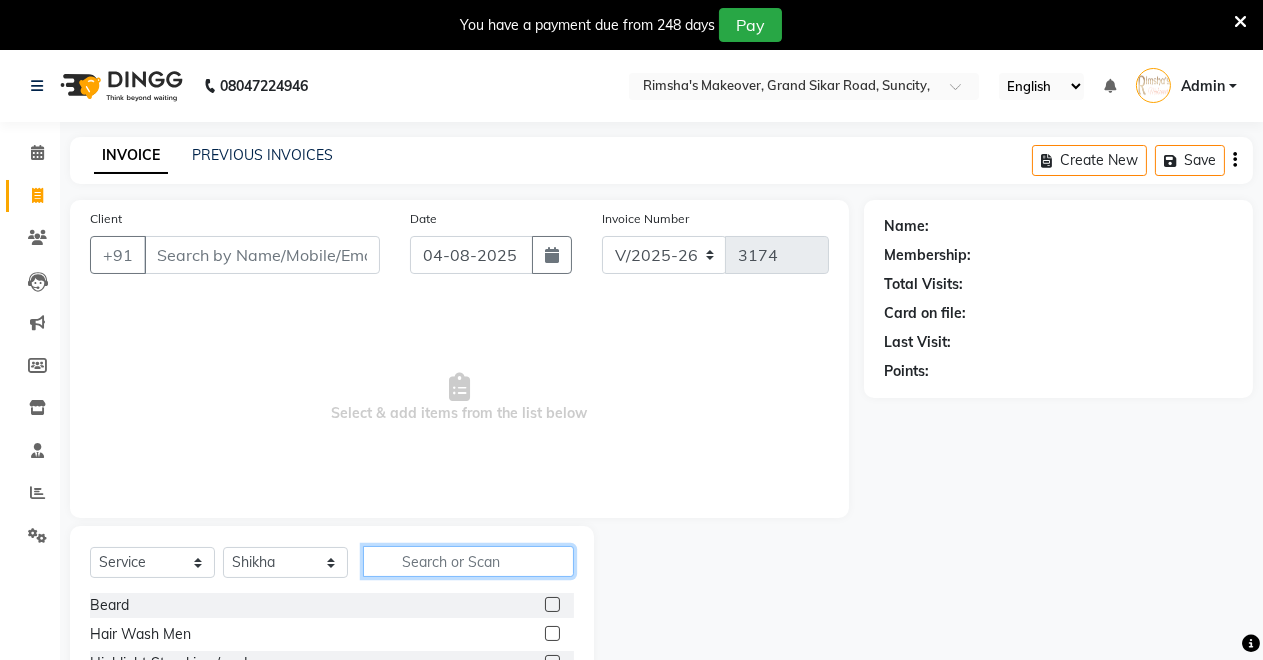 click 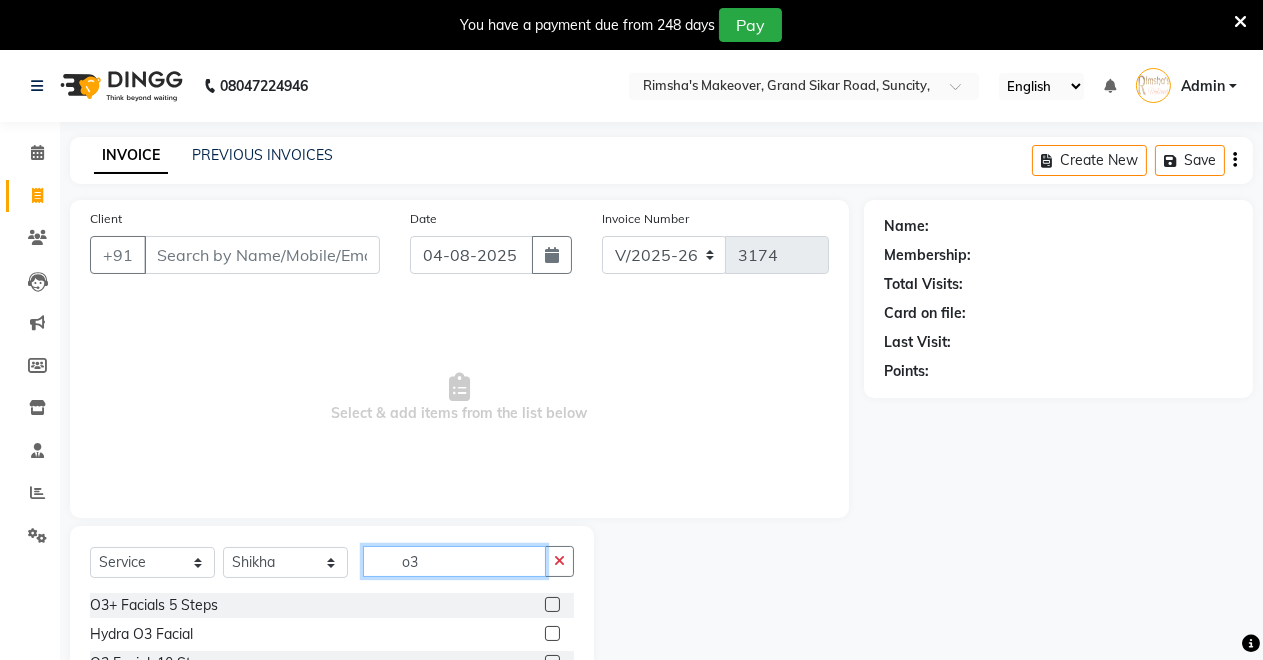scroll, scrollTop: 136, scrollLeft: 0, axis: vertical 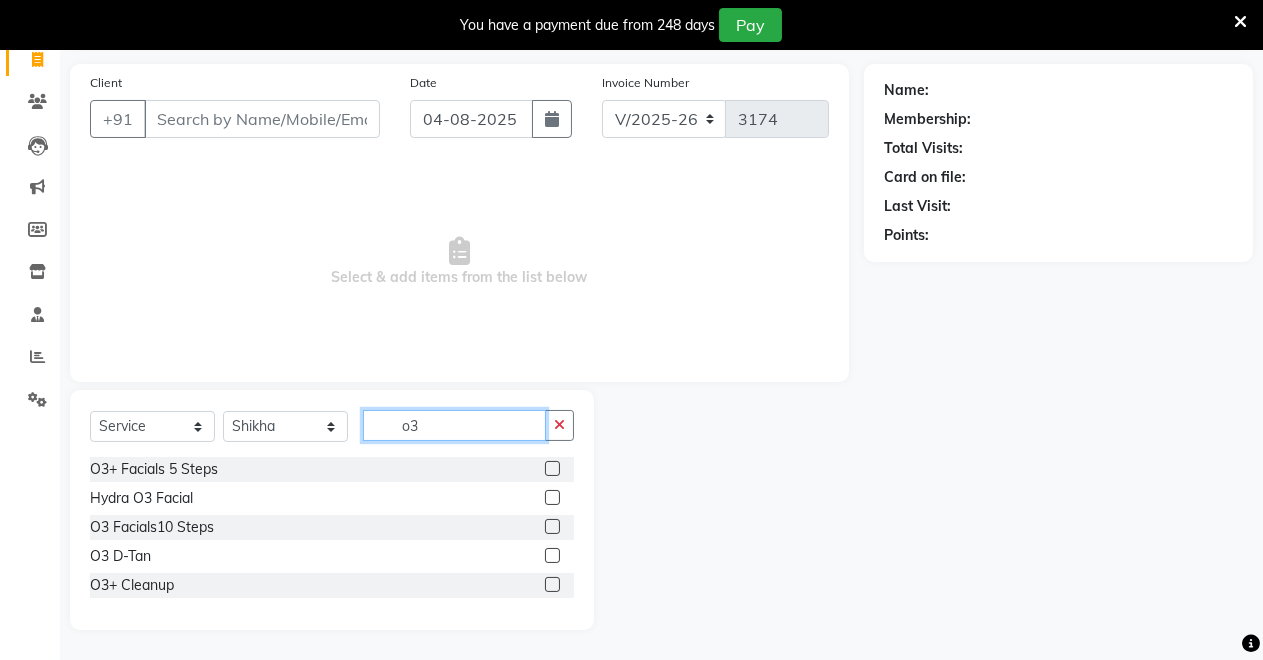 type on "o3" 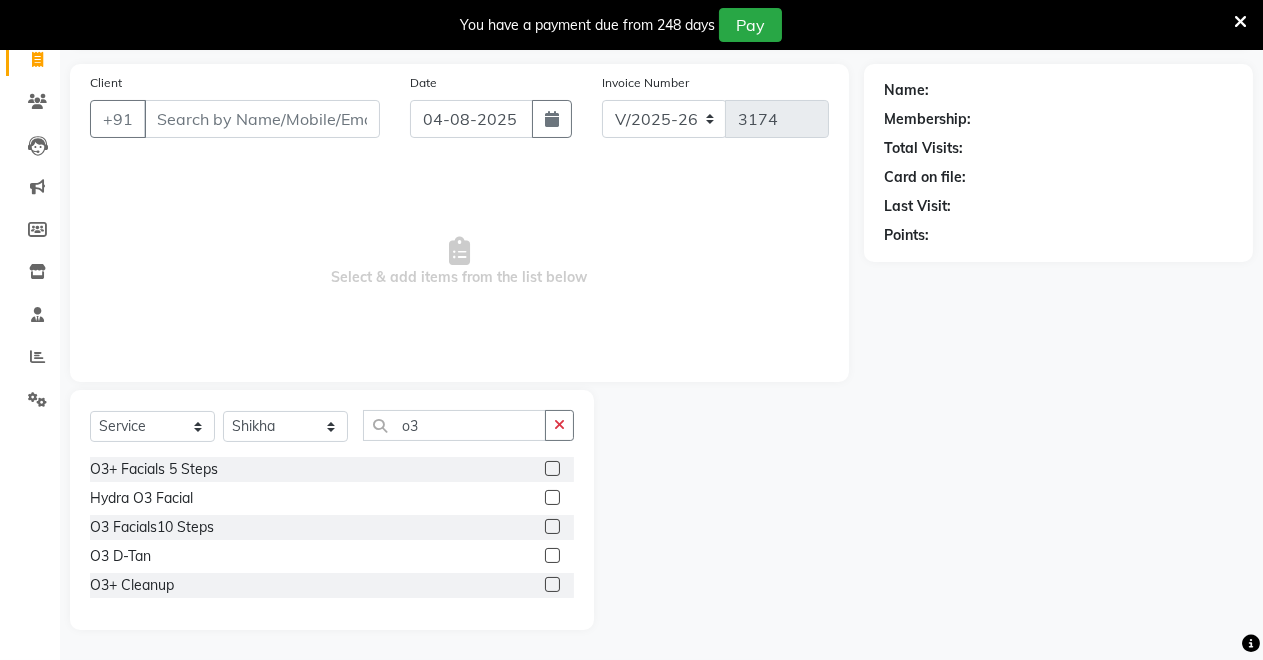 click 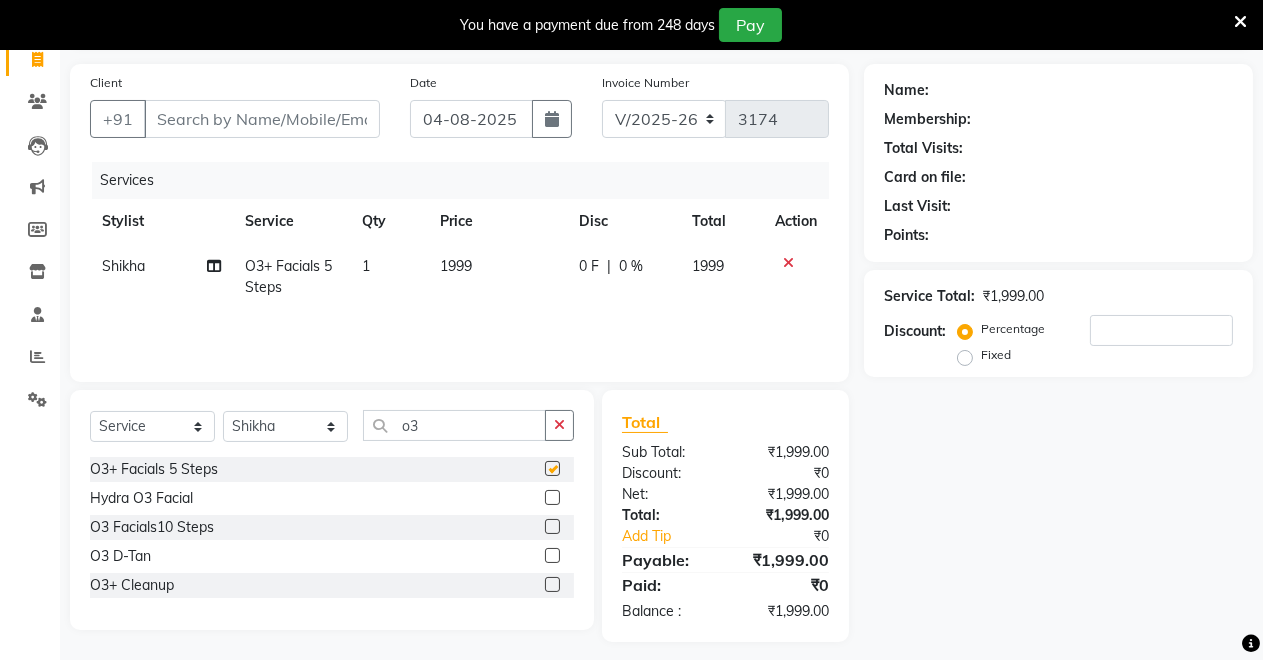 checkbox on "false" 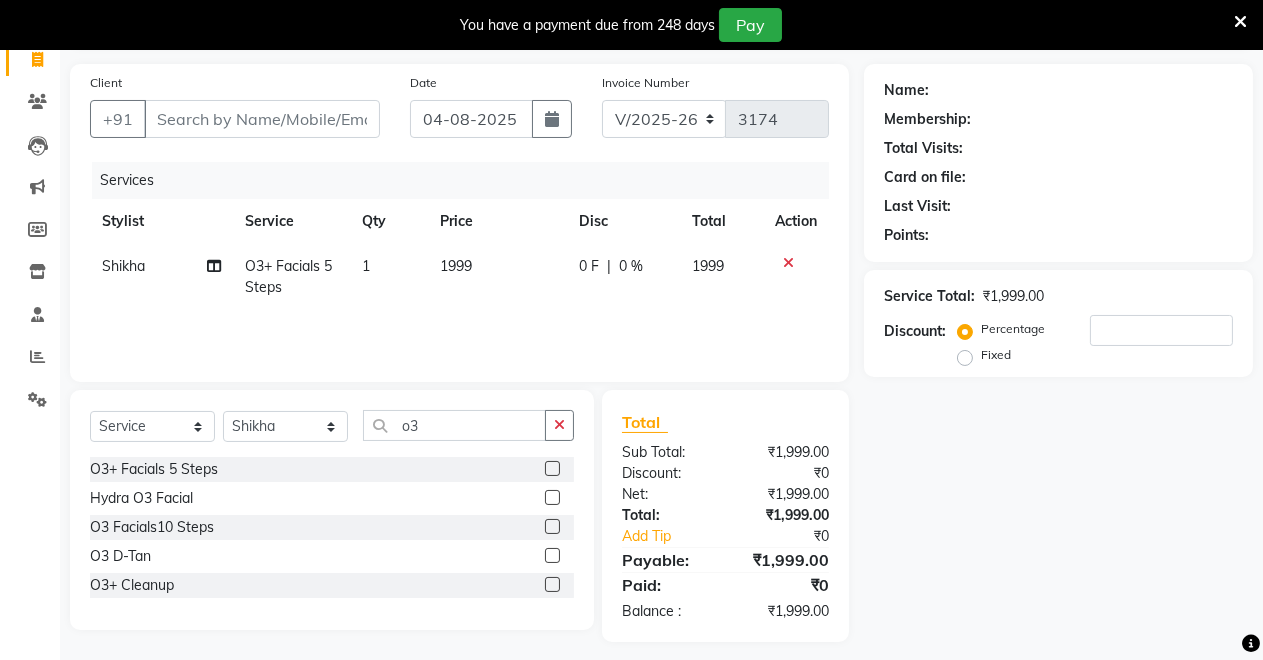 click 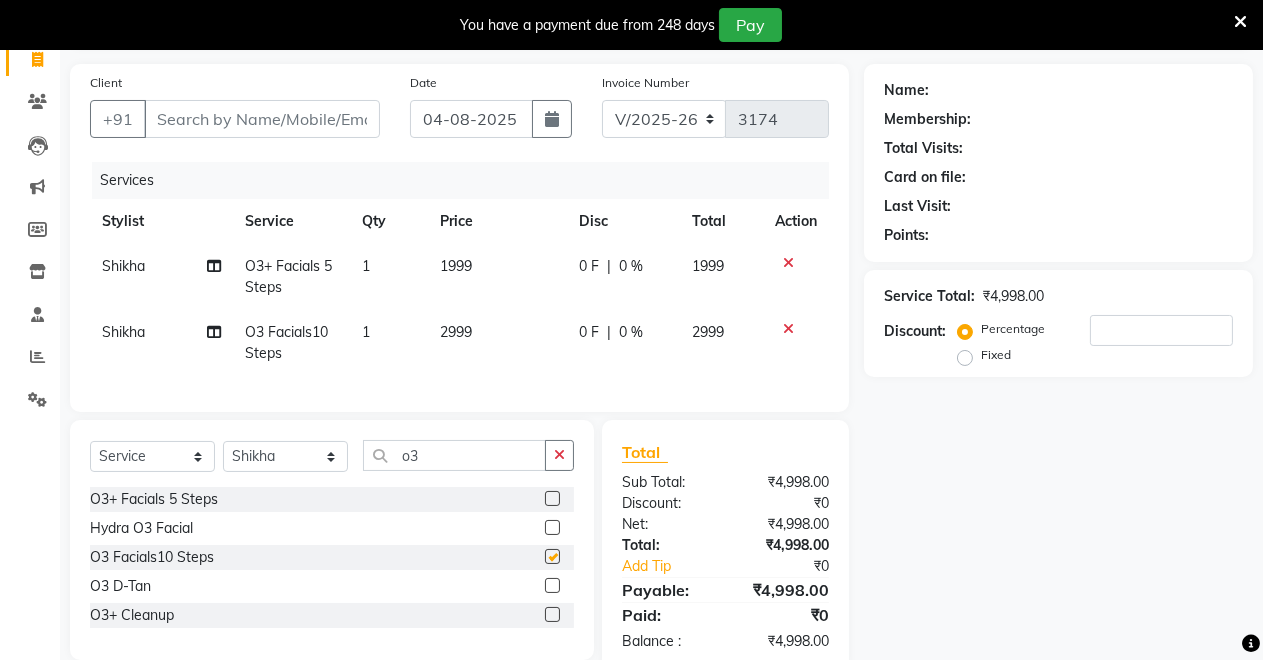 checkbox on "false" 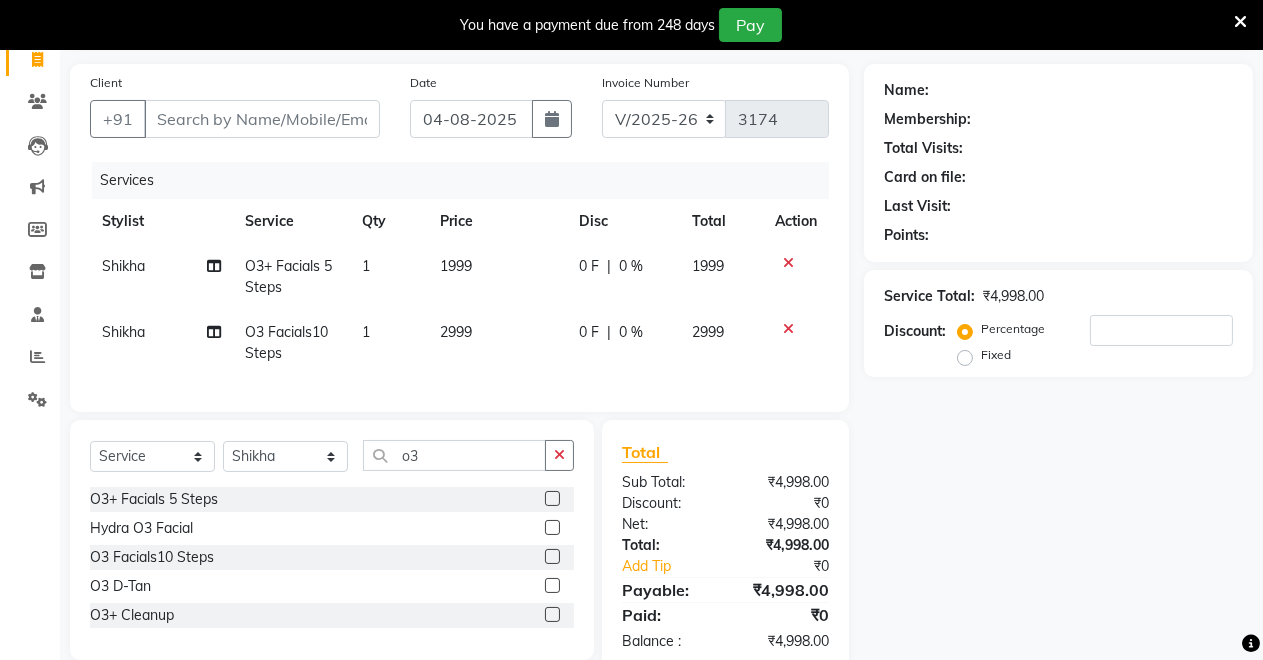 click 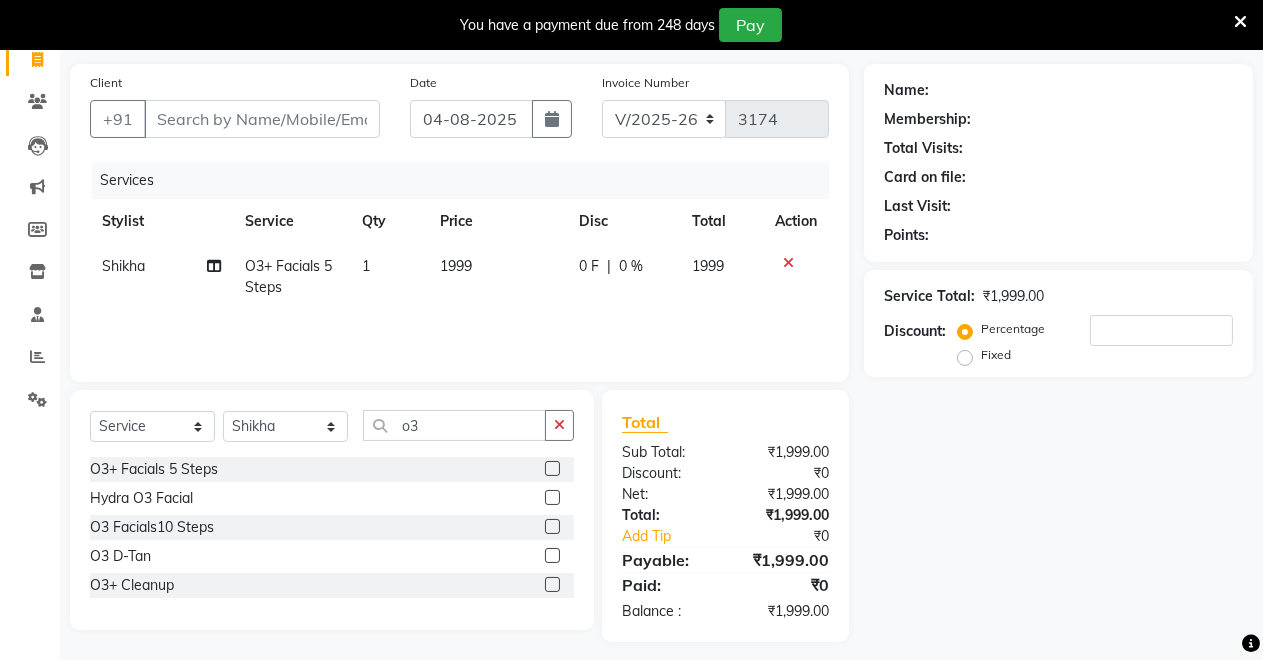 click 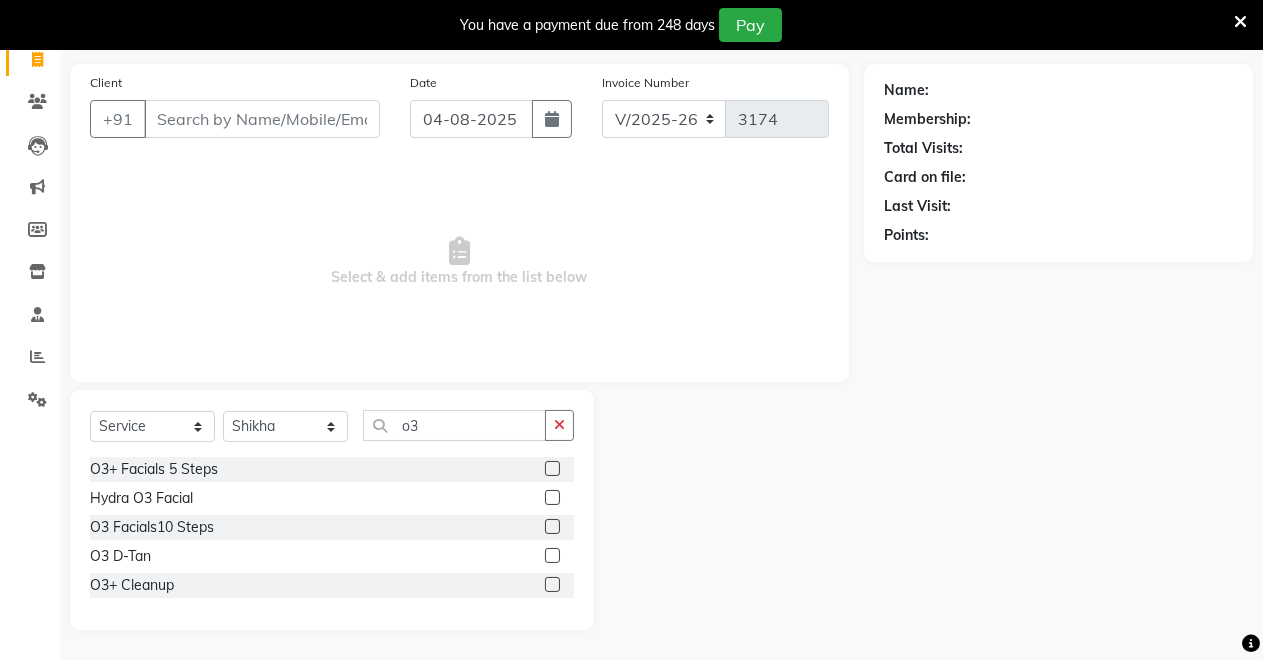 scroll, scrollTop: 0, scrollLeft: 0, axis: both 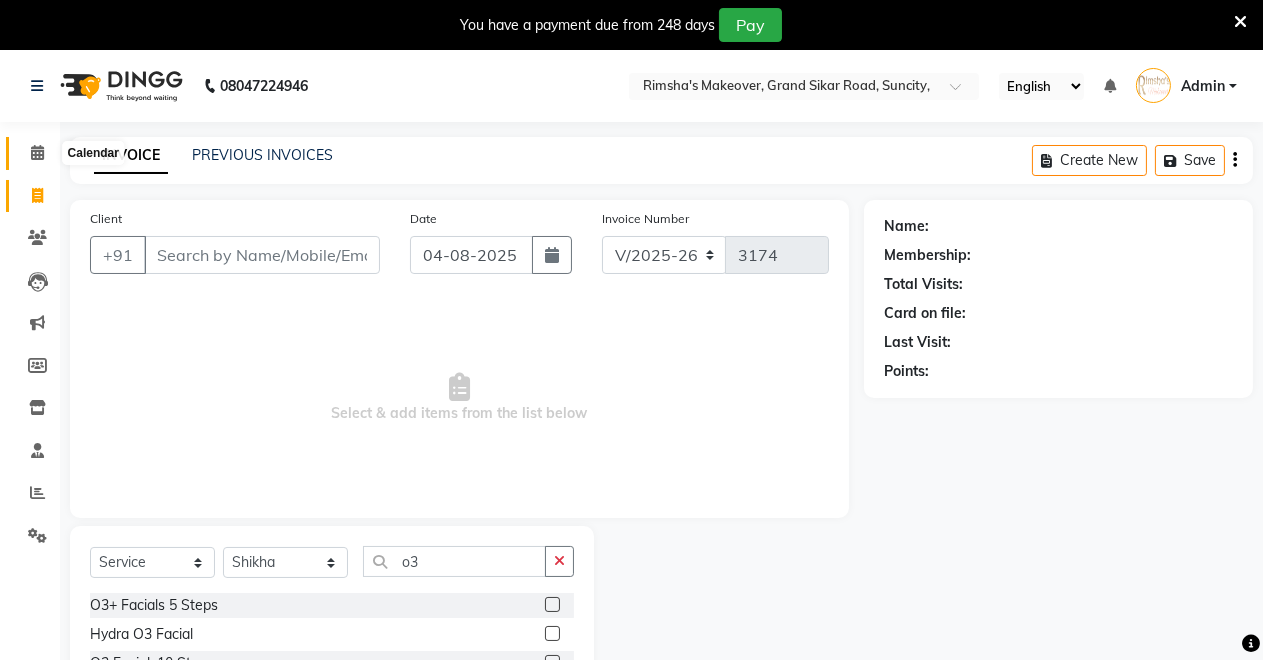 click 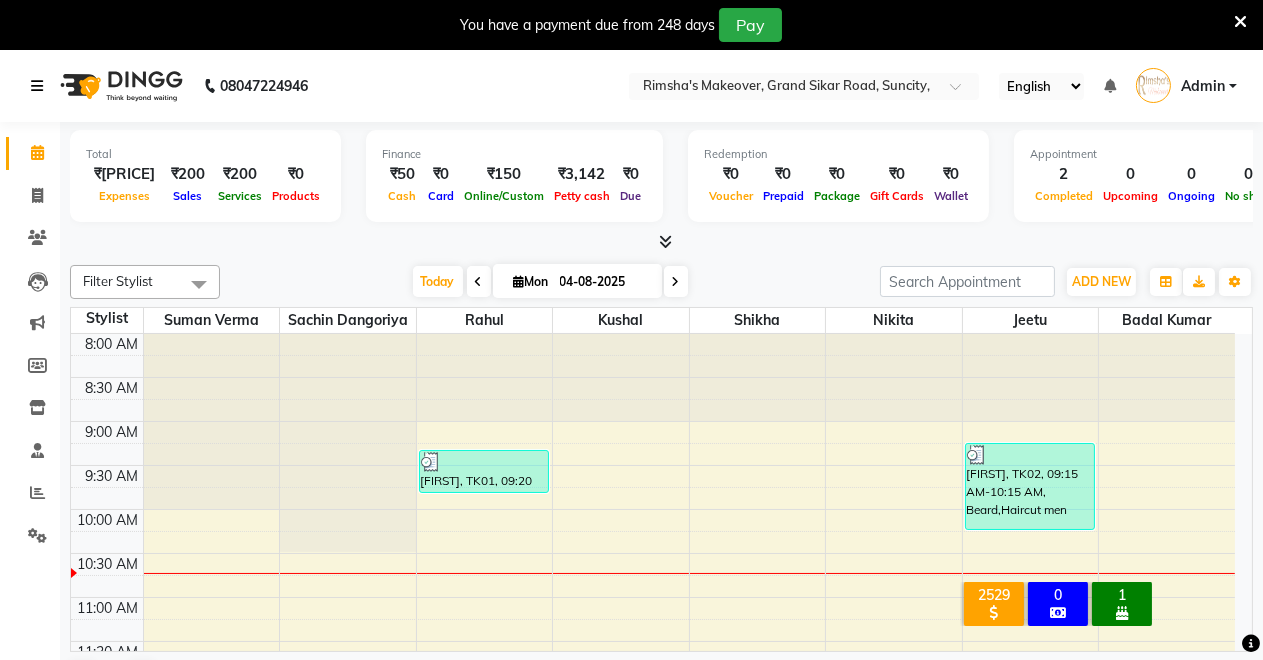 click at bounding box center (37, 86) 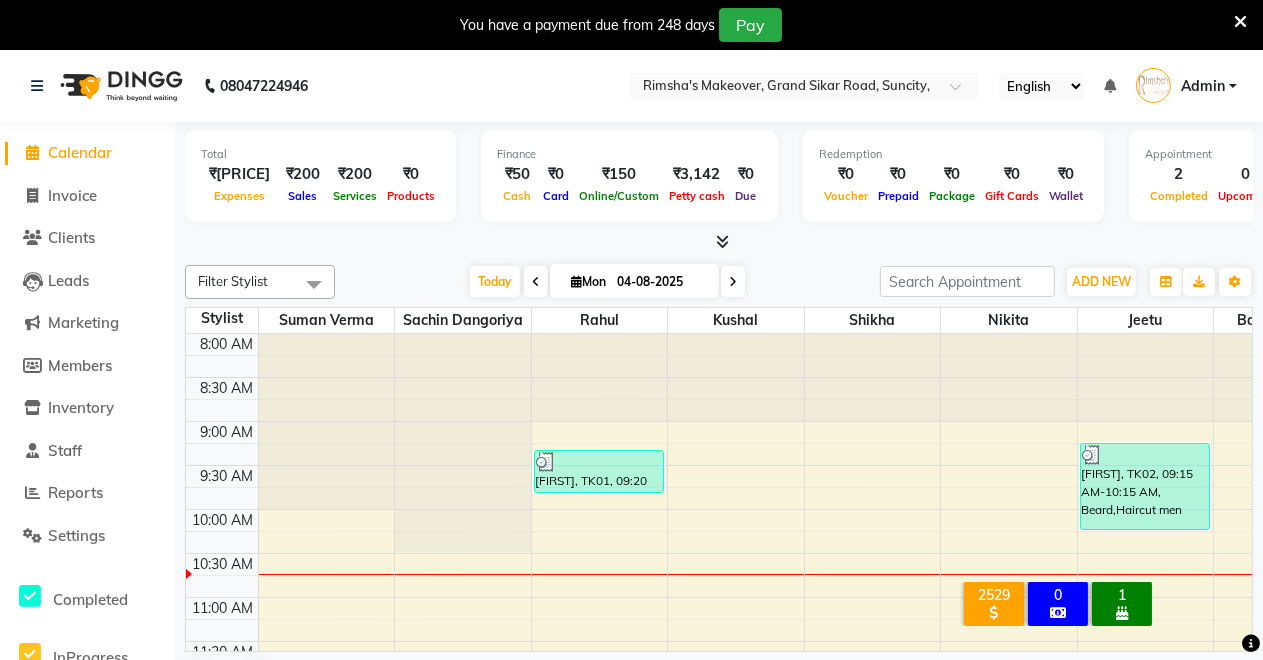 click on "₹[PRICE]" at bounding box center [239, 174] 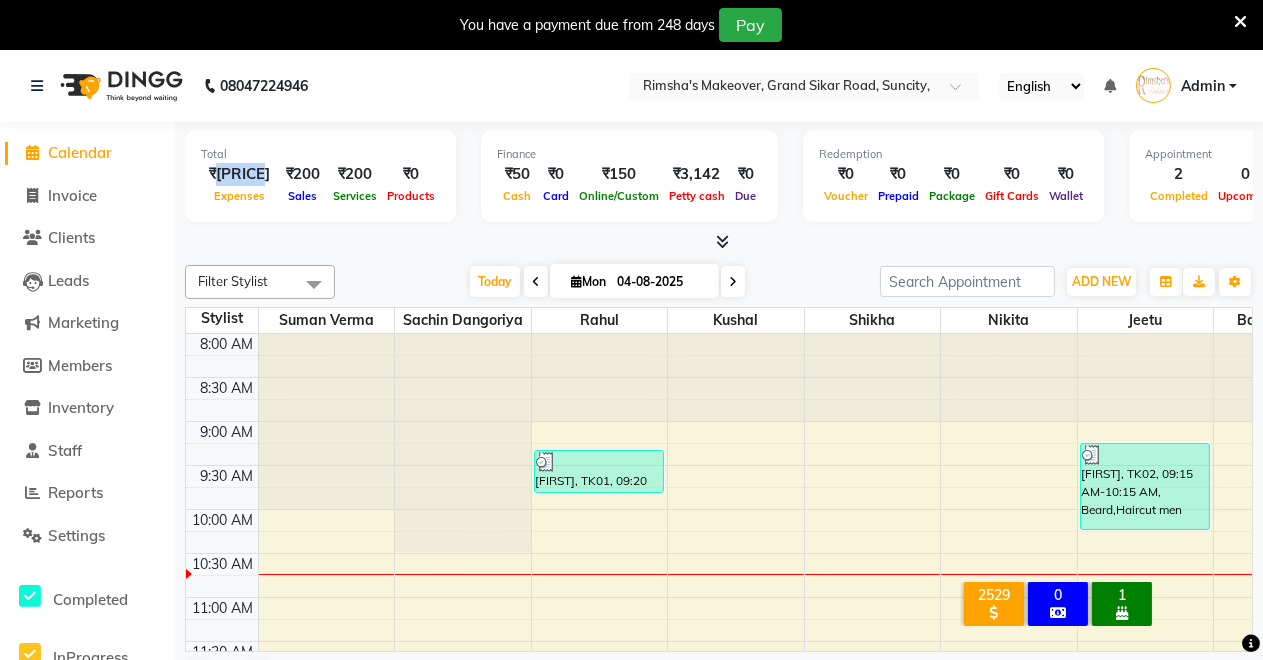 click on "₹[PRICE]" at bounding box center (239, 174) 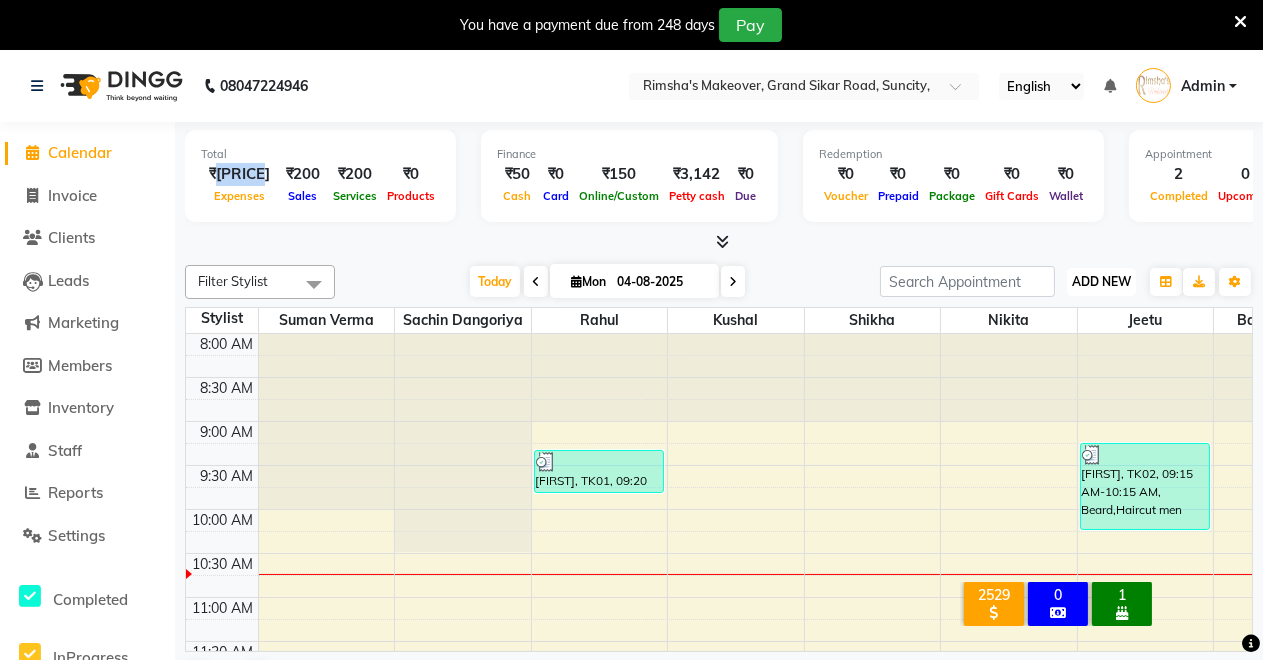 click on "ADD NEW" at bounding box center (1101, 281) 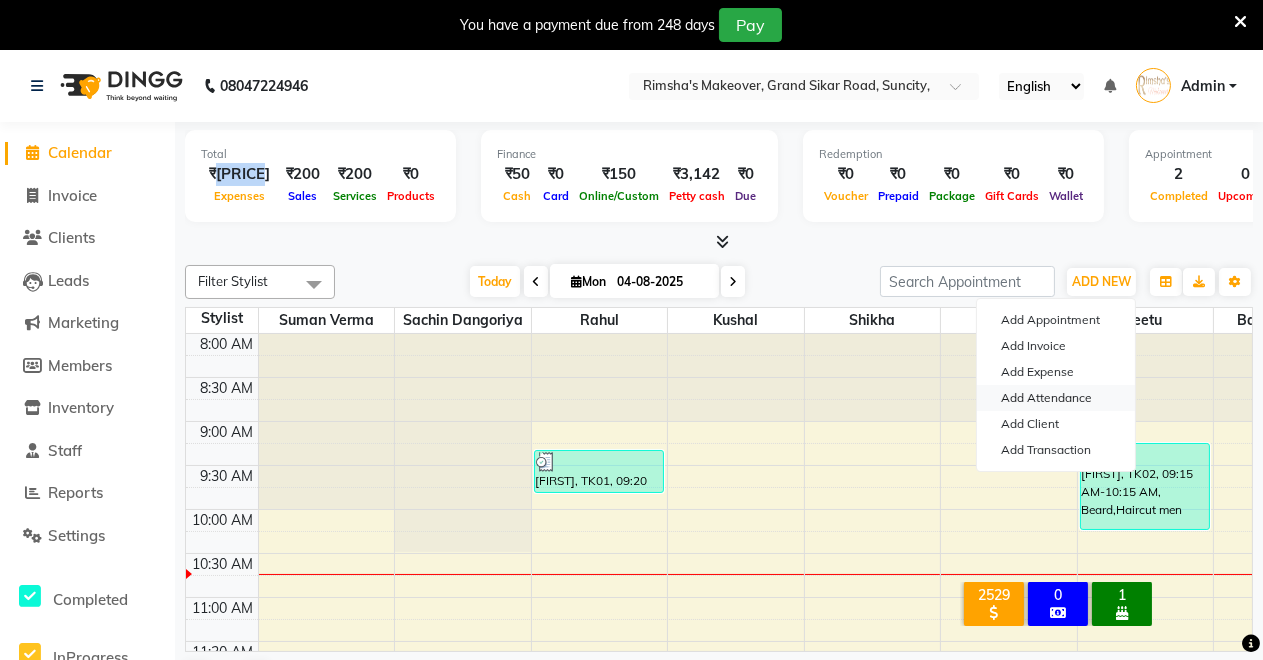 click on "Add Attendance" at bounding box center (1056, 398) 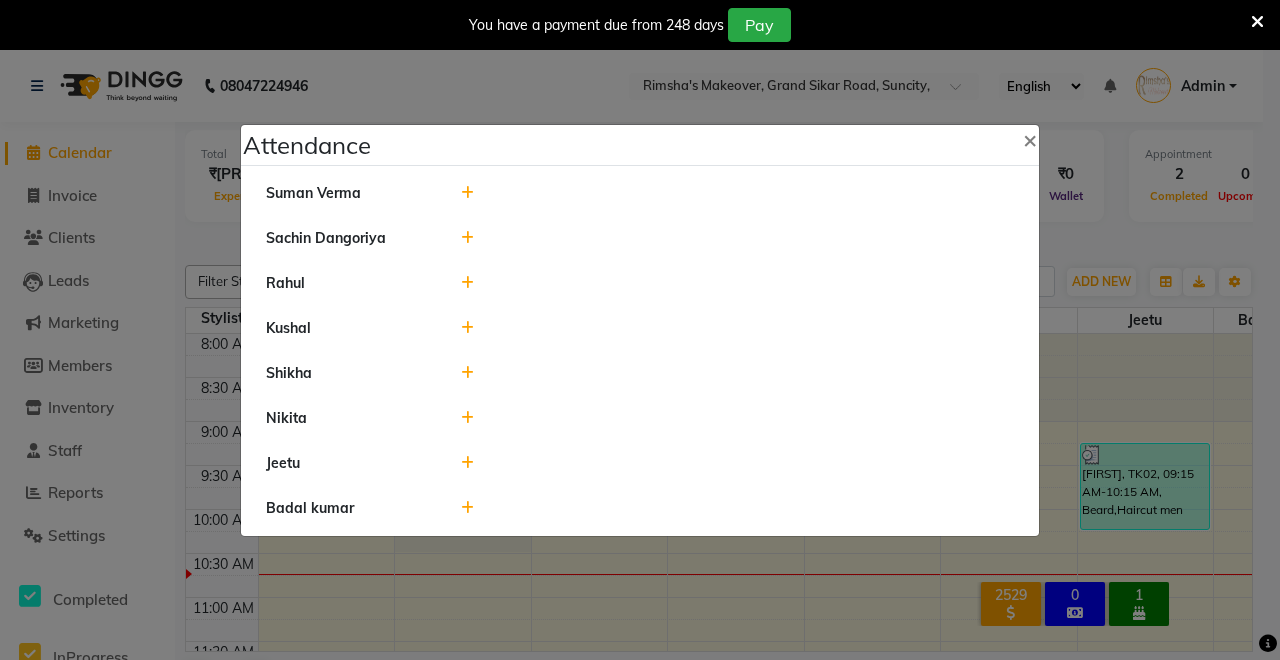 click 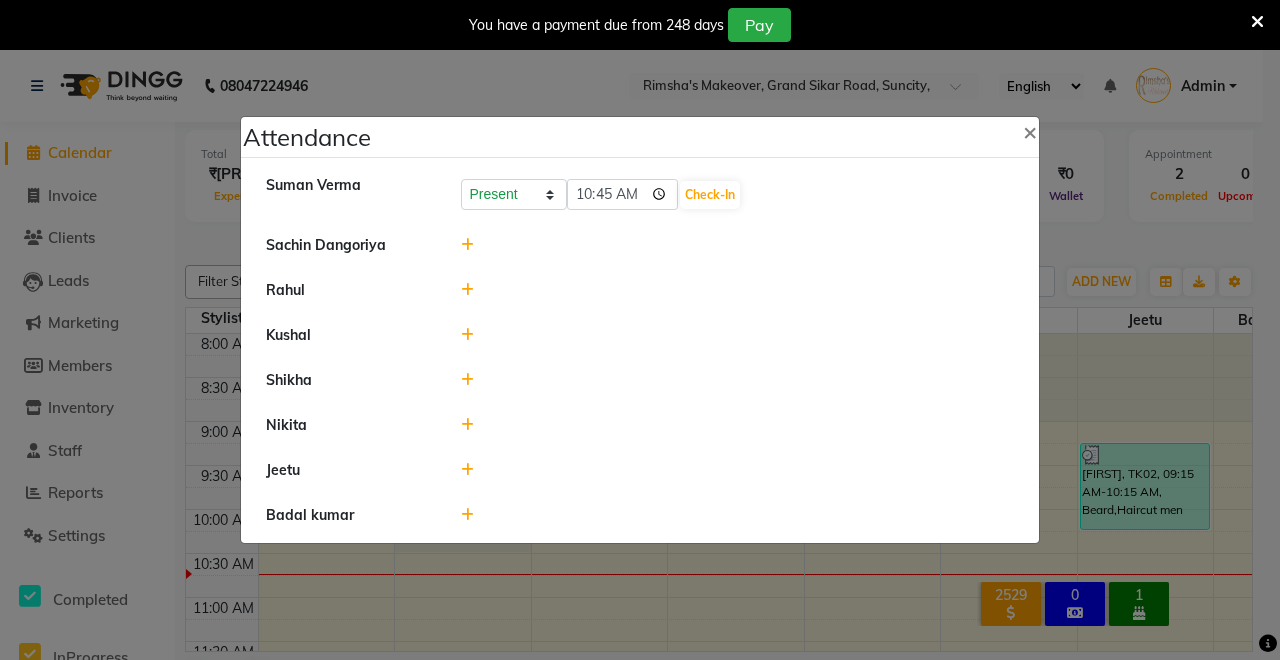 click 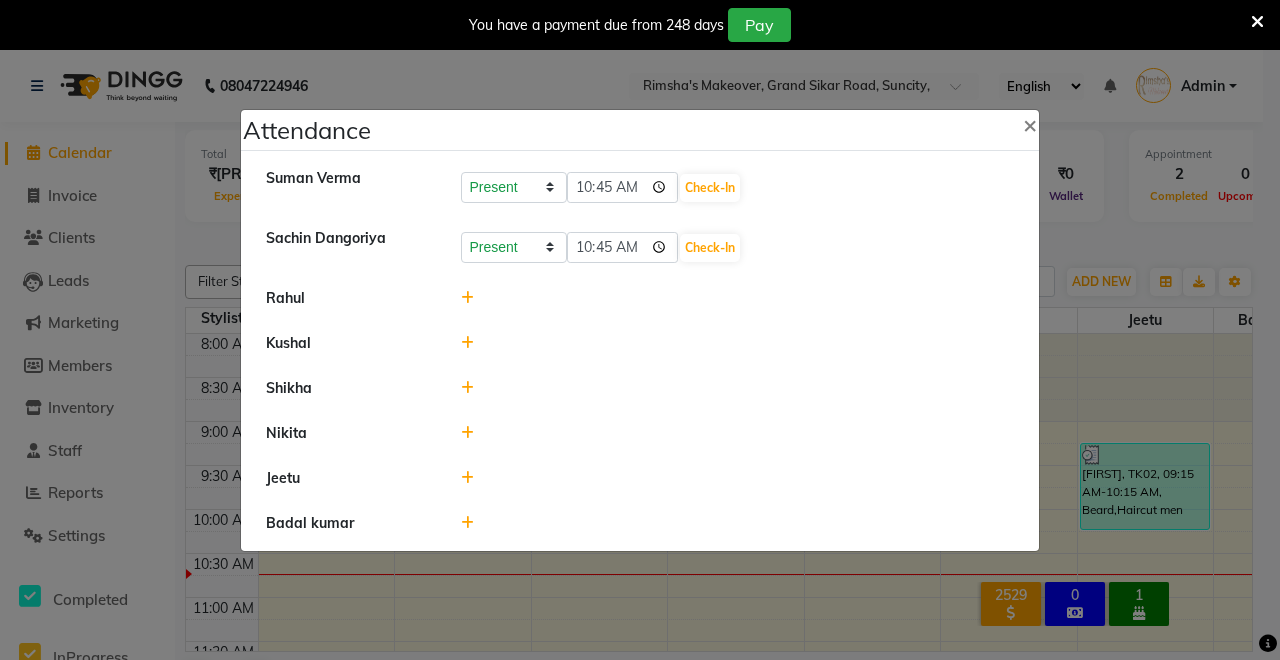 click 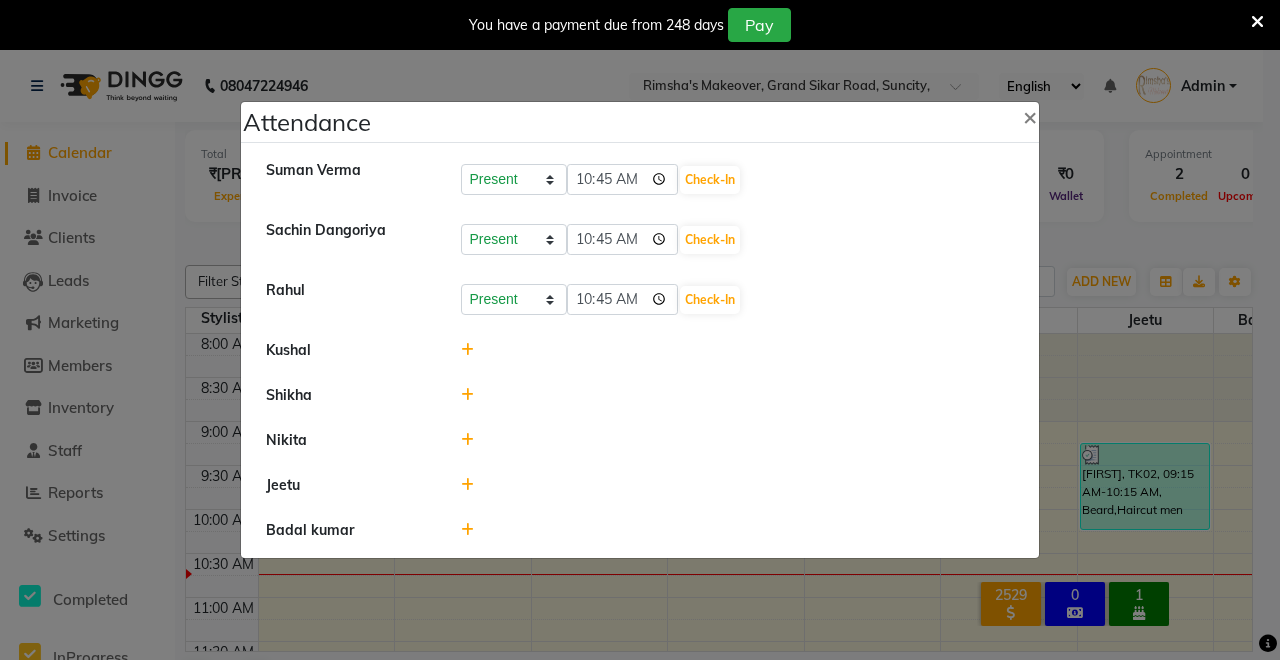 click 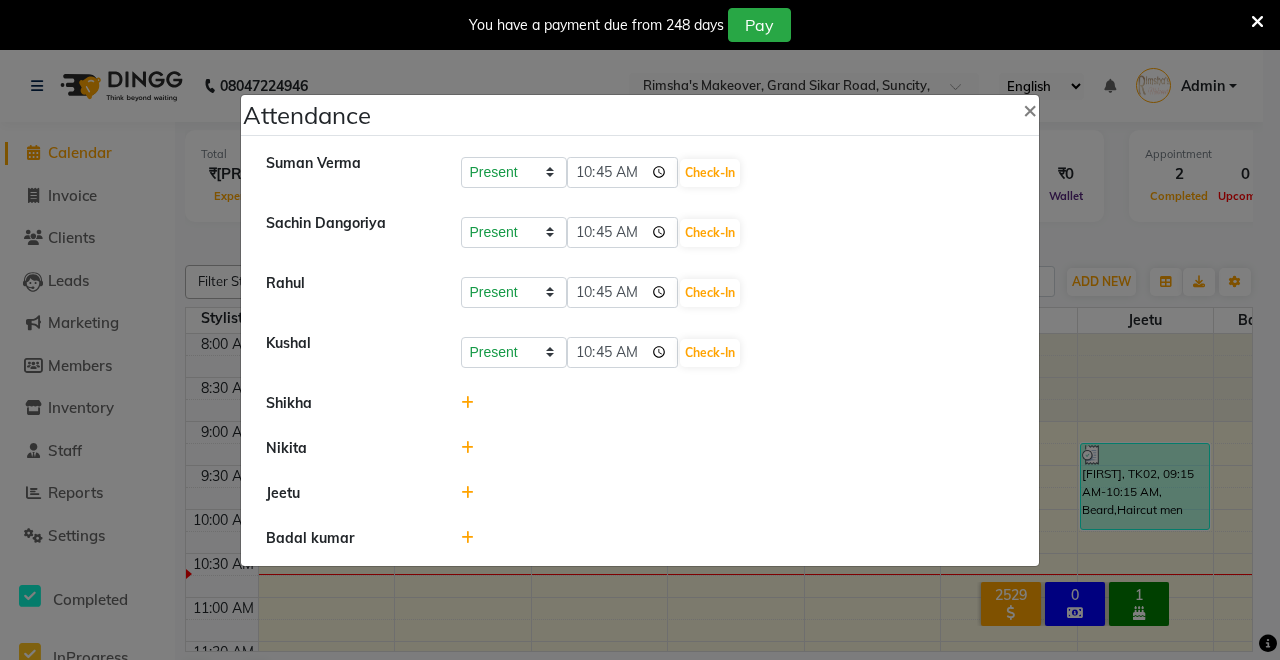 click 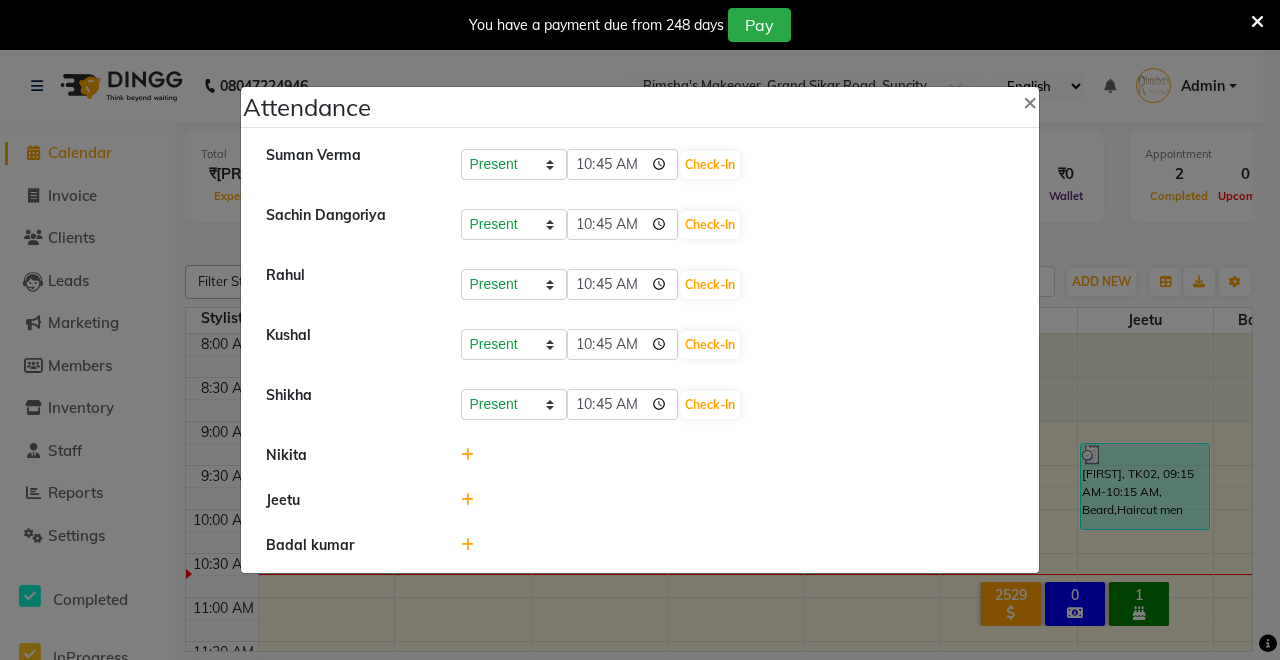 click 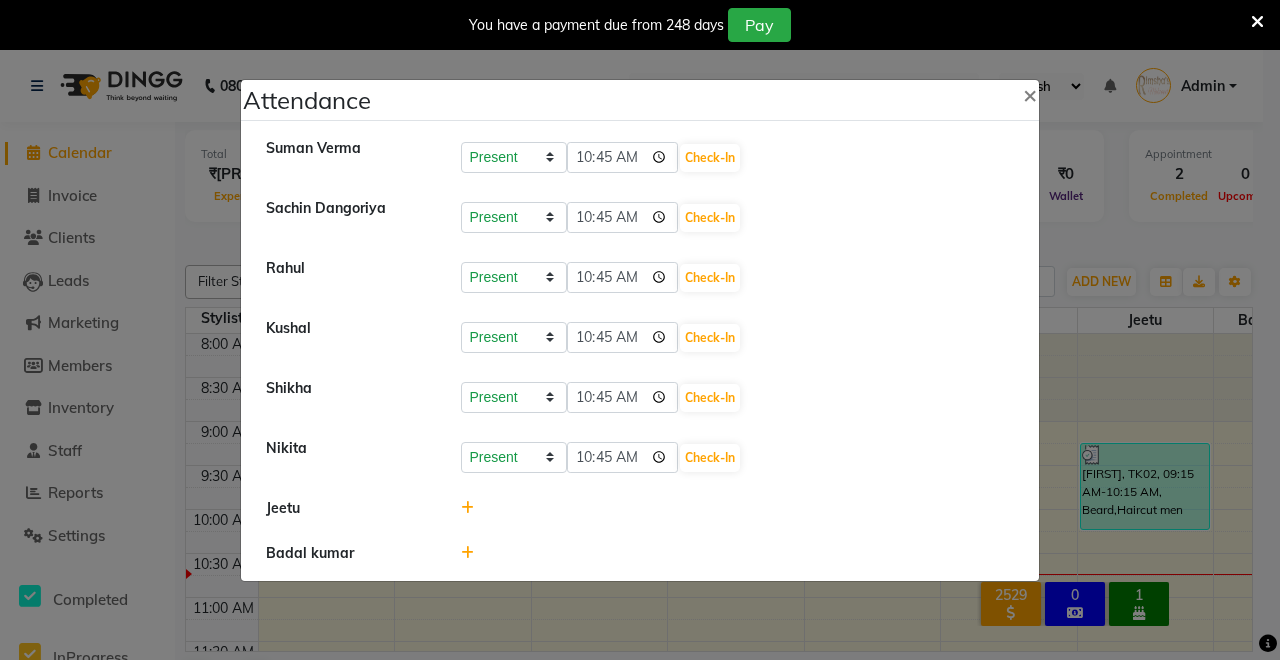click 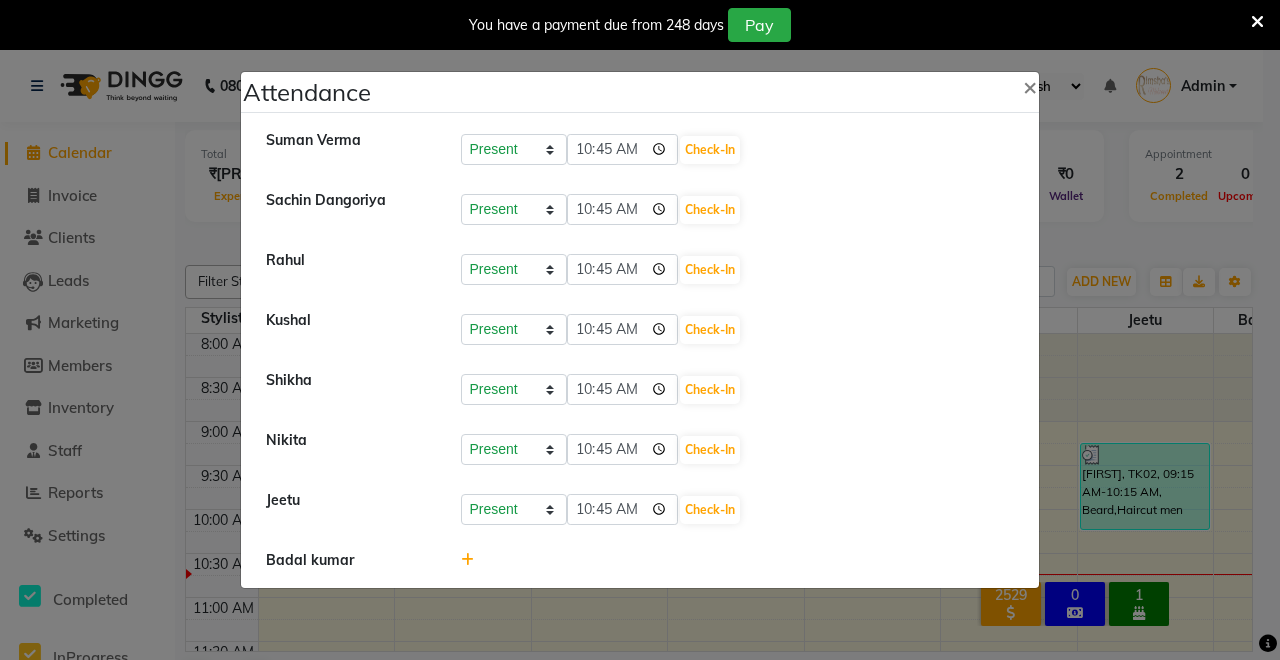 click 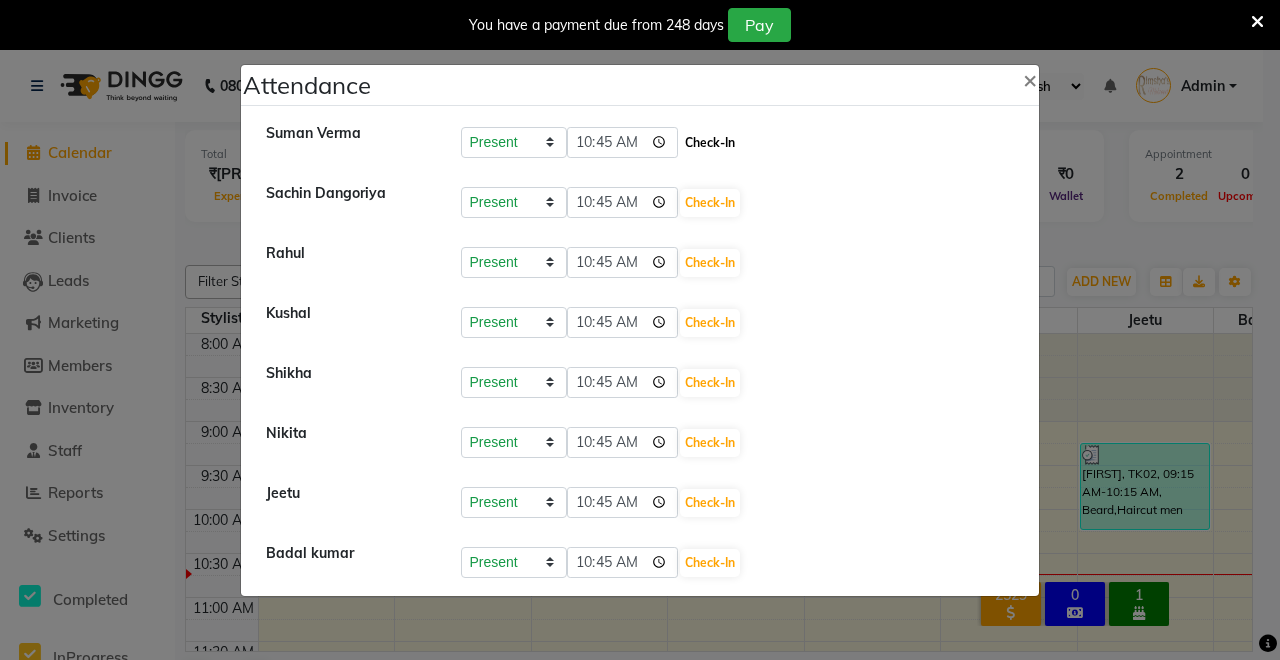 click on "Check-In" 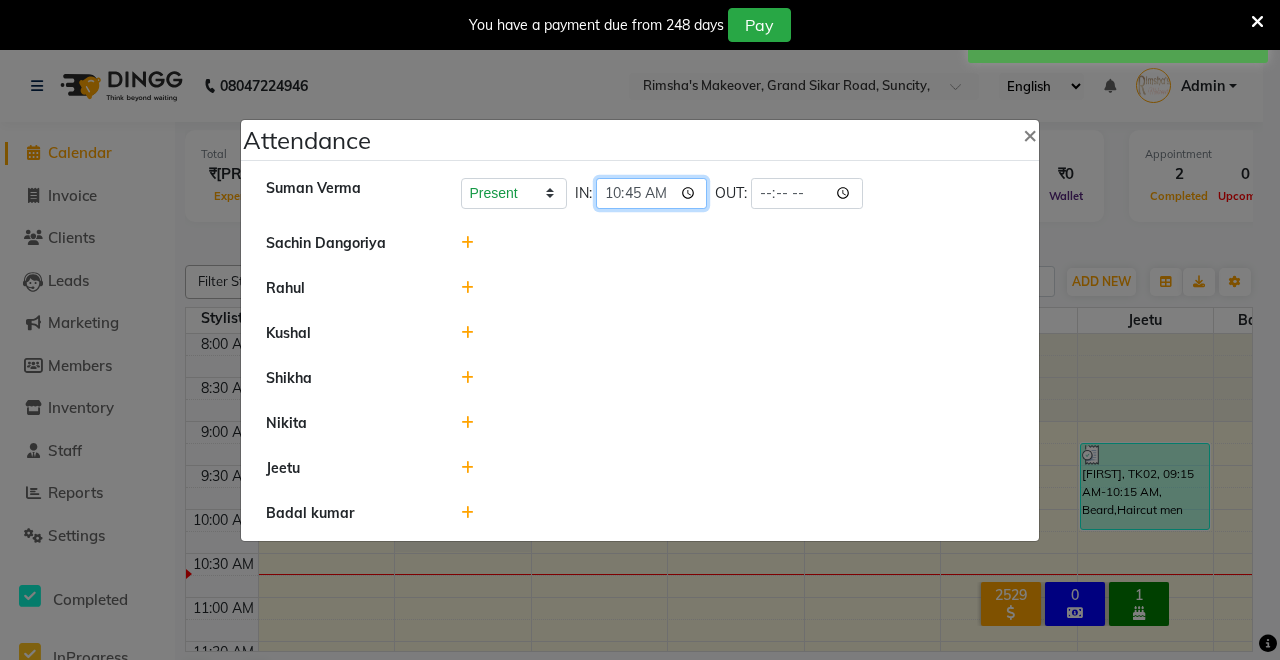 click on "10:45" 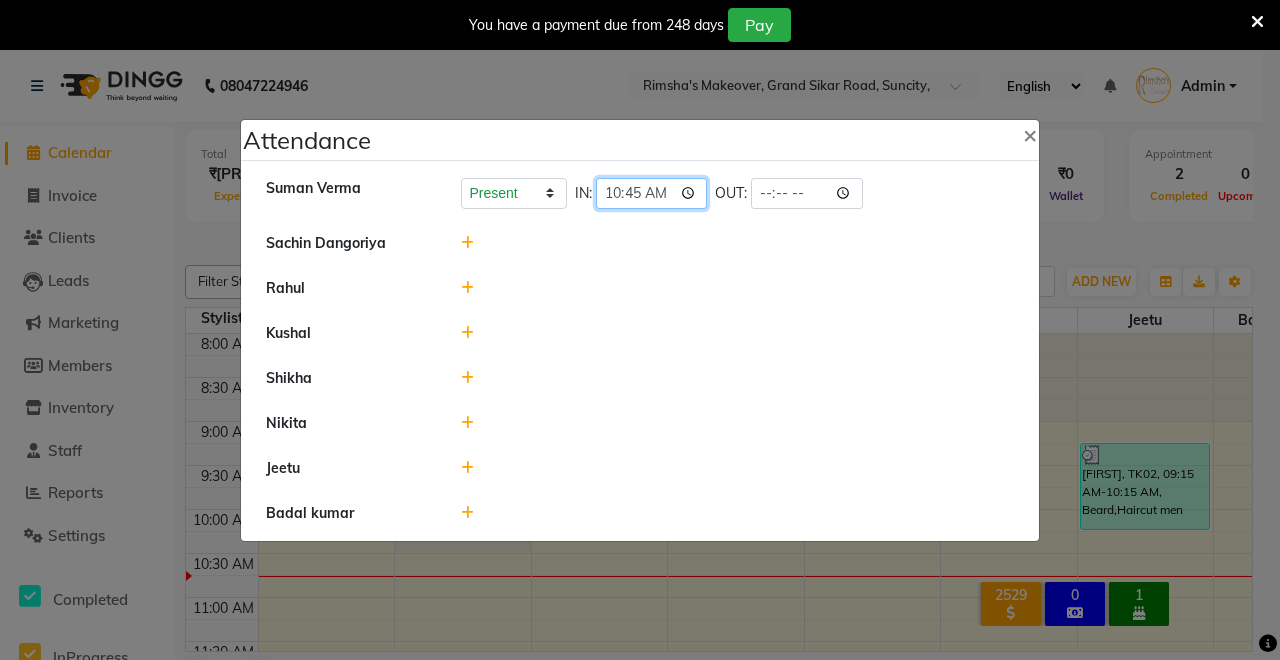 click on "10:45" 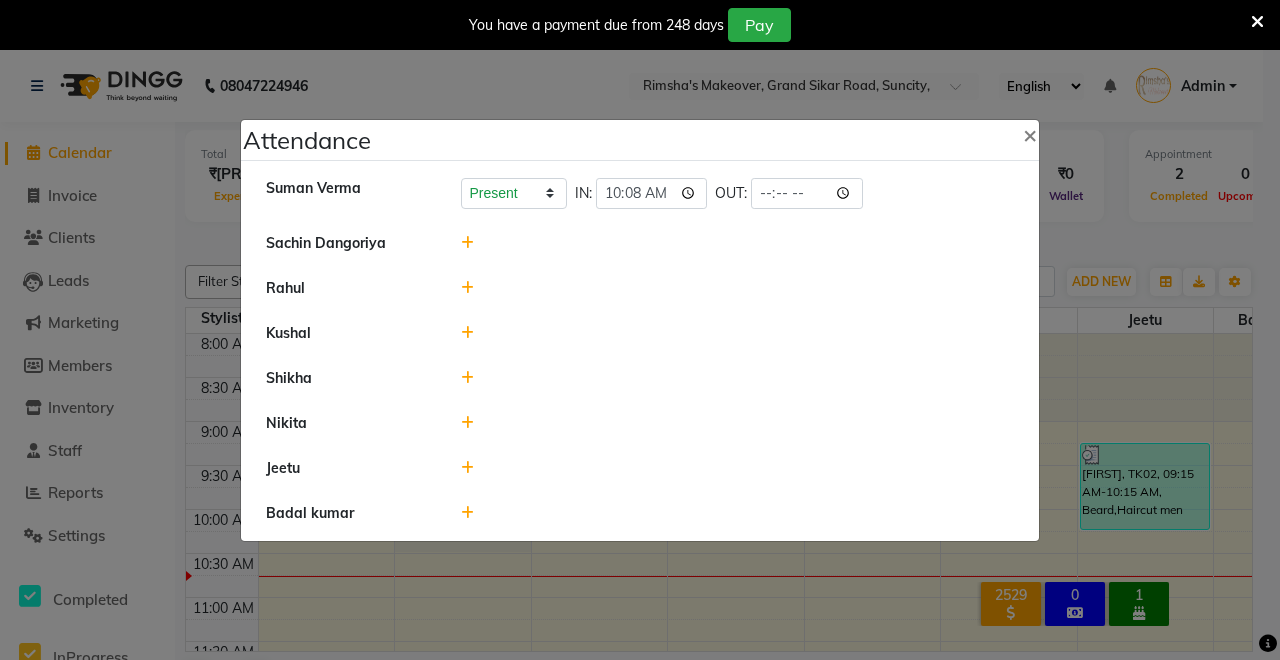 type on "10:08" 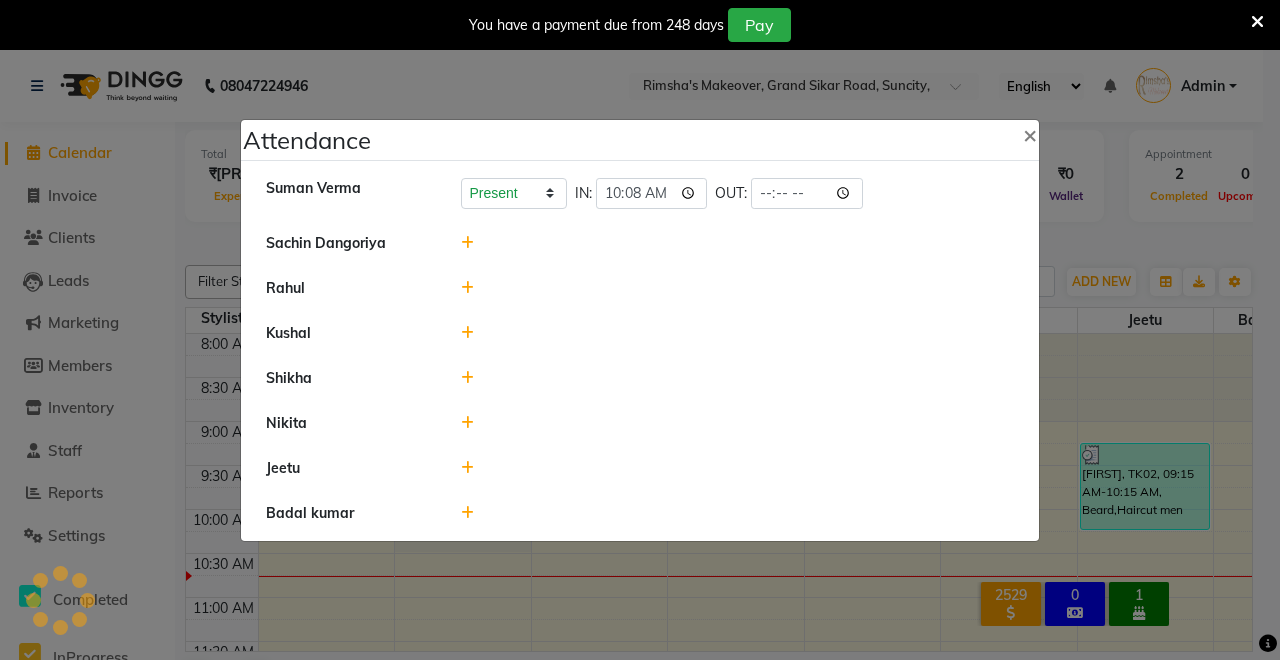 click on "Kushal" 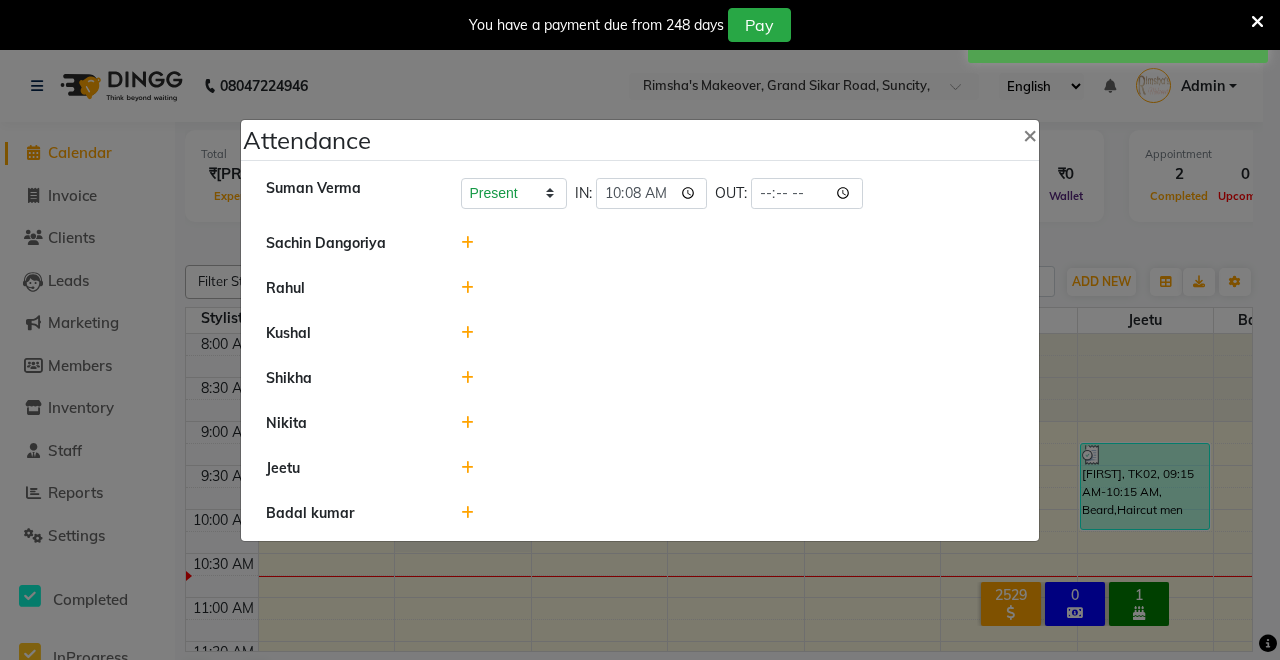 click 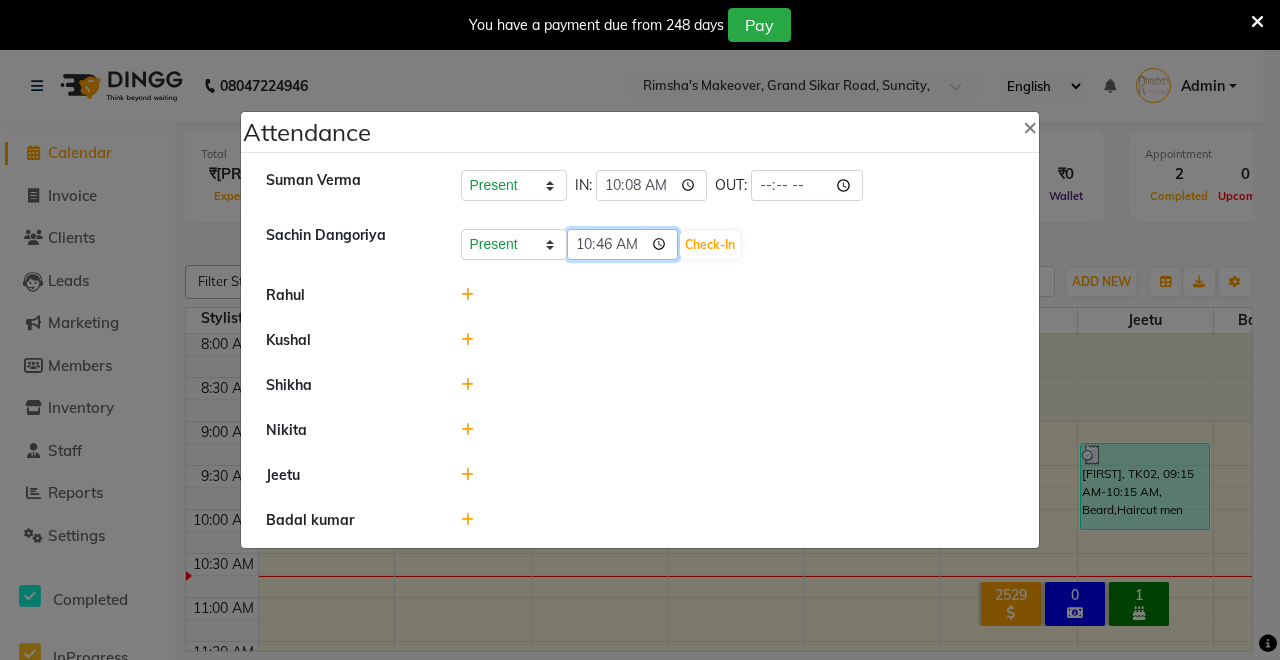 click on "10:46" 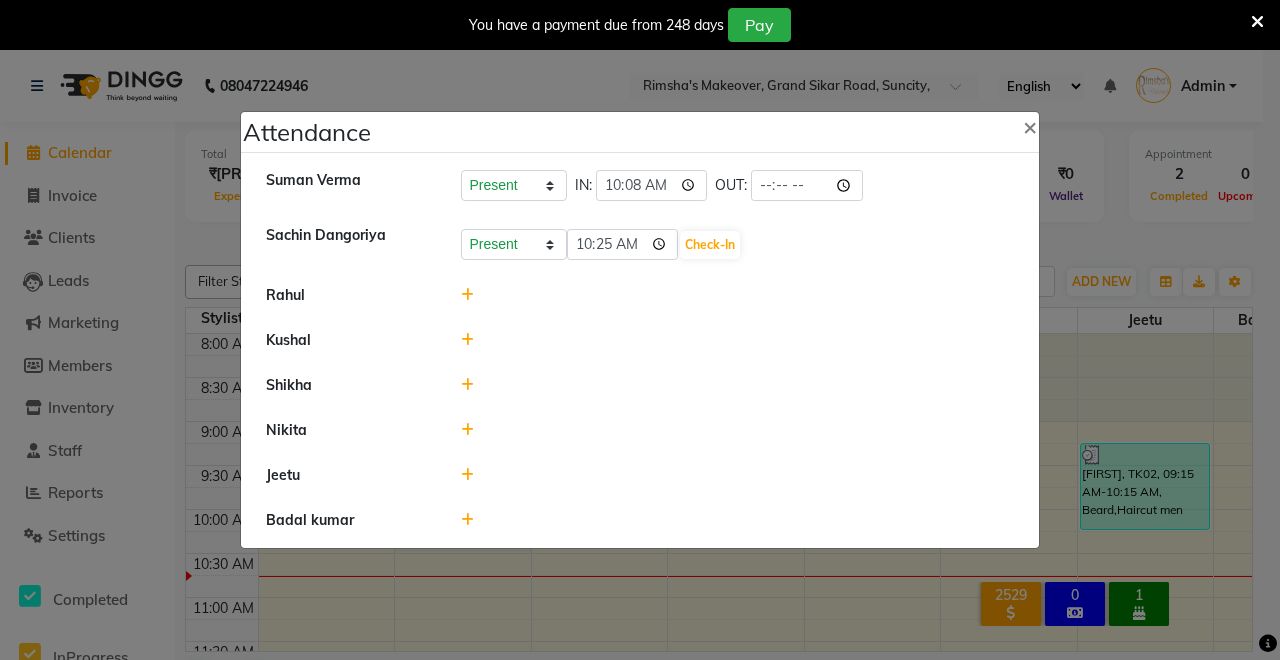 type on "10:25" 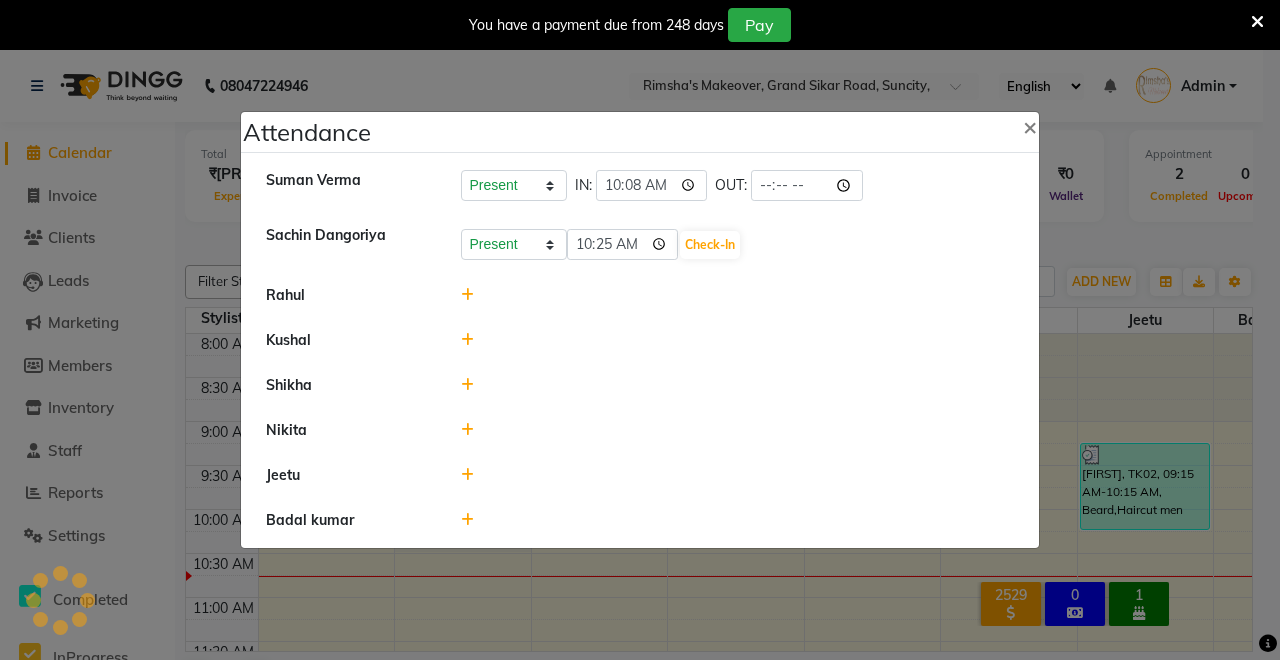 click 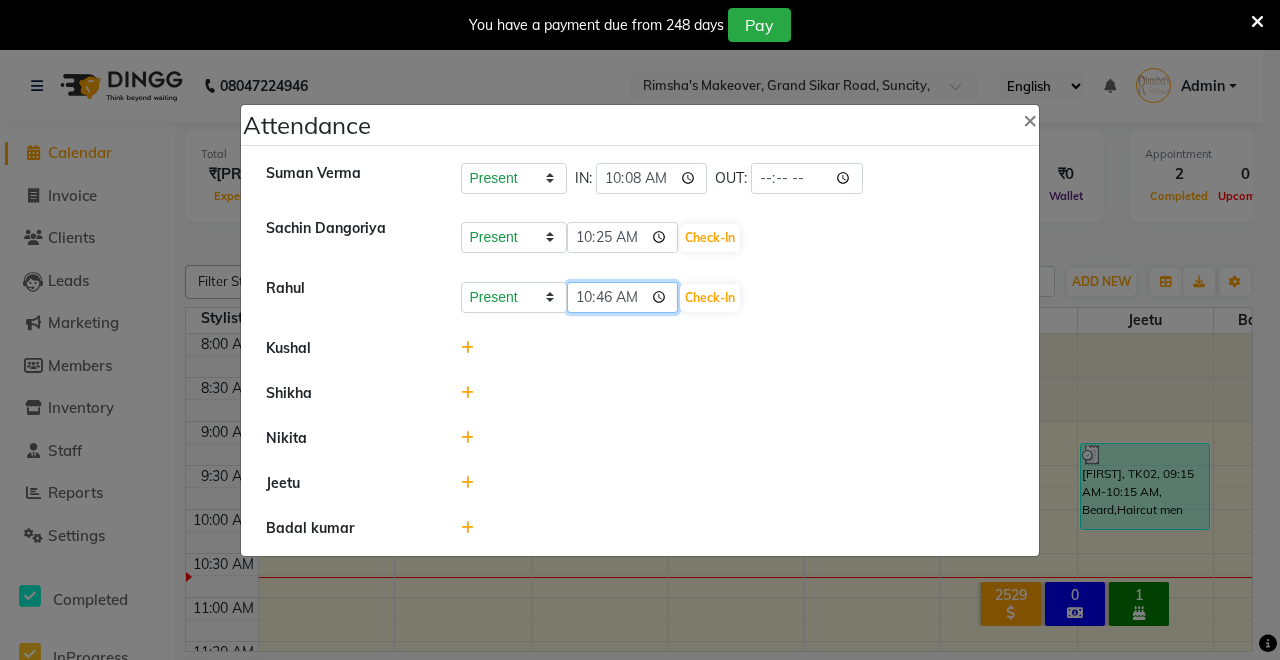 click on "10:46" 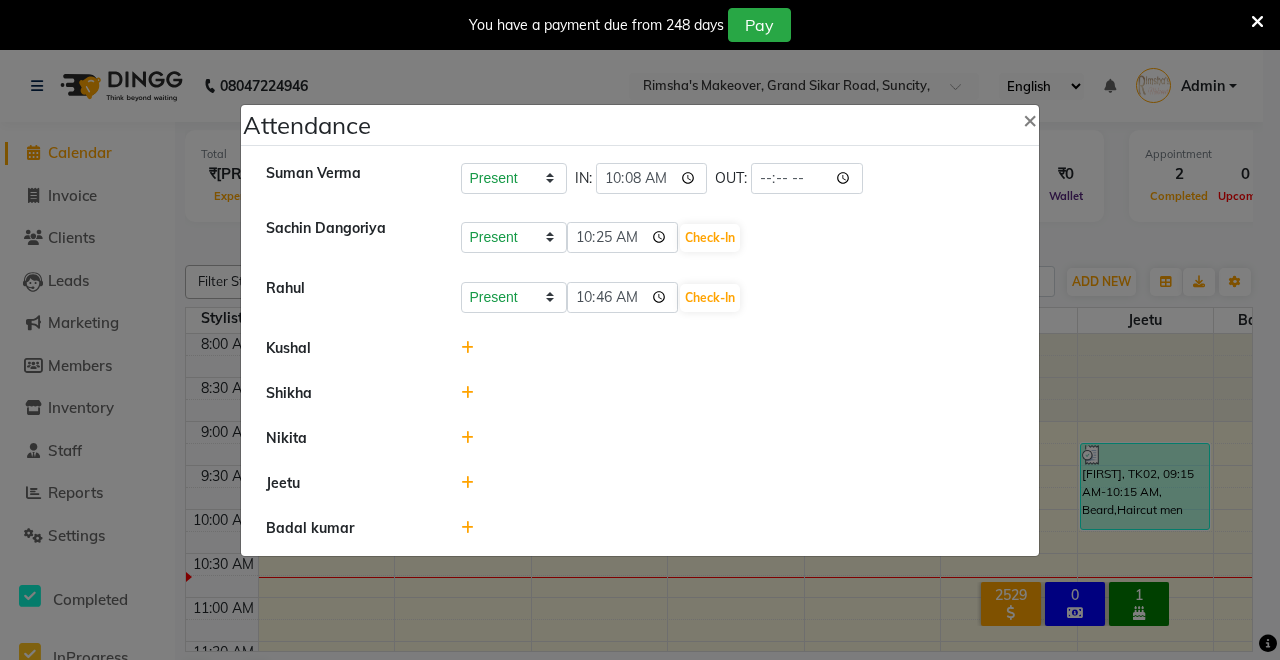 click on "Kushal" 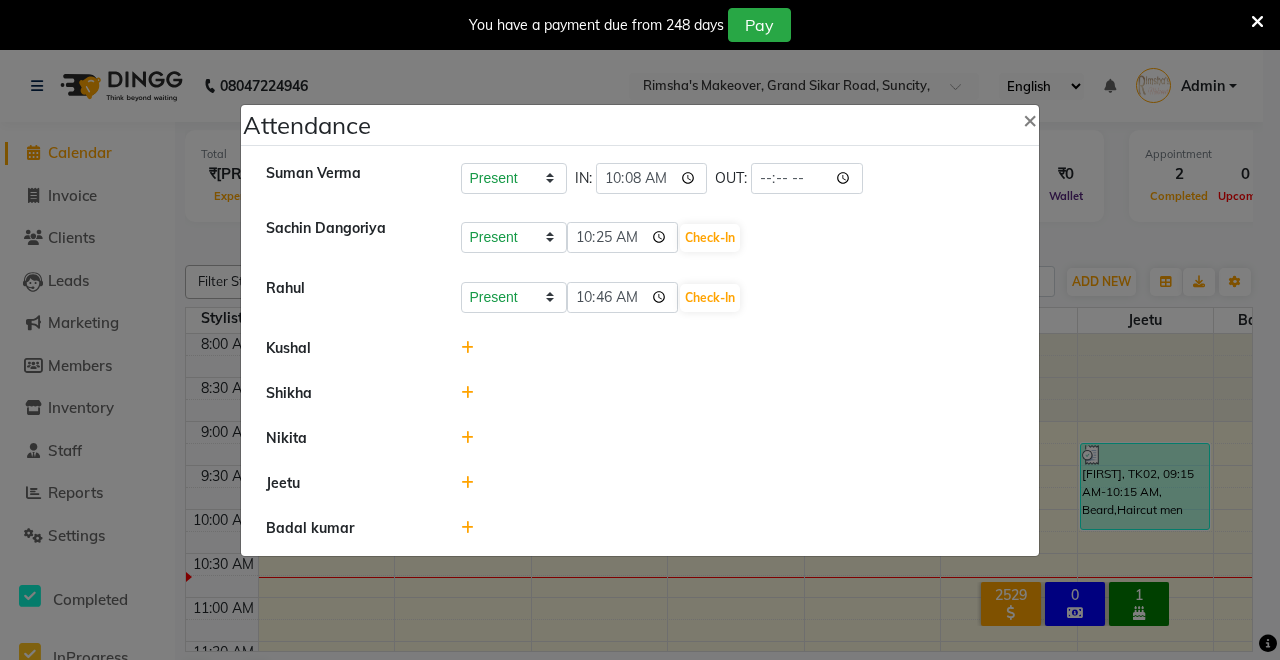 click 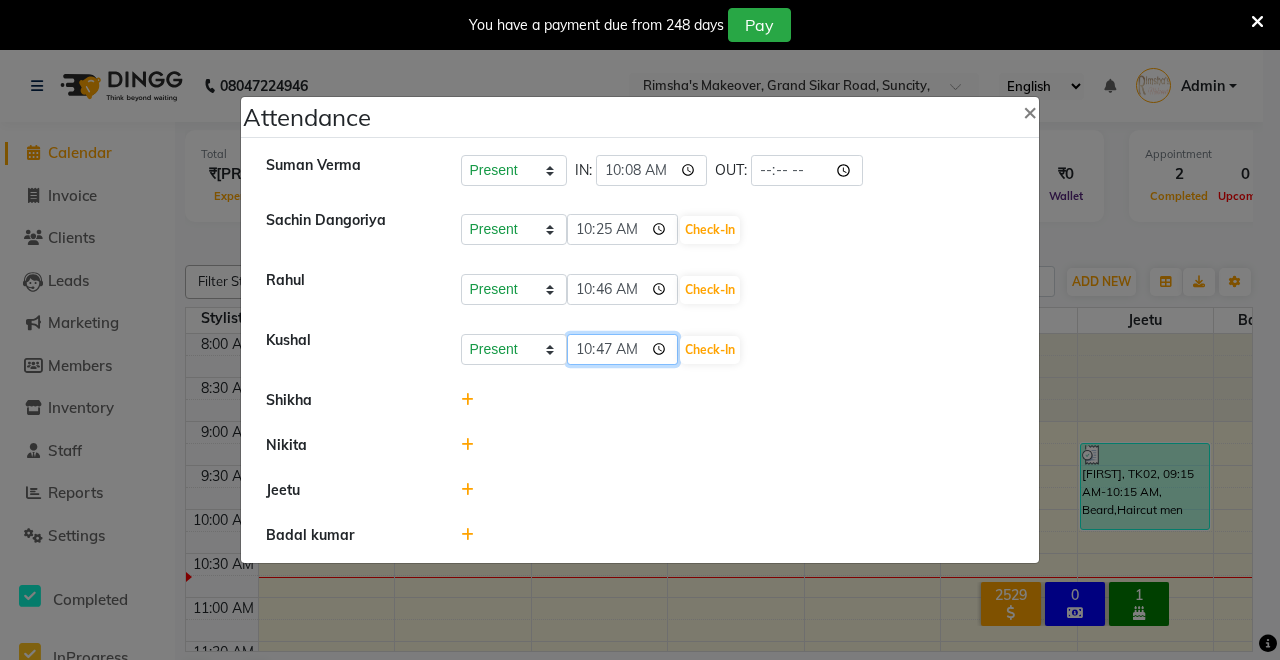 click on "10:47" 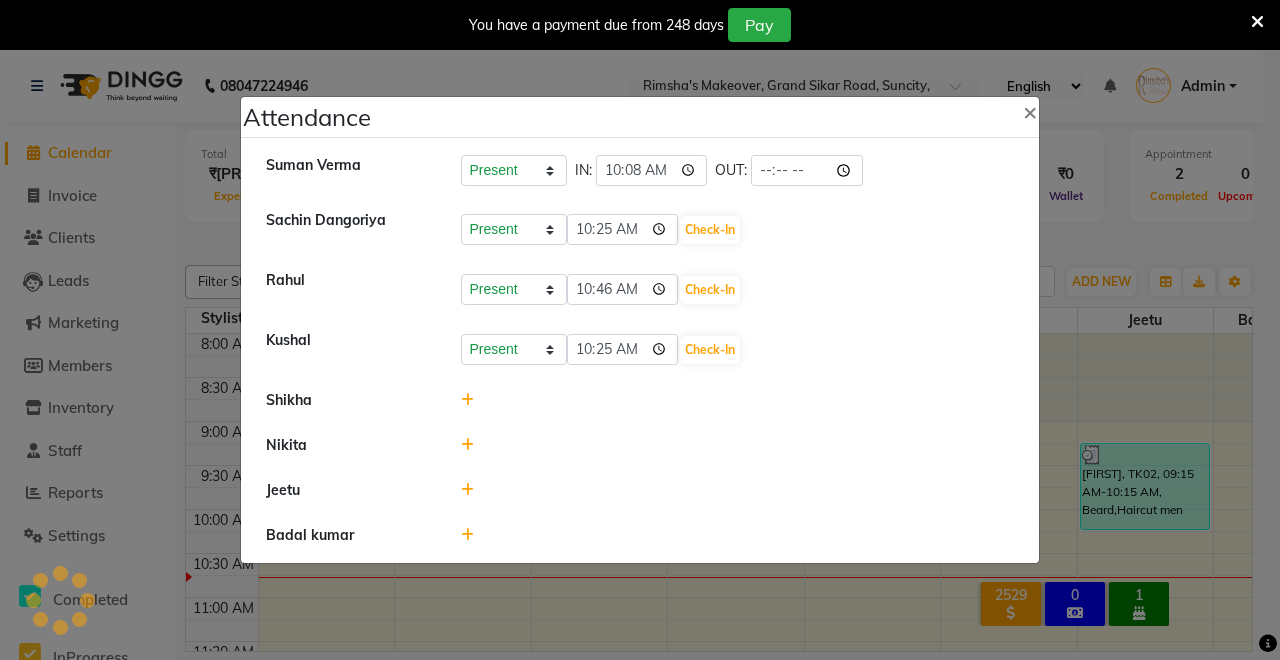 type on "10:25" 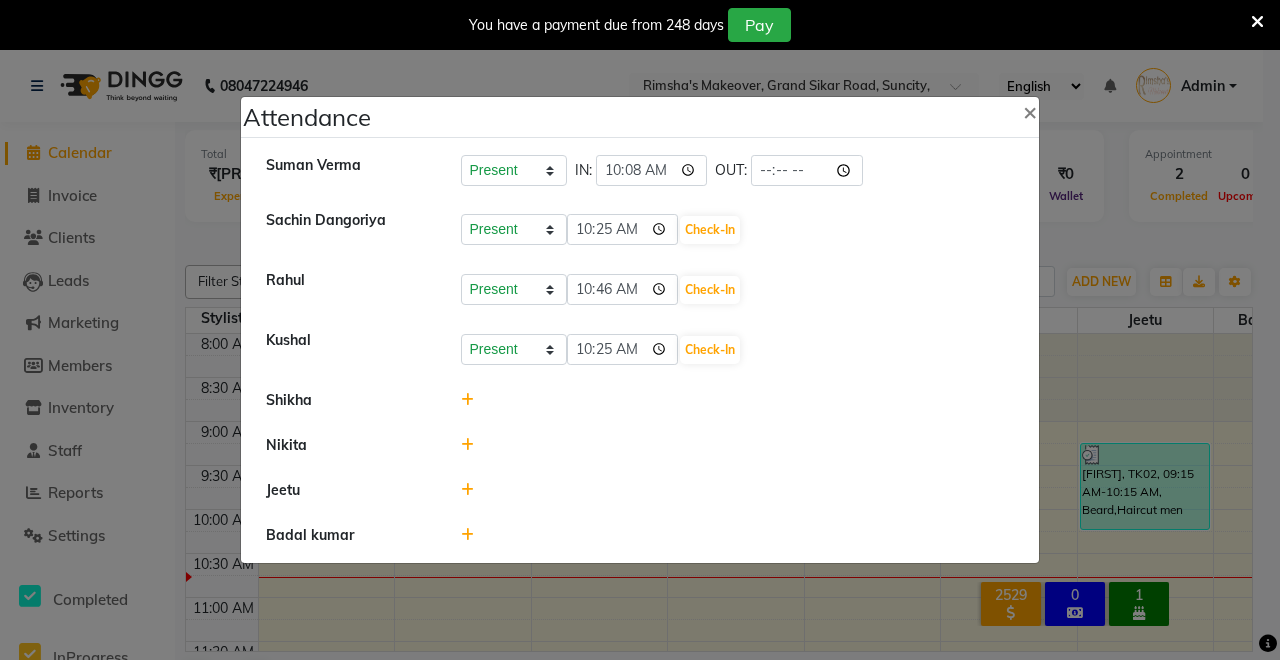 click 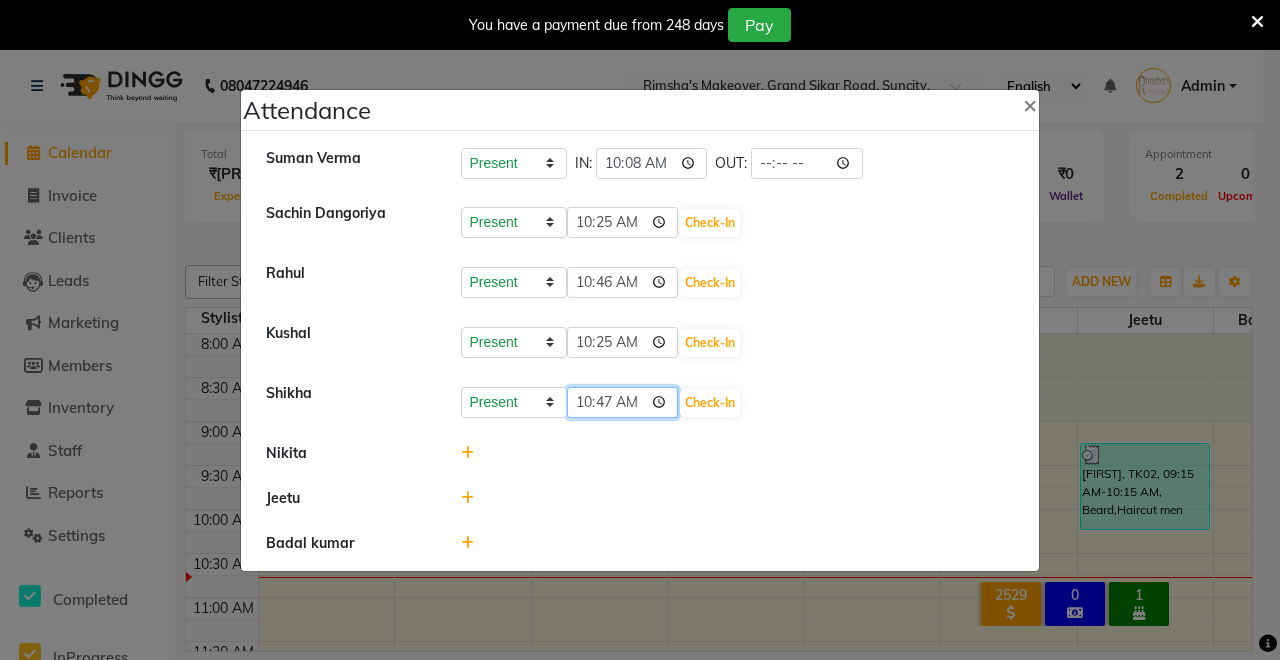 click on "10:47" 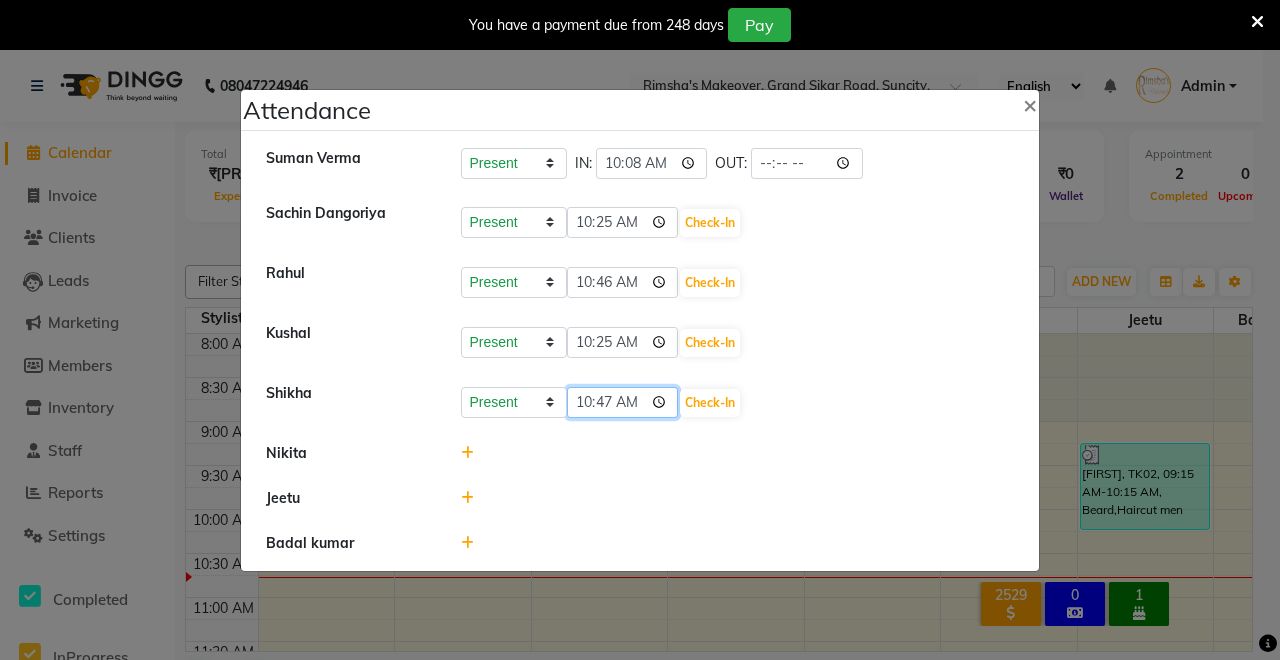 click on "10:47" 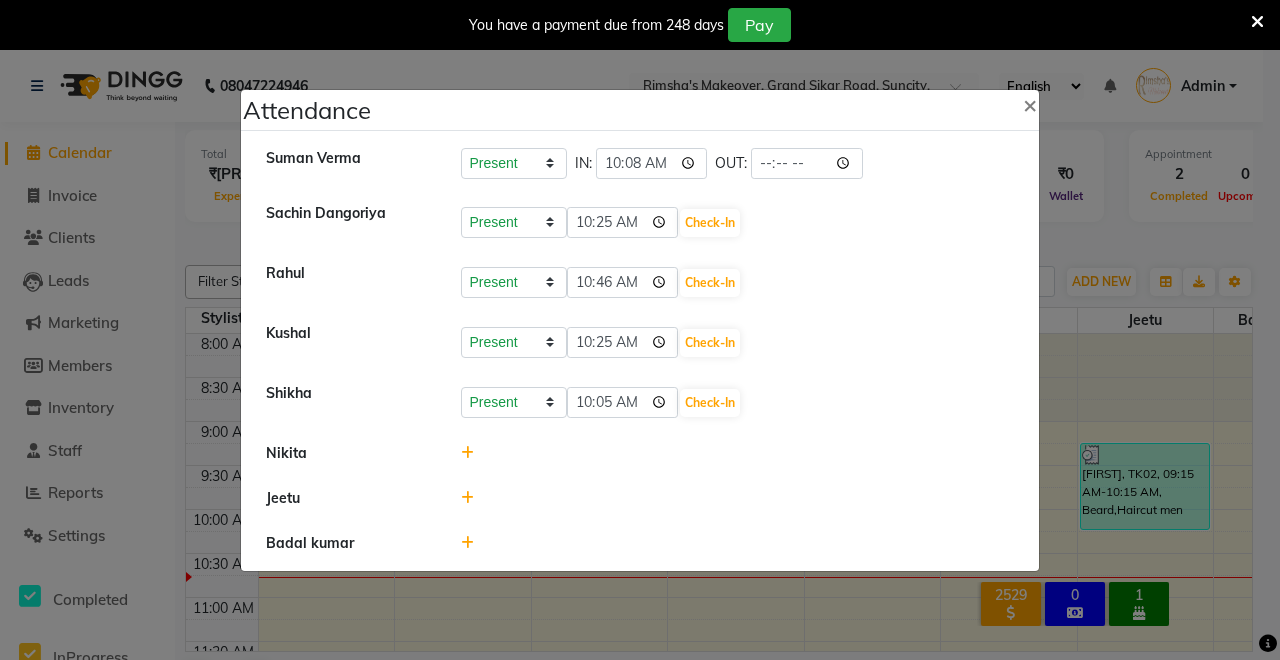 type on "10:05" 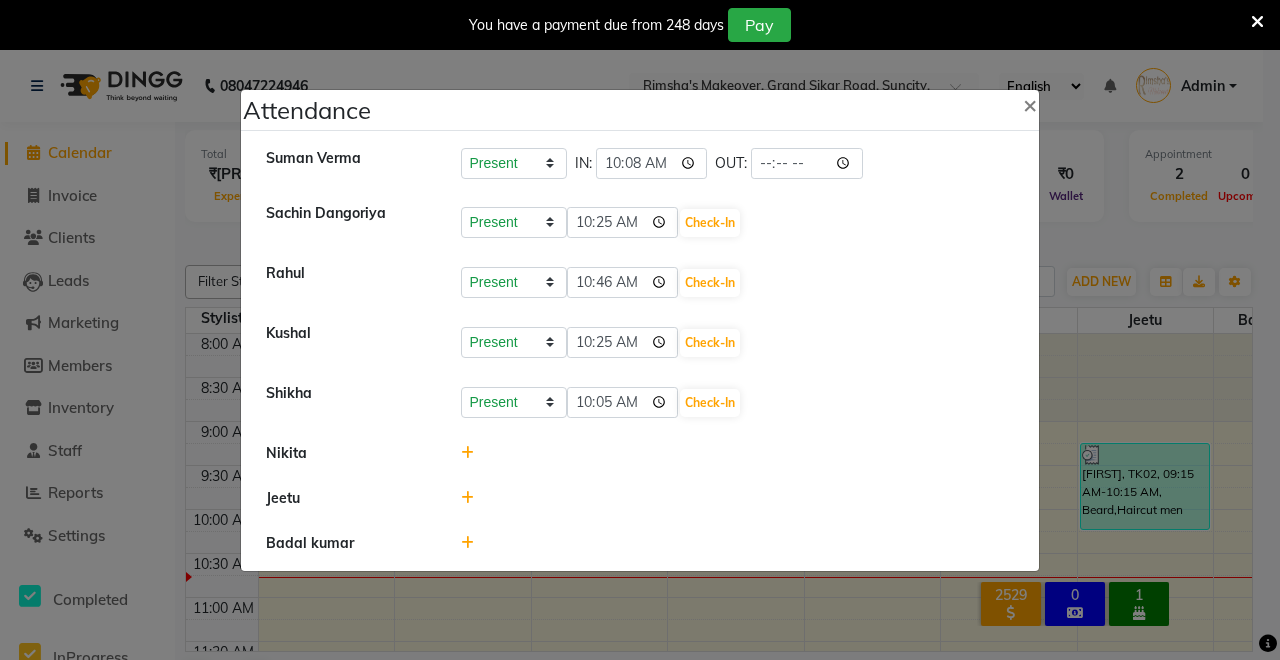 click 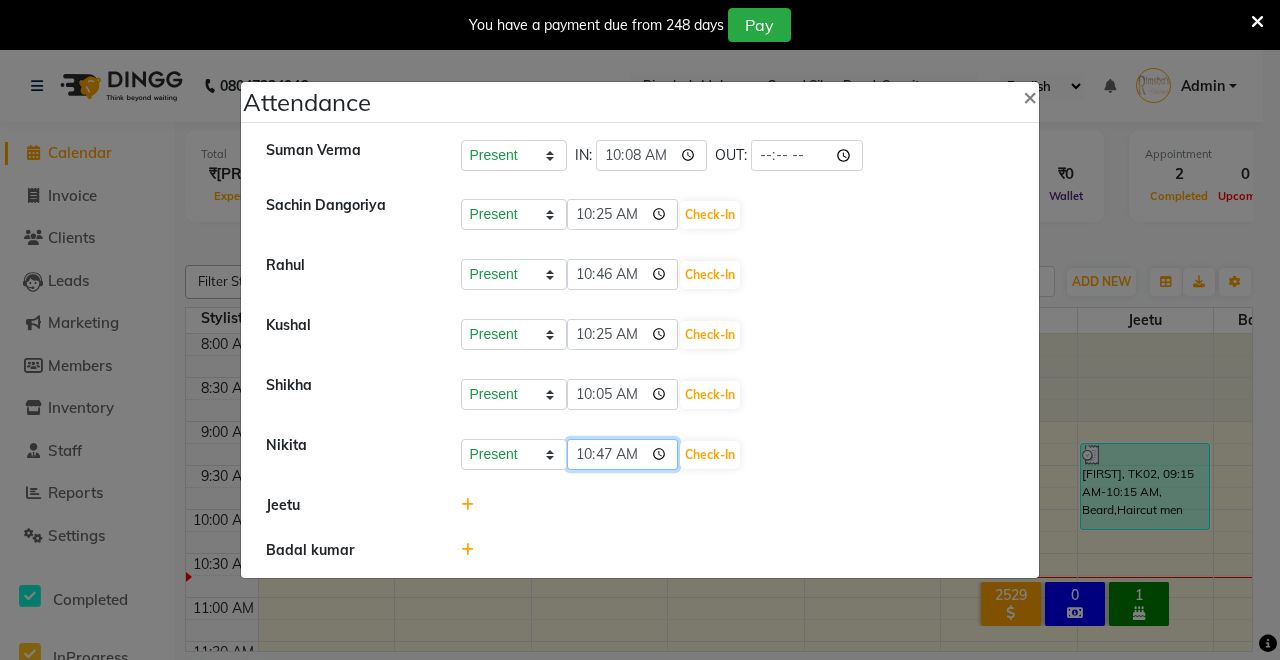 click on "10:47" 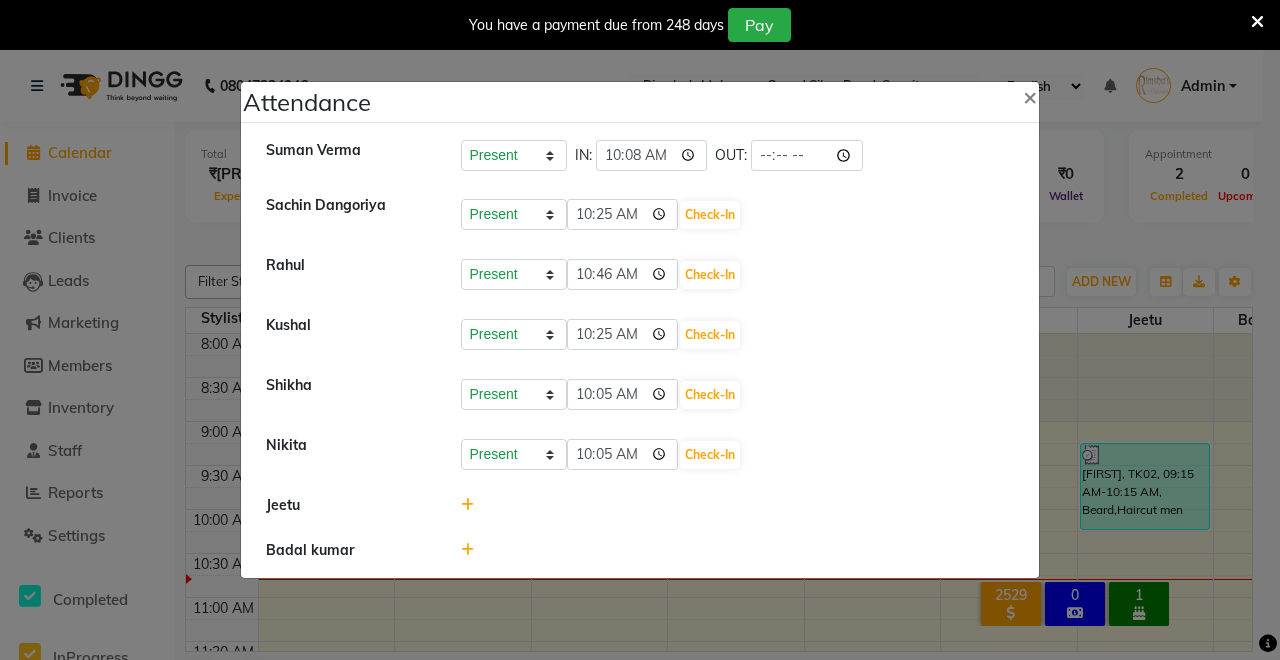 type on "10:05" 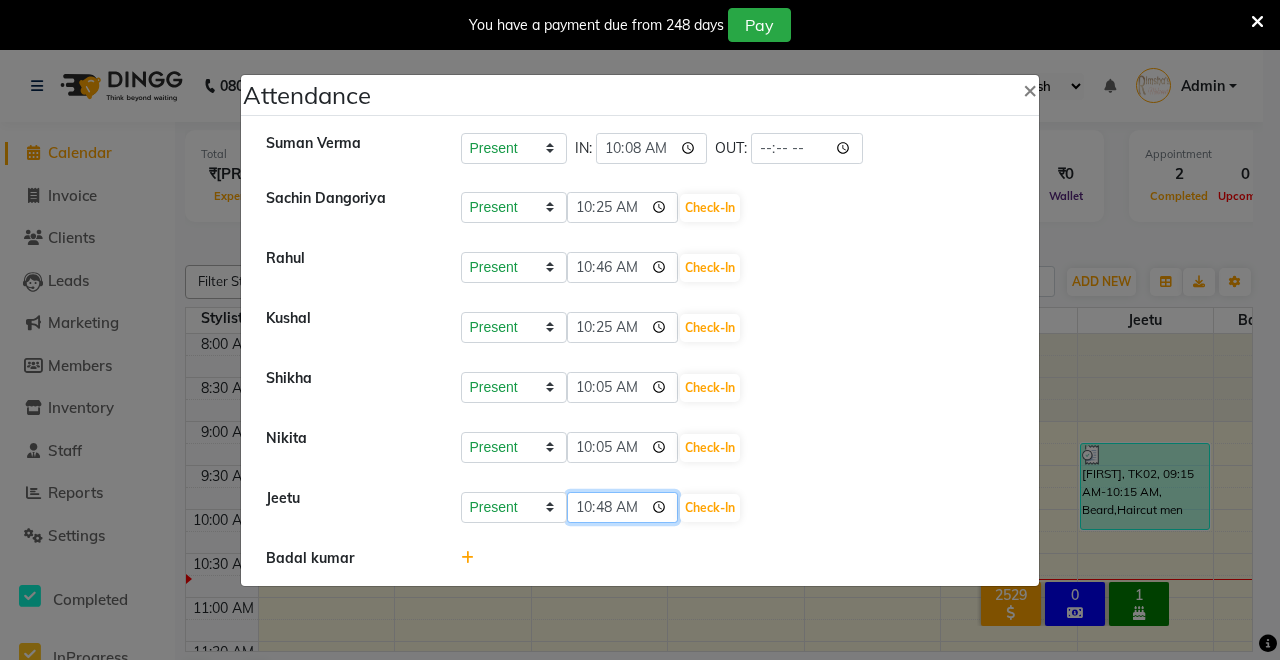 click on "10:48" 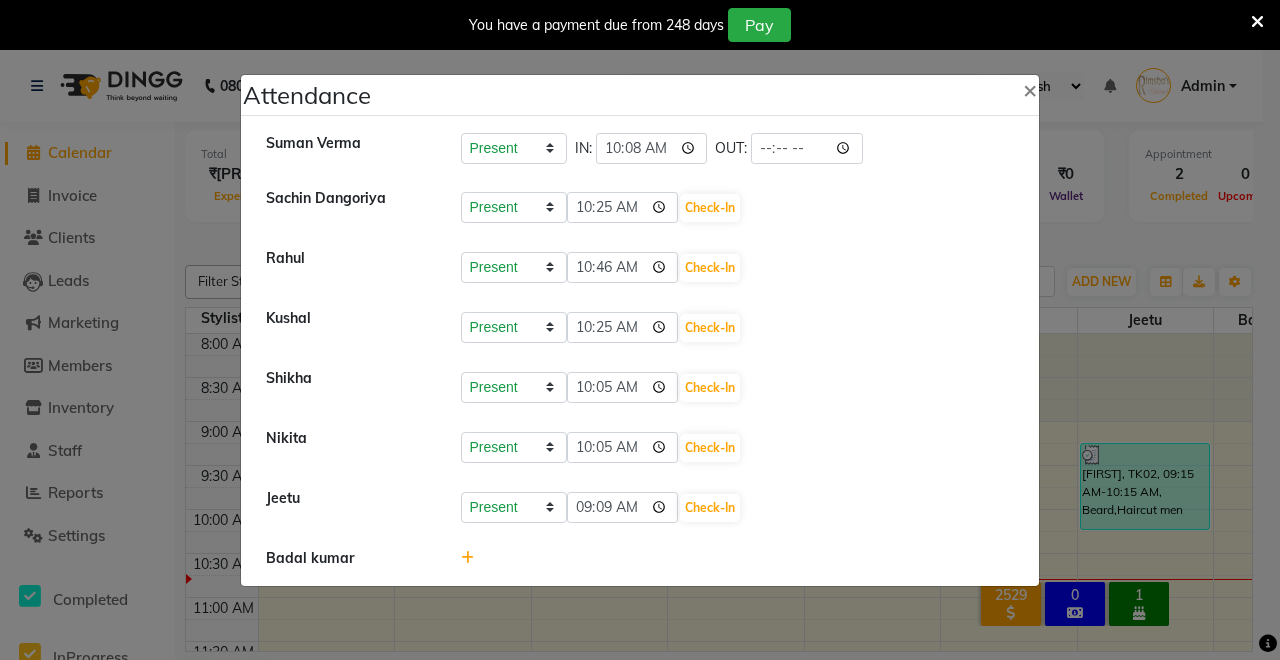 type on "09:09" 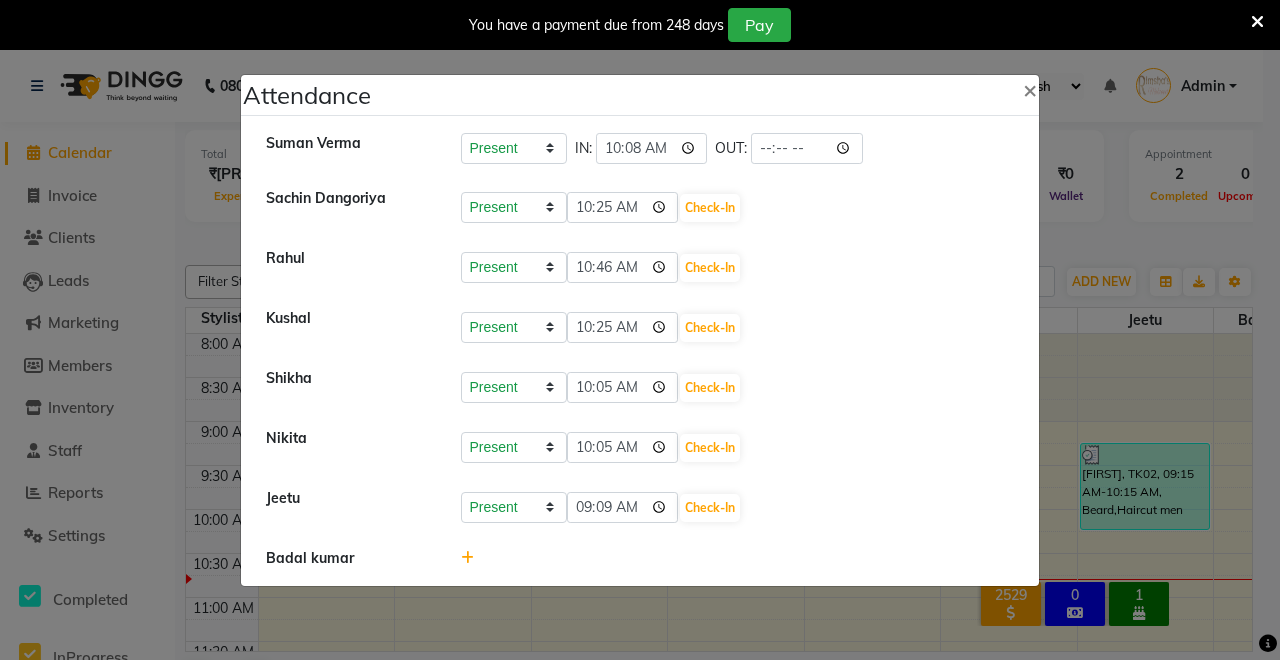click on "Badal kumar" 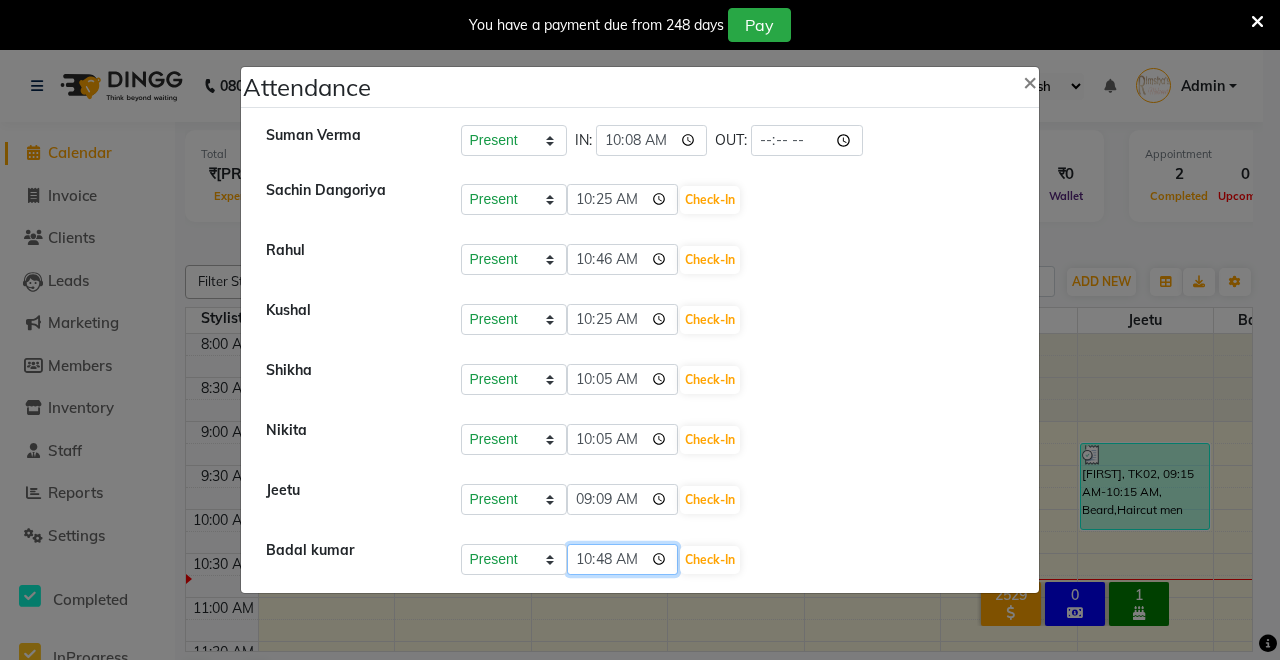 click on "10:48" 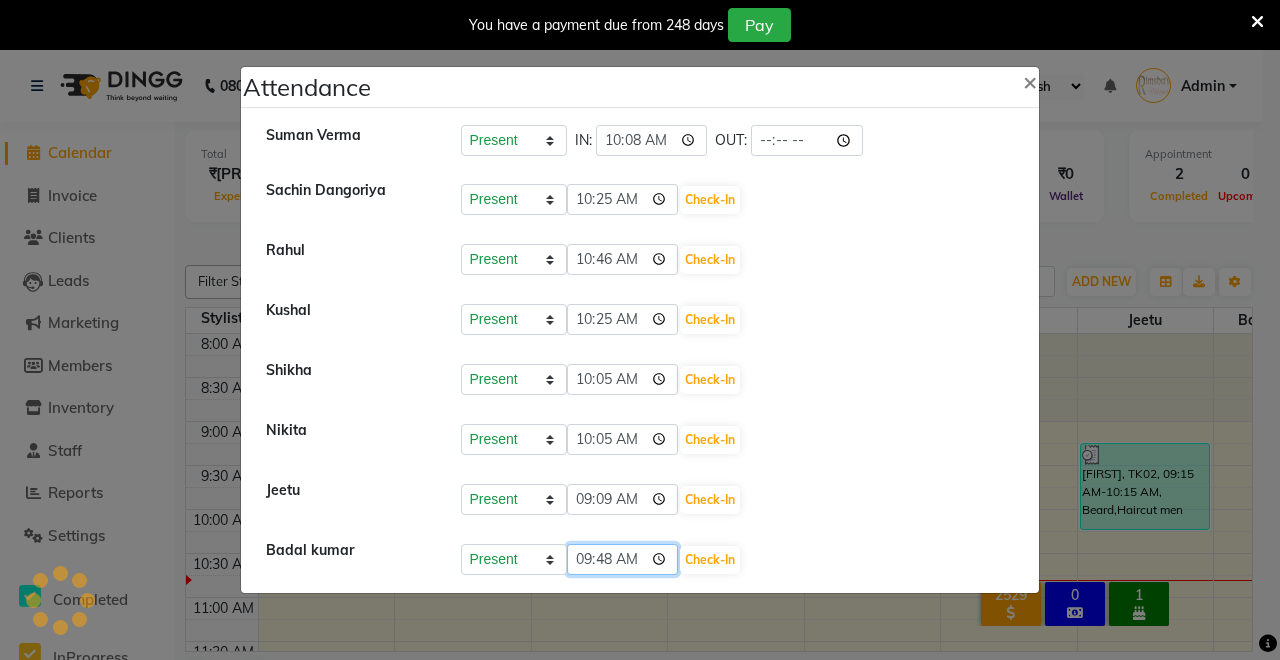 click on "09:48" 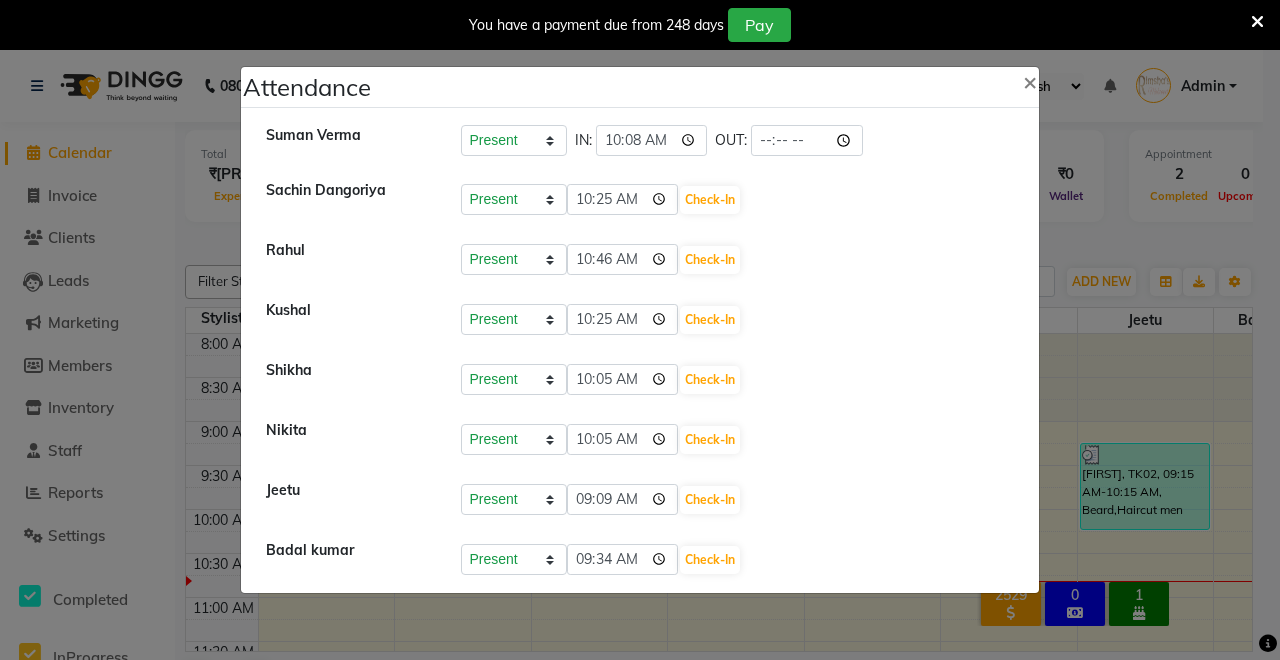 type on "09:34" 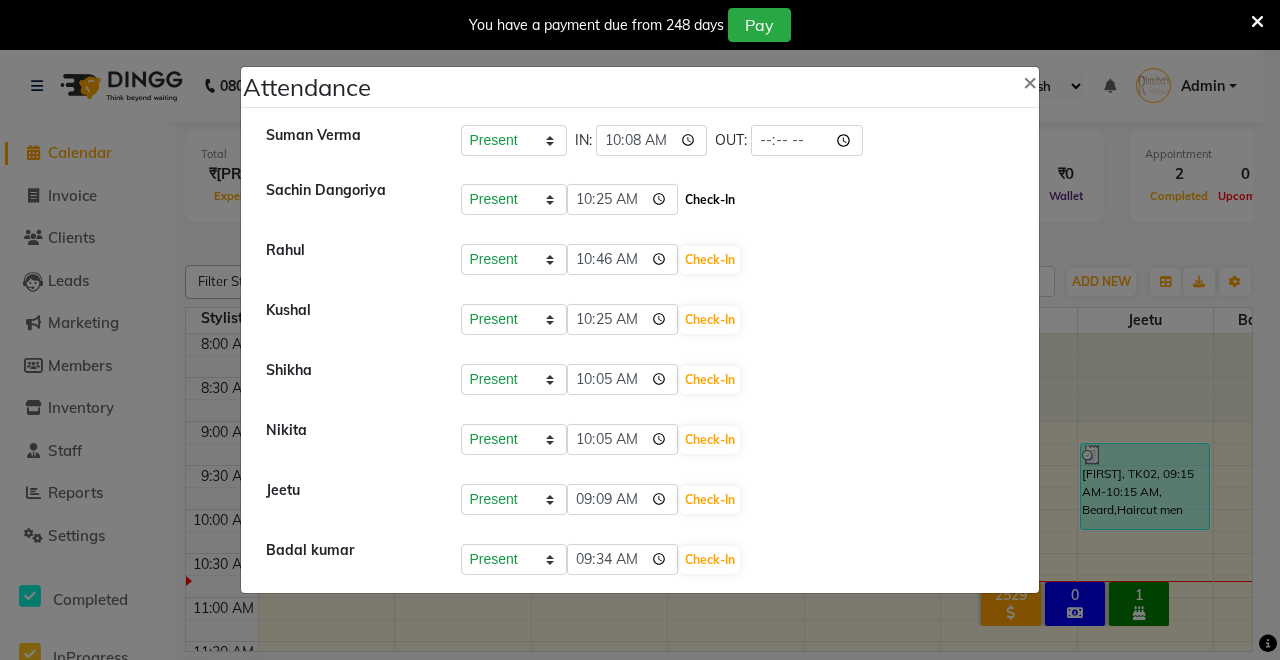 click on "Check-In" 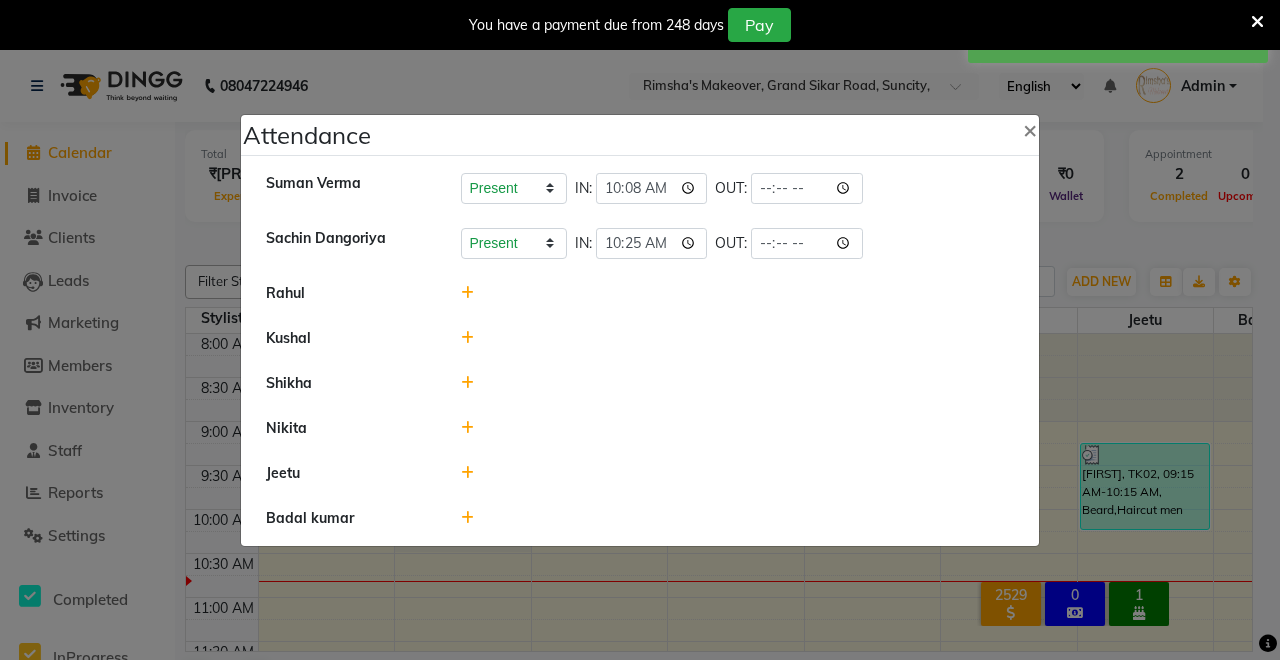 click 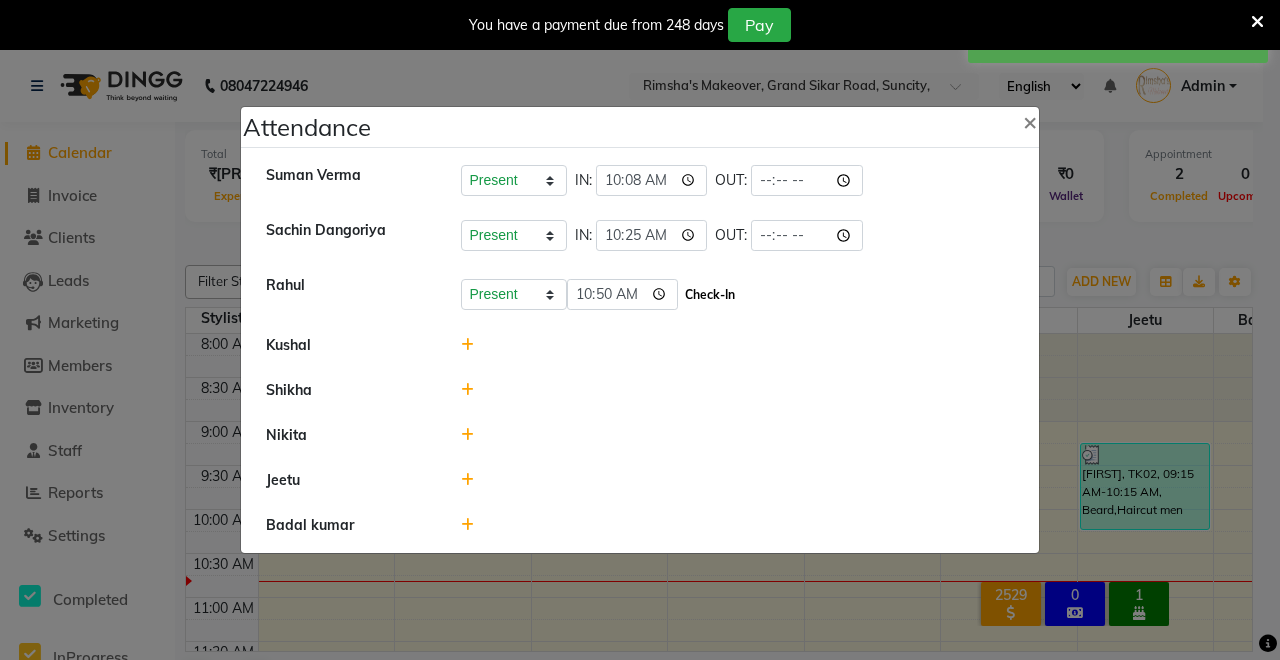 click on "Check-In" 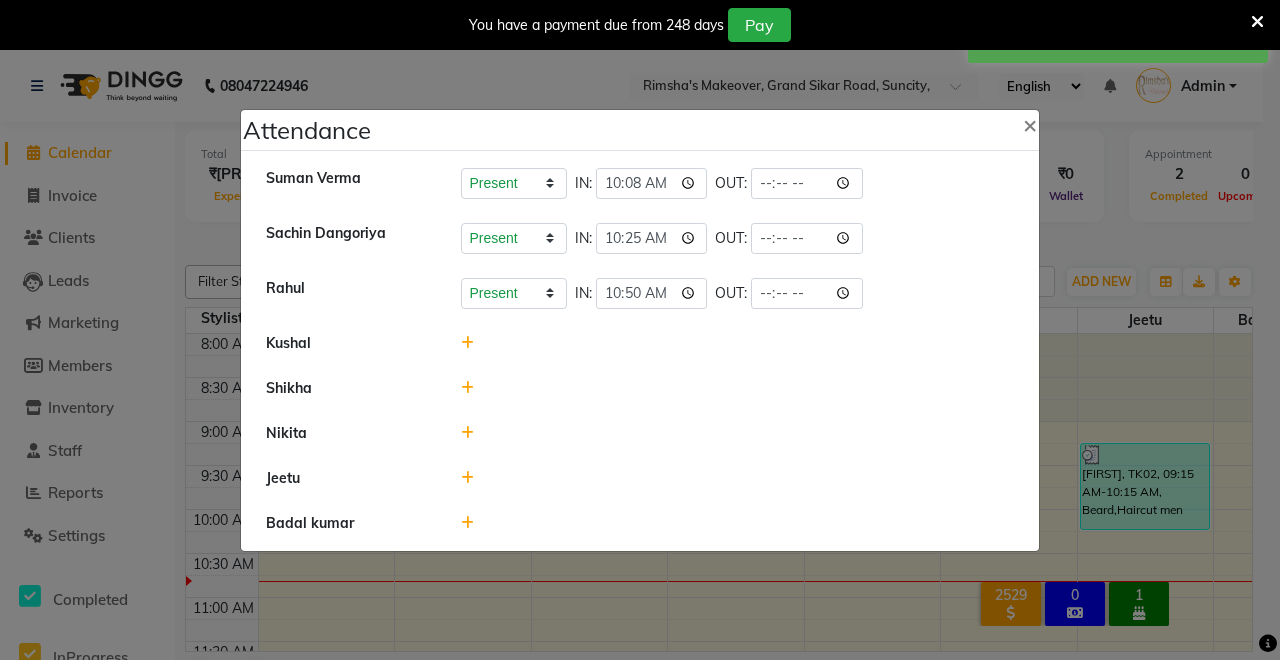 click on "Kushal" 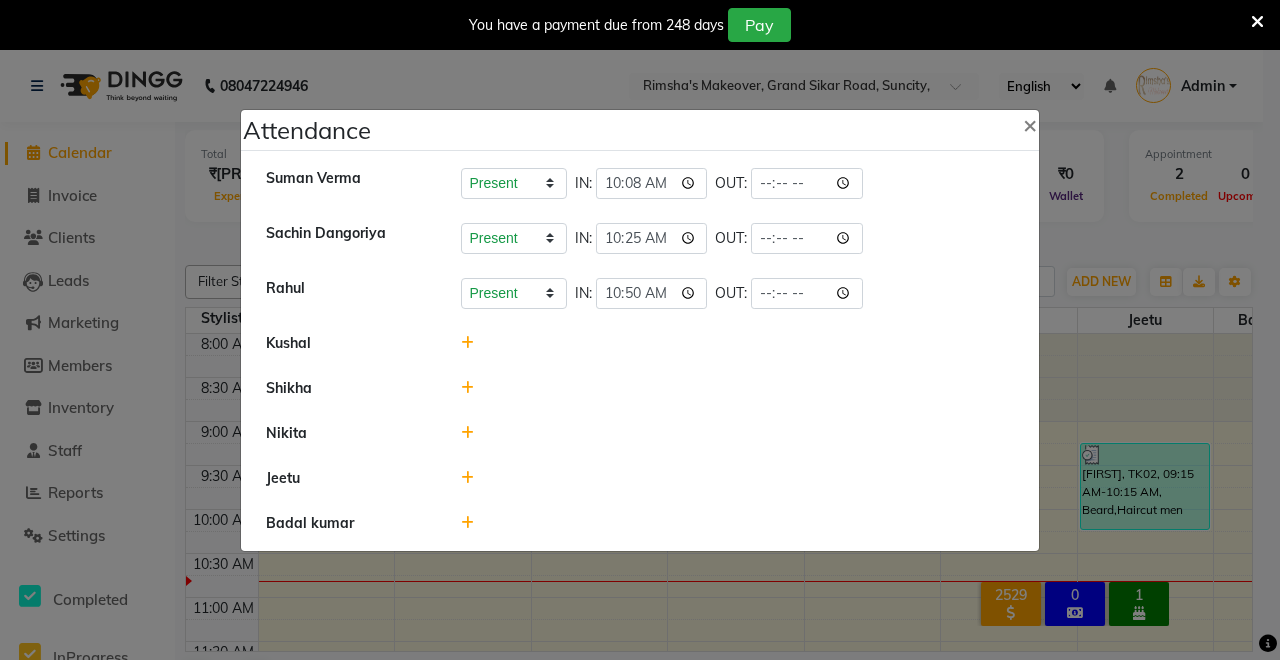 click 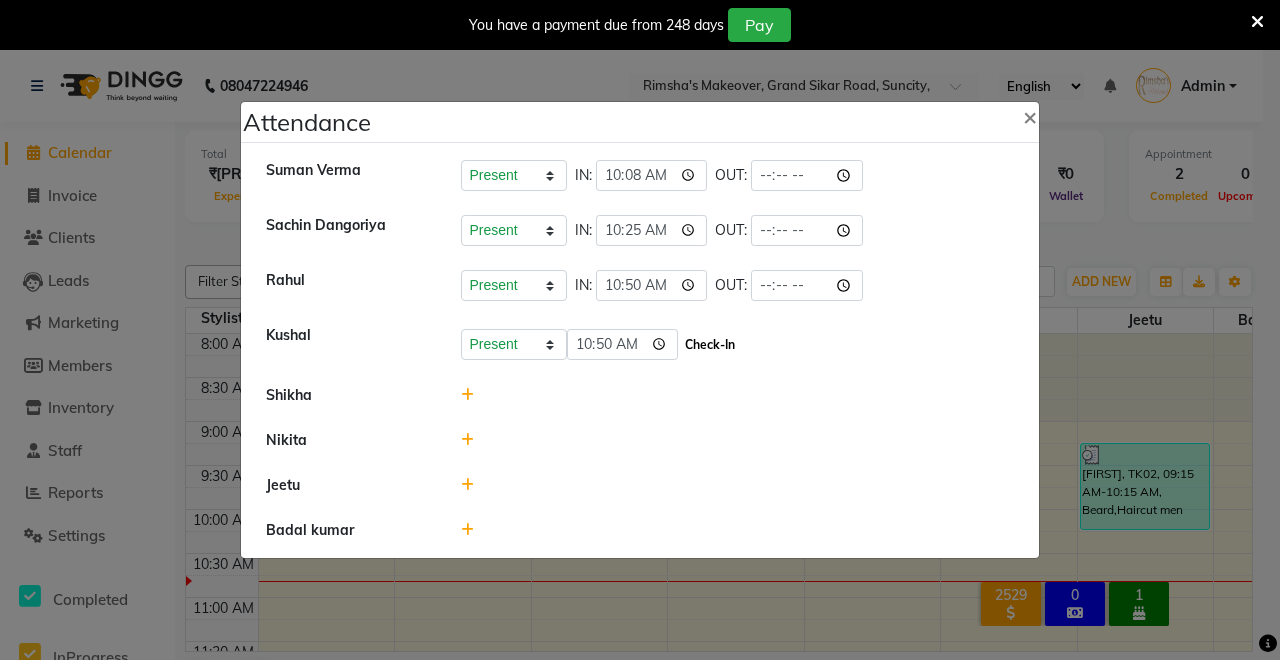 click on "Check-In" 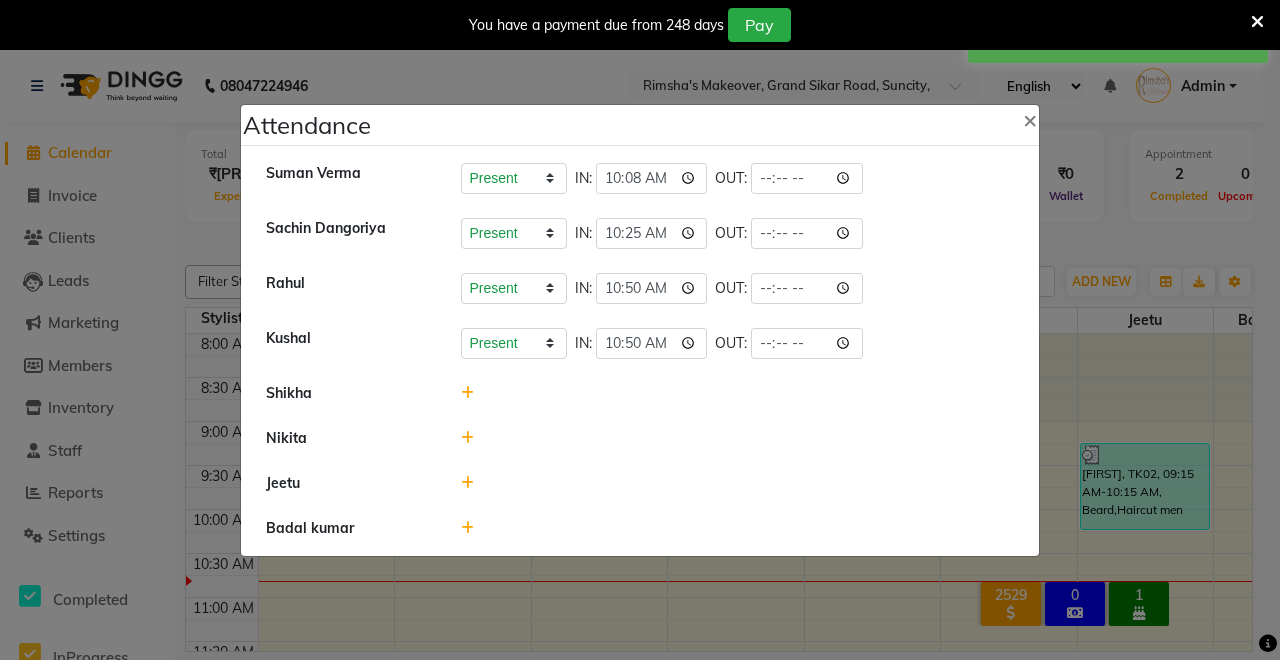 click 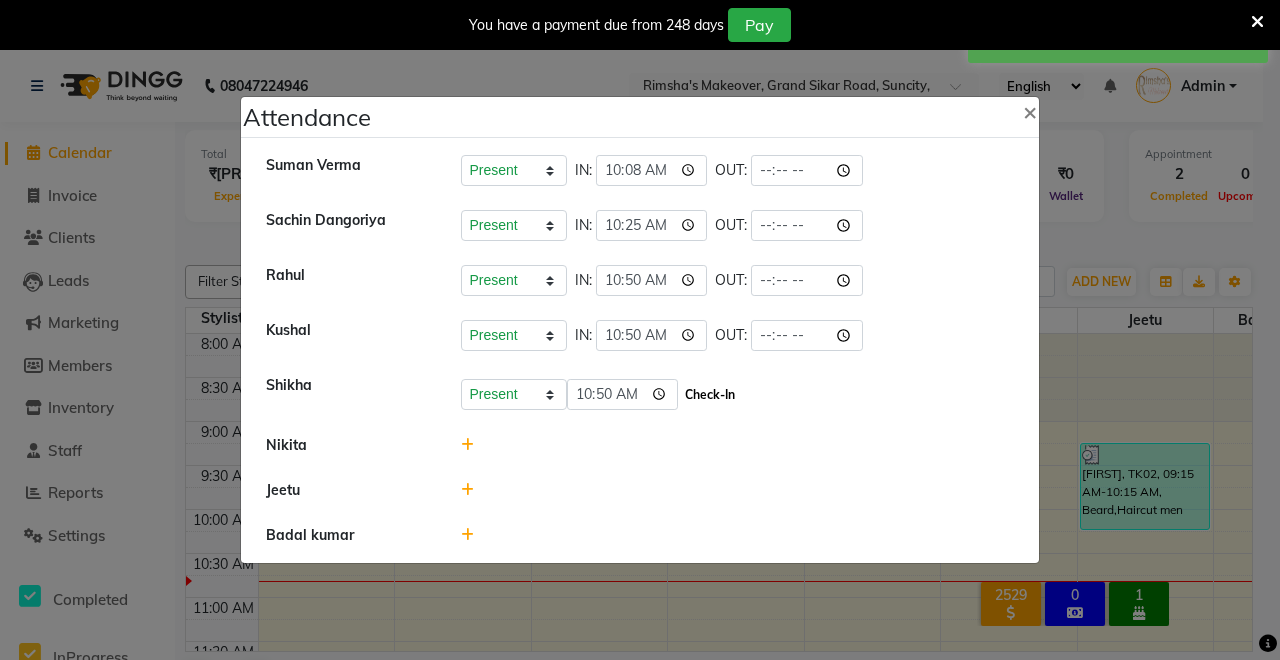 click on "Check-In" 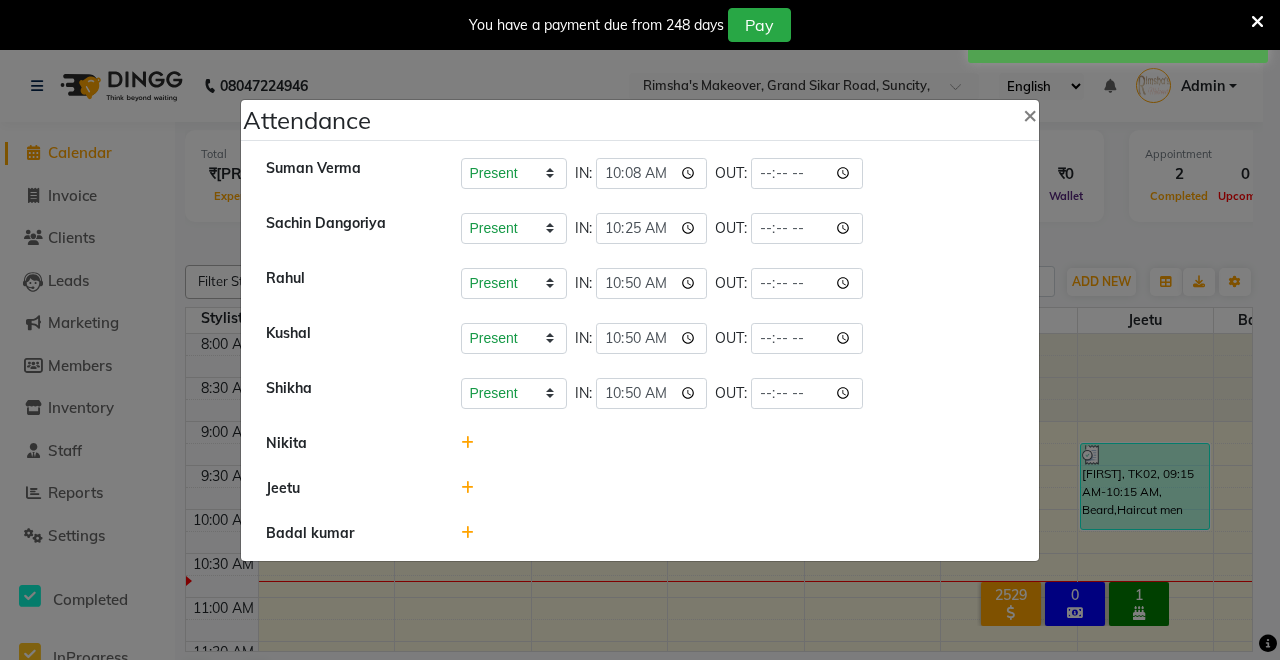 click 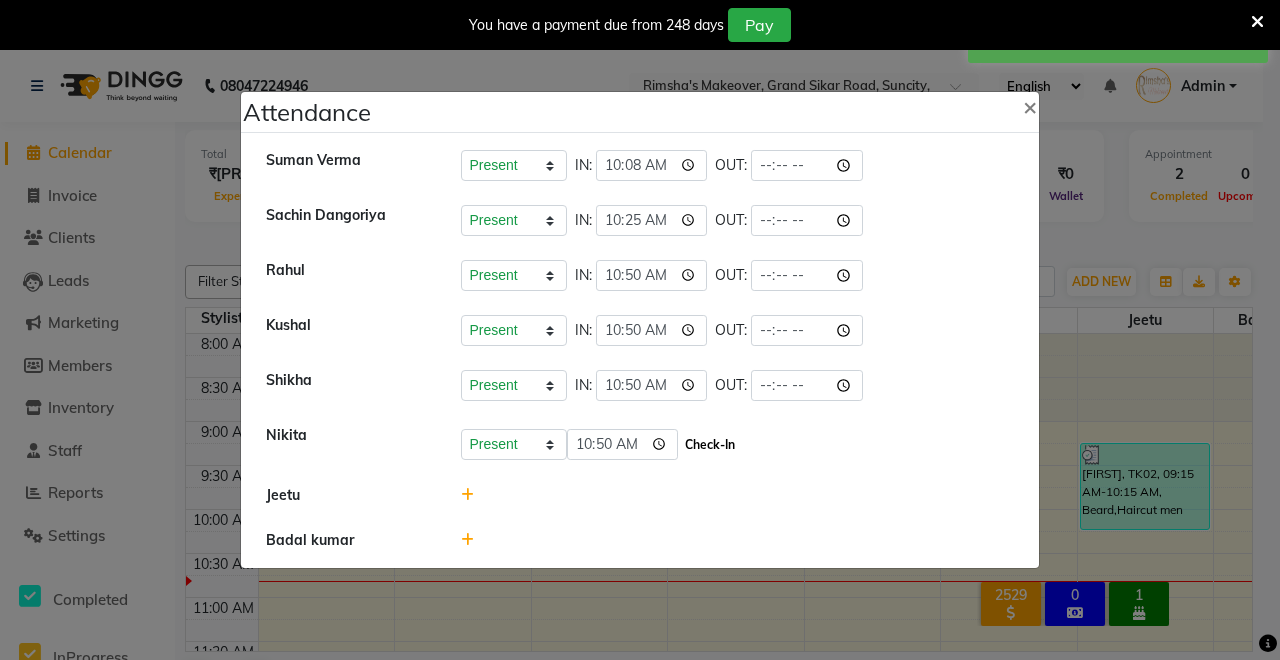 click on "Check-In" 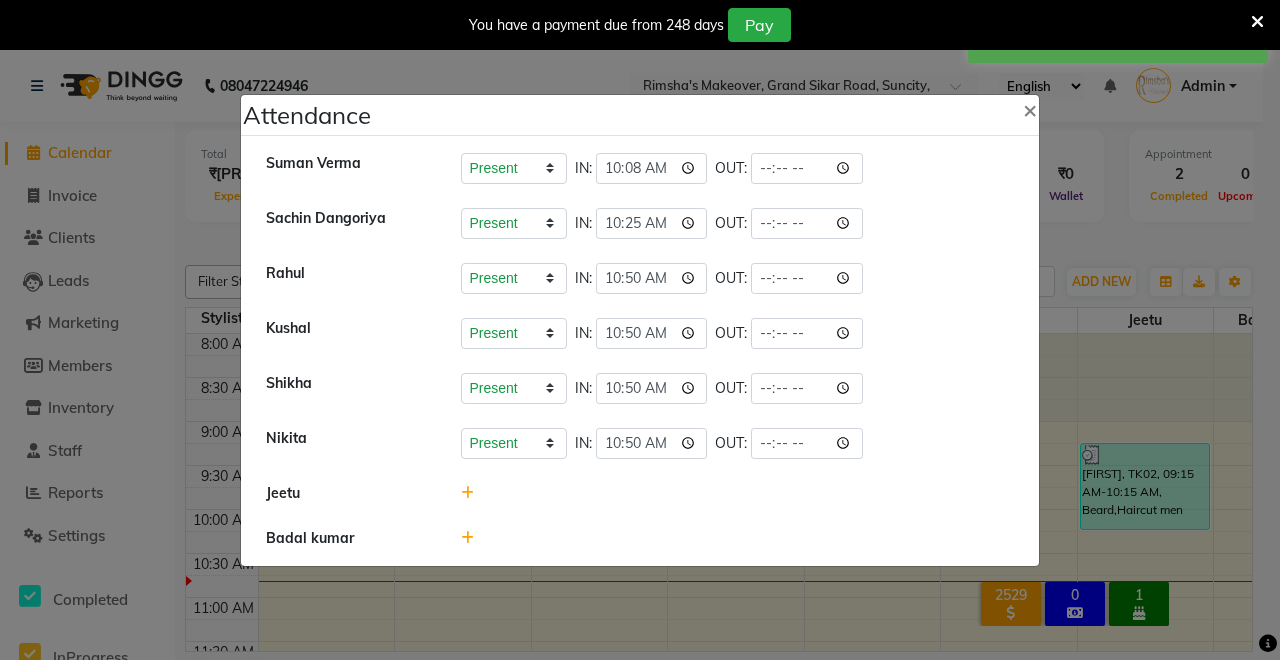 click 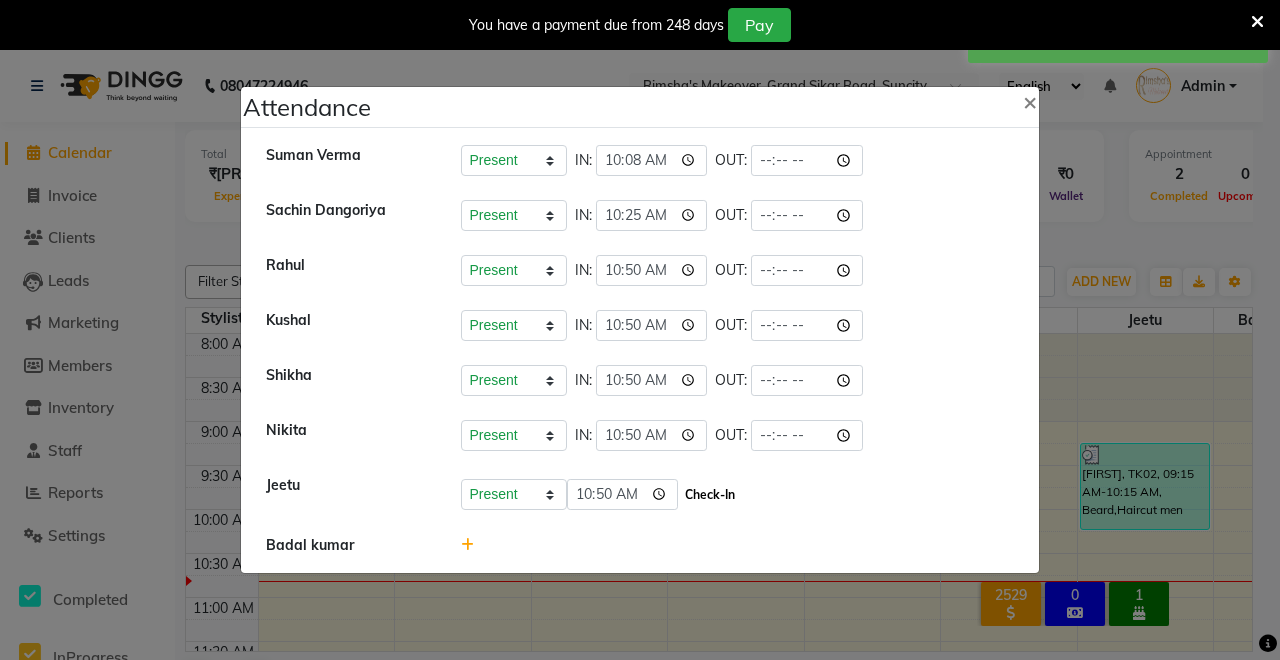 click on "Check-In" 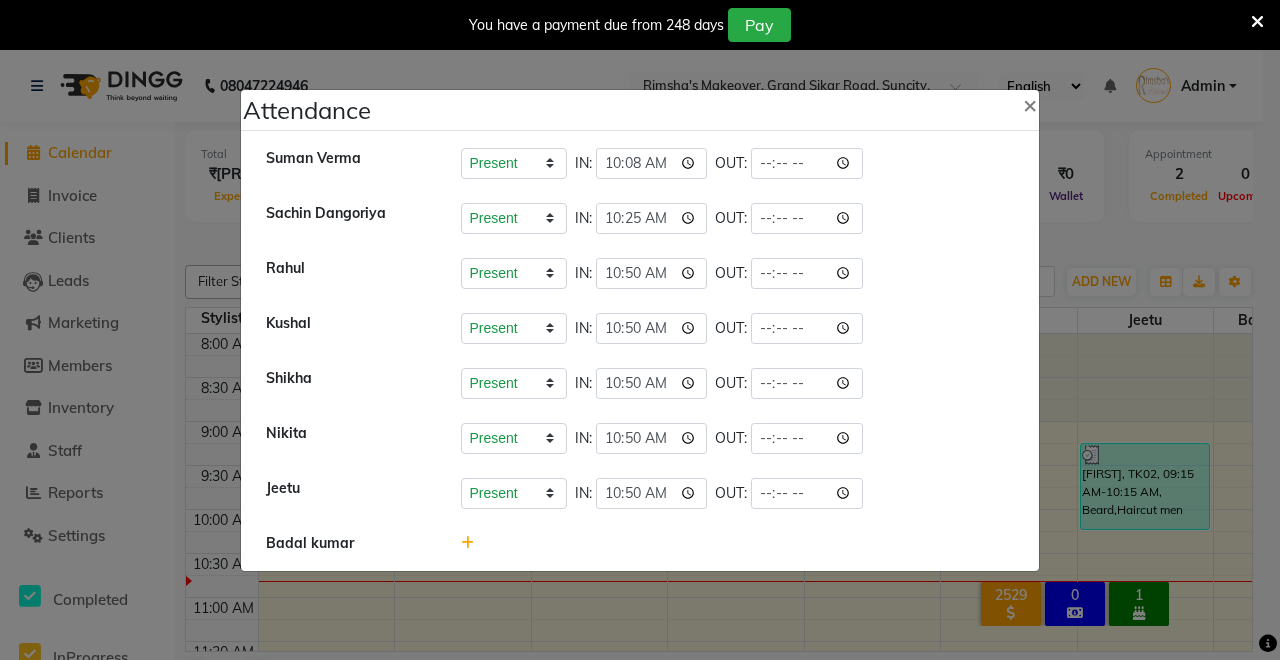 click 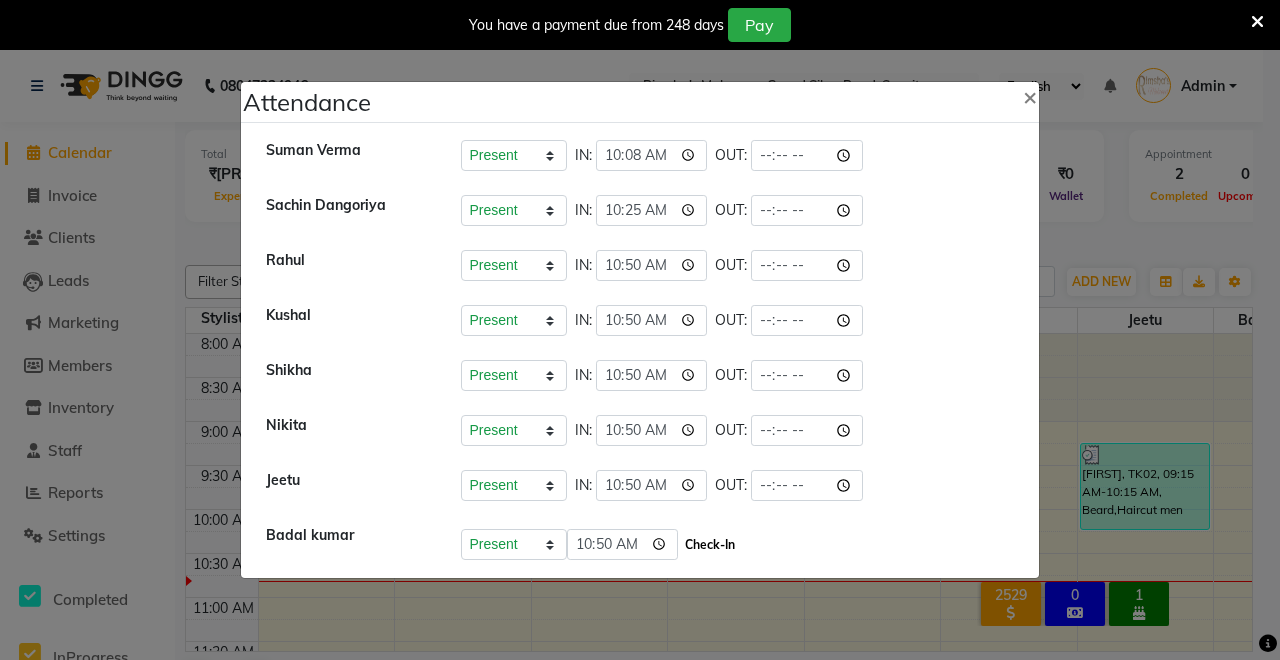 click on "Check-In" 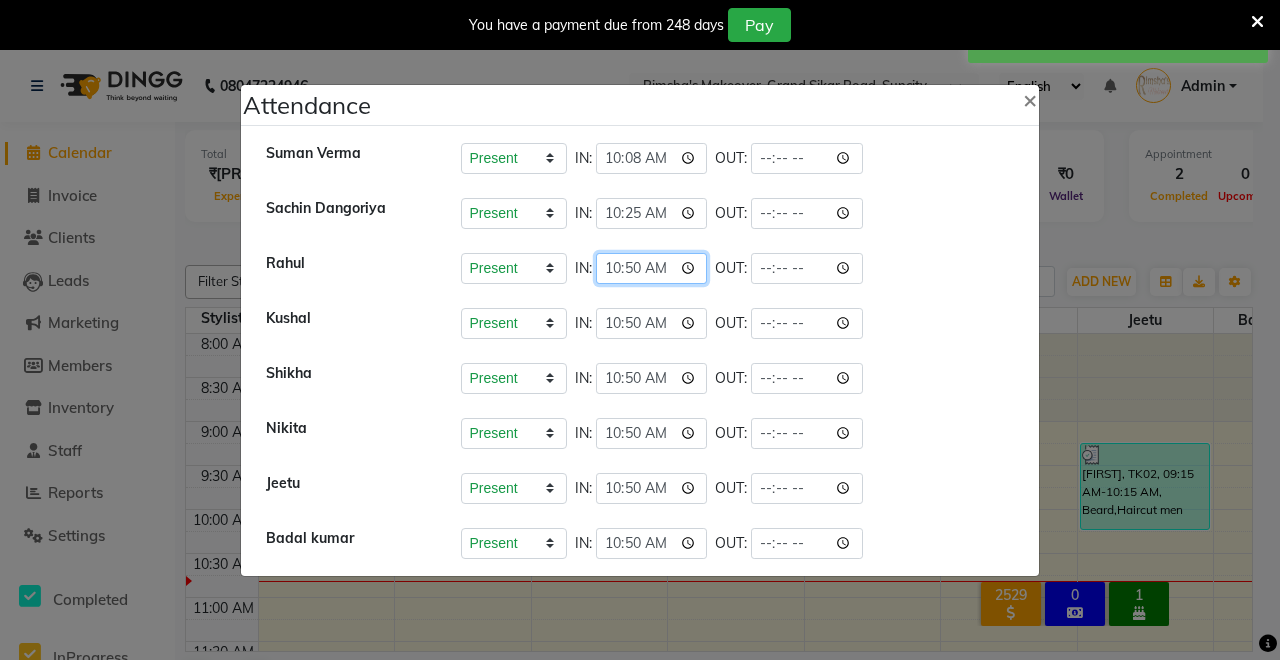 click on "10:50" 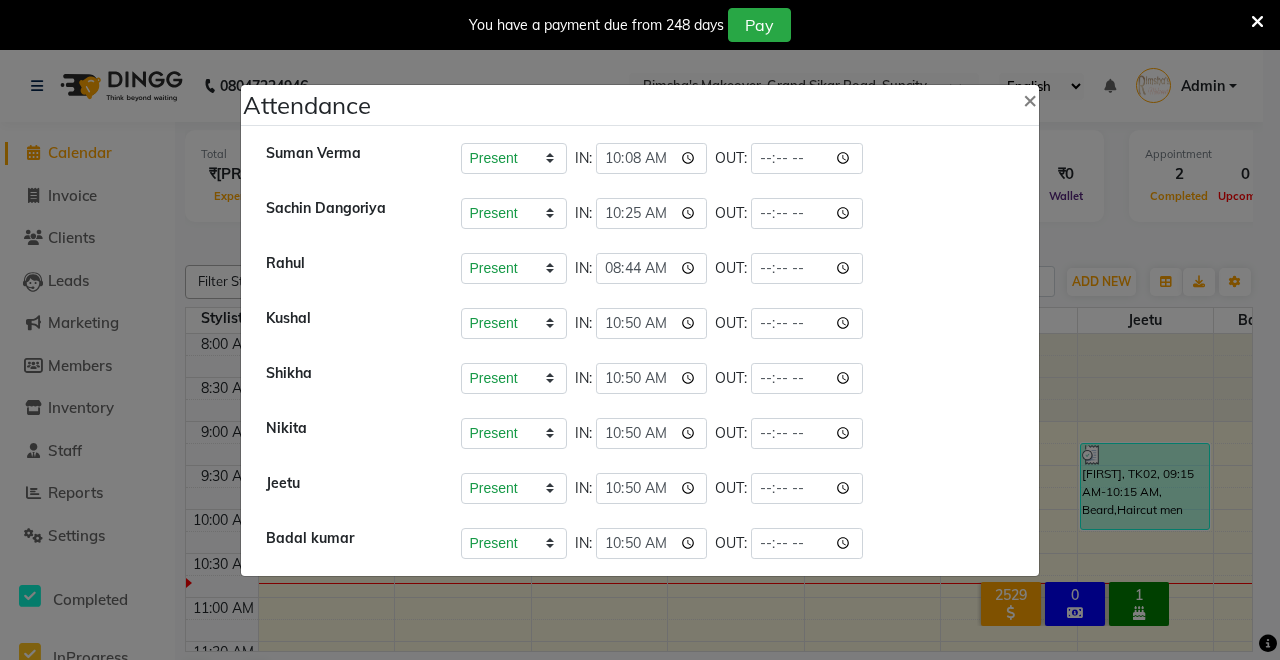 type on "08:44" 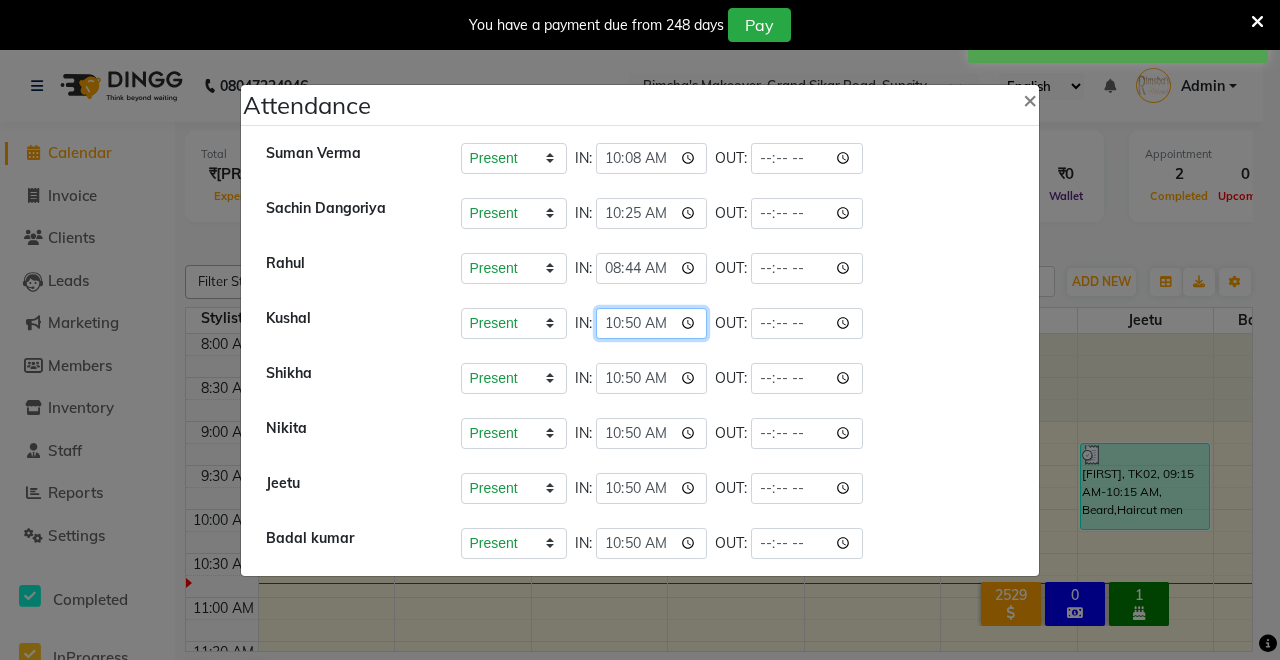 click on "10:50" 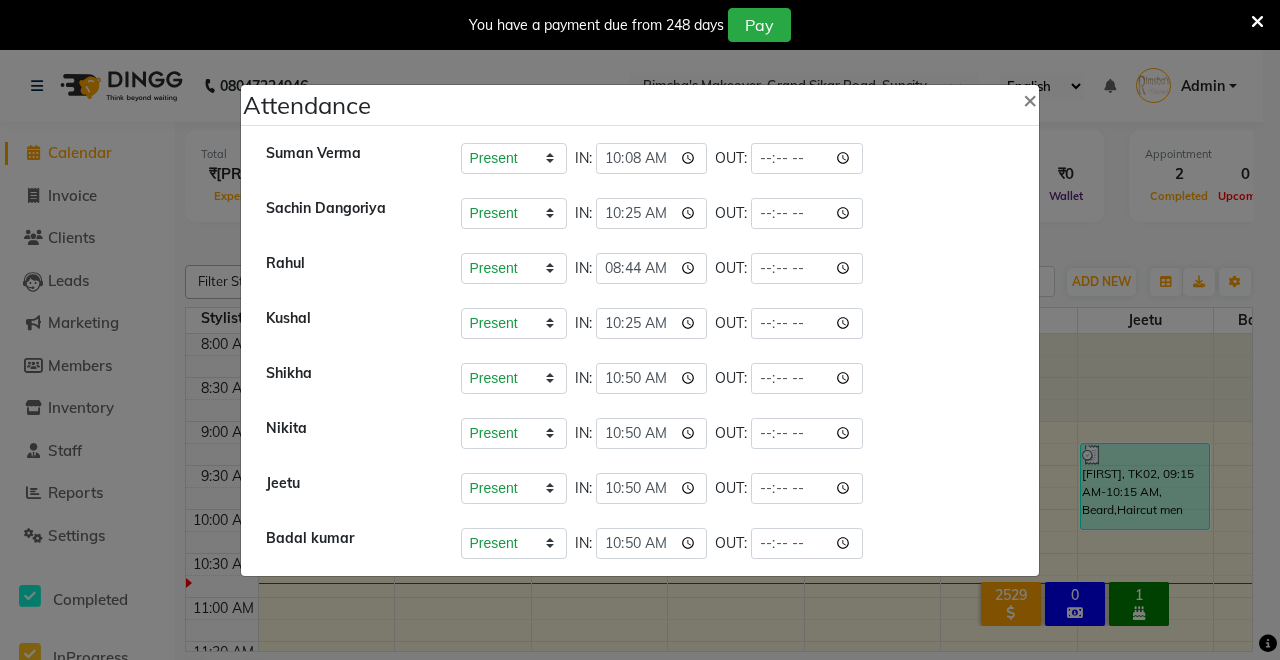 type on "10:25" 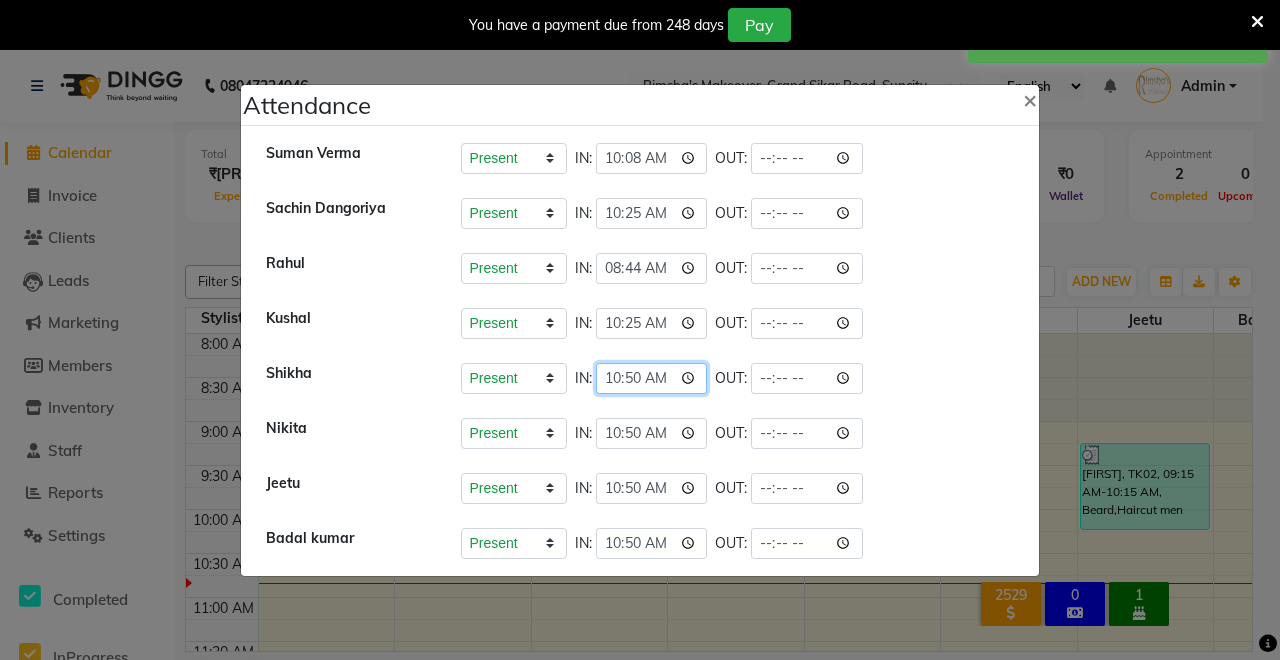 click on "10:50" 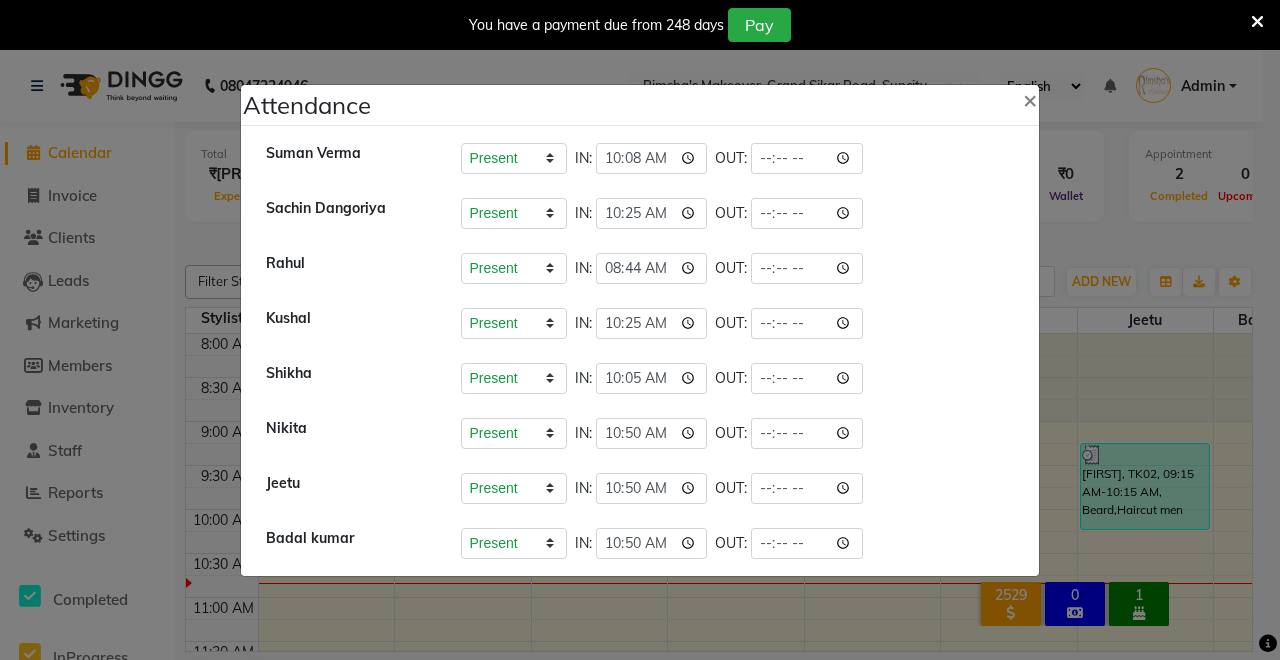 type on "10:05" 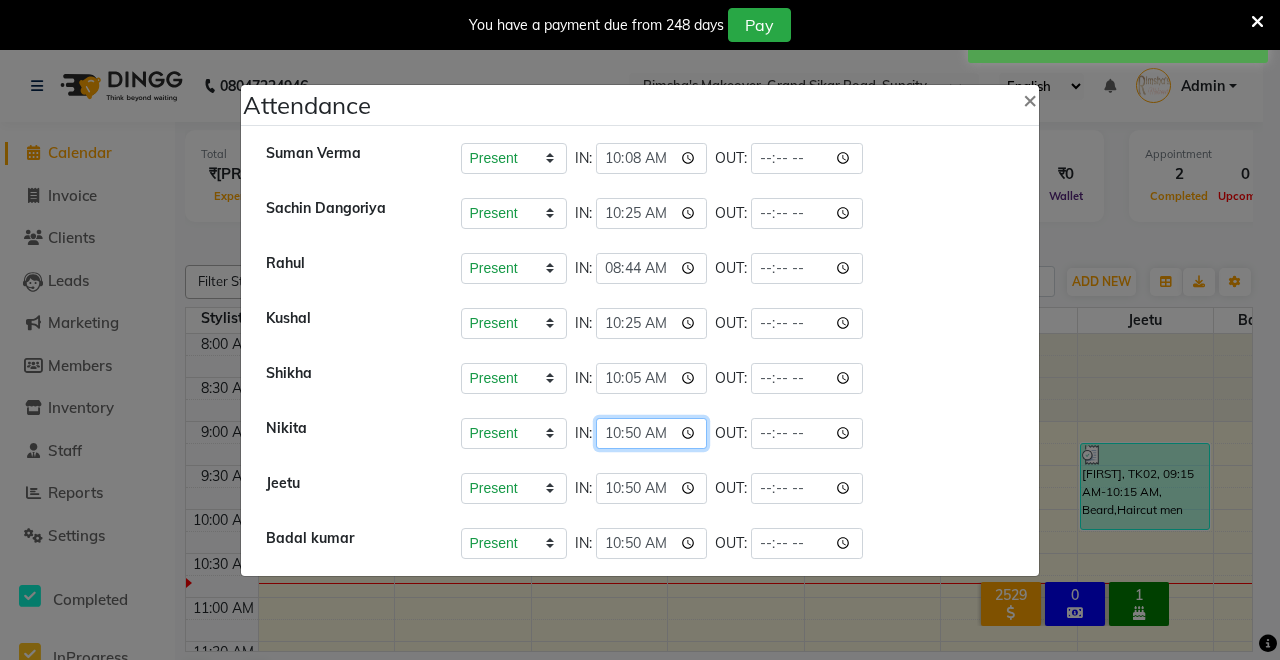click on "10:50" 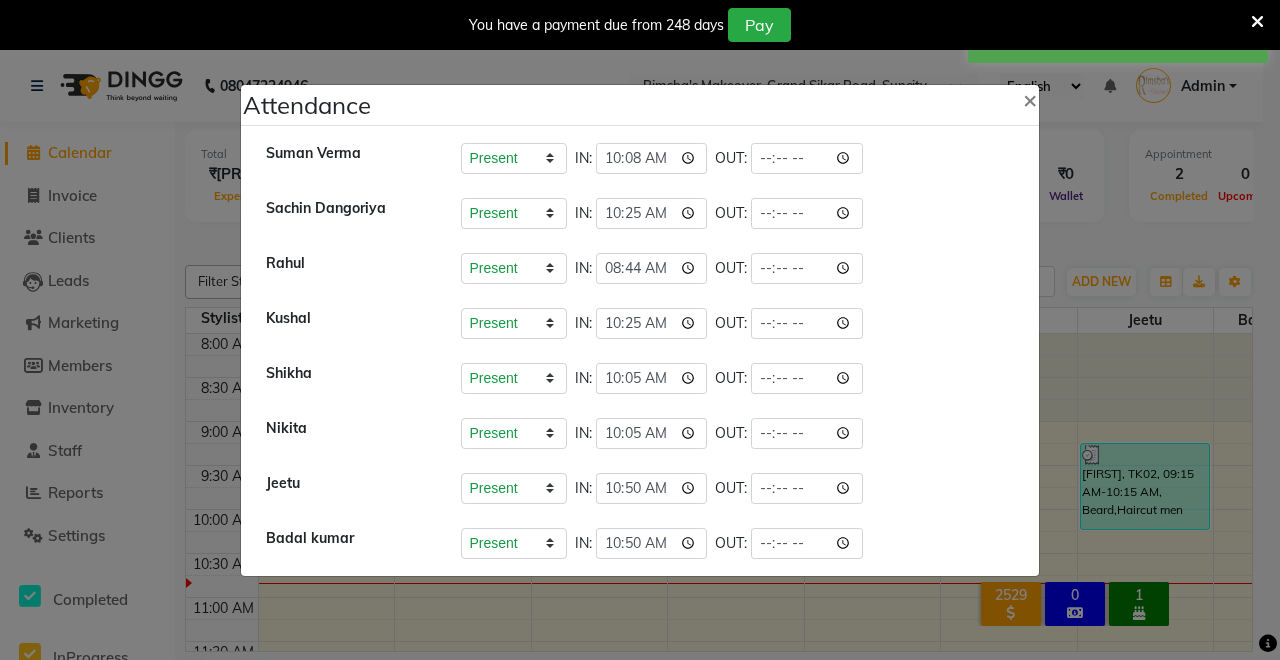 type on "10:05" 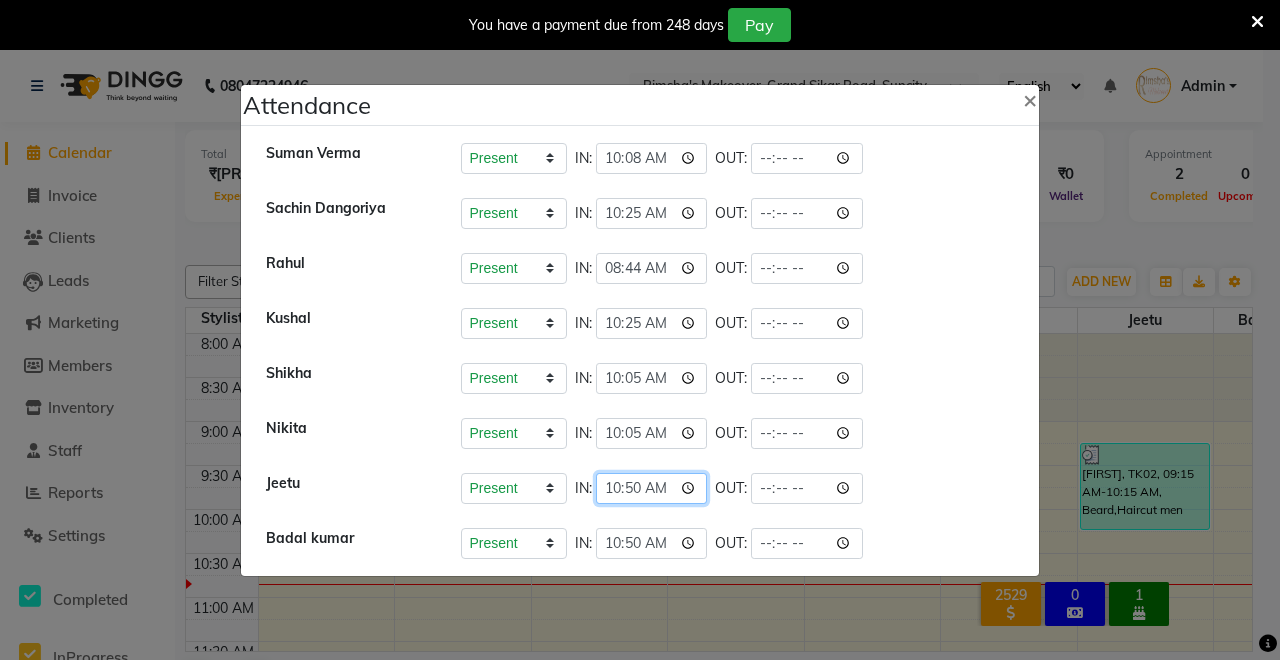 click on "10:50" 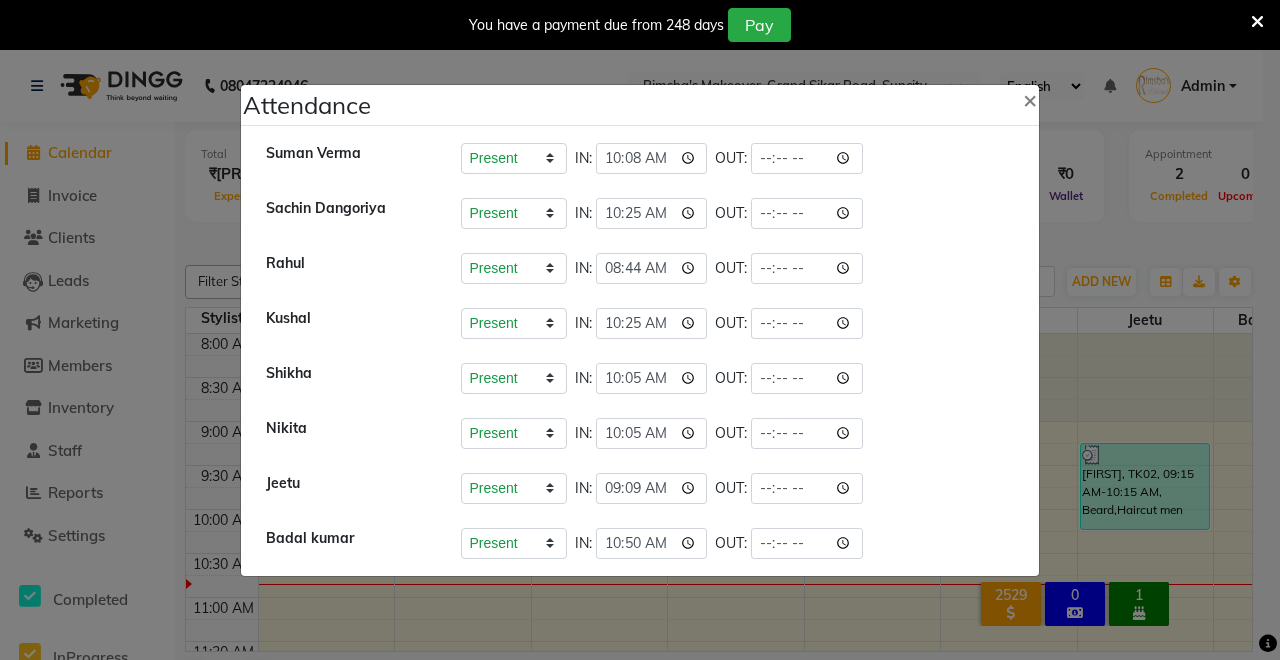 type on "09:09" 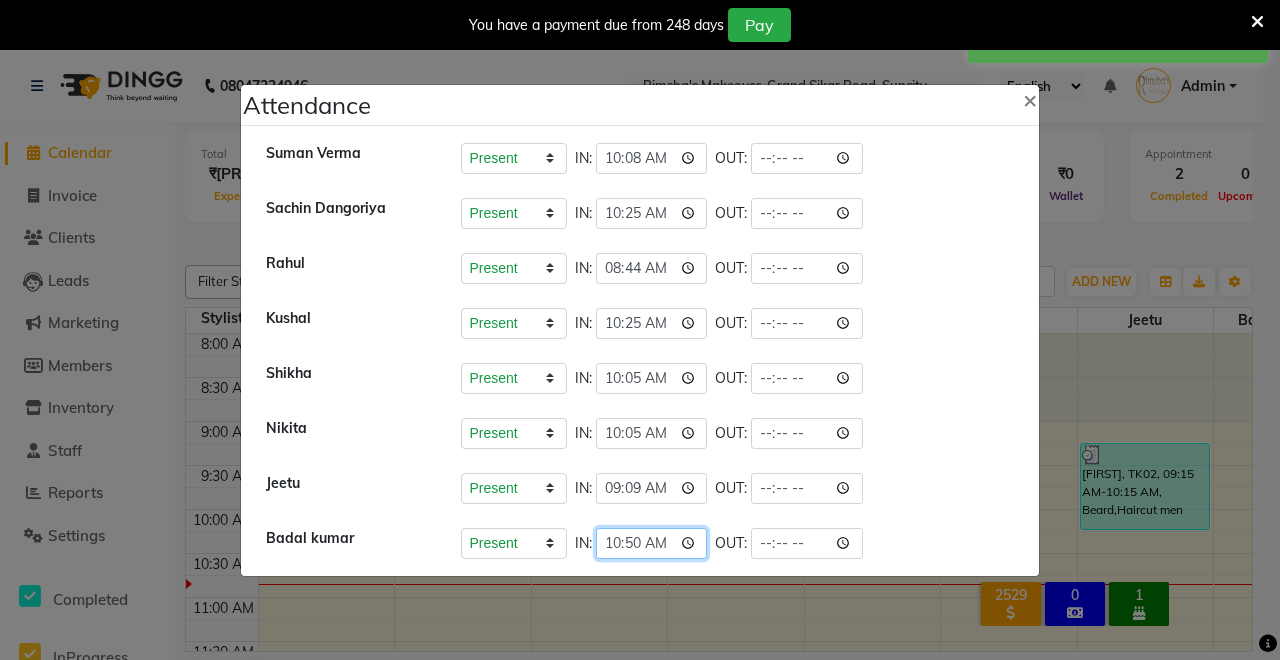 click on "10:50" 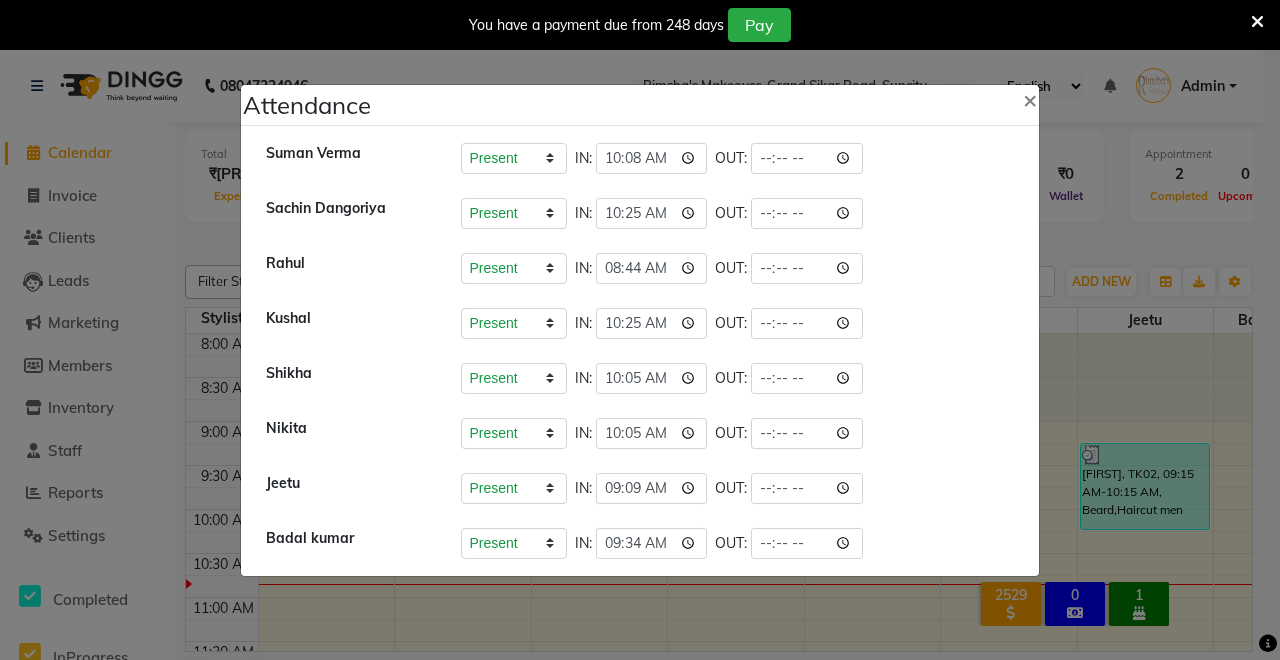 type on "09:34" 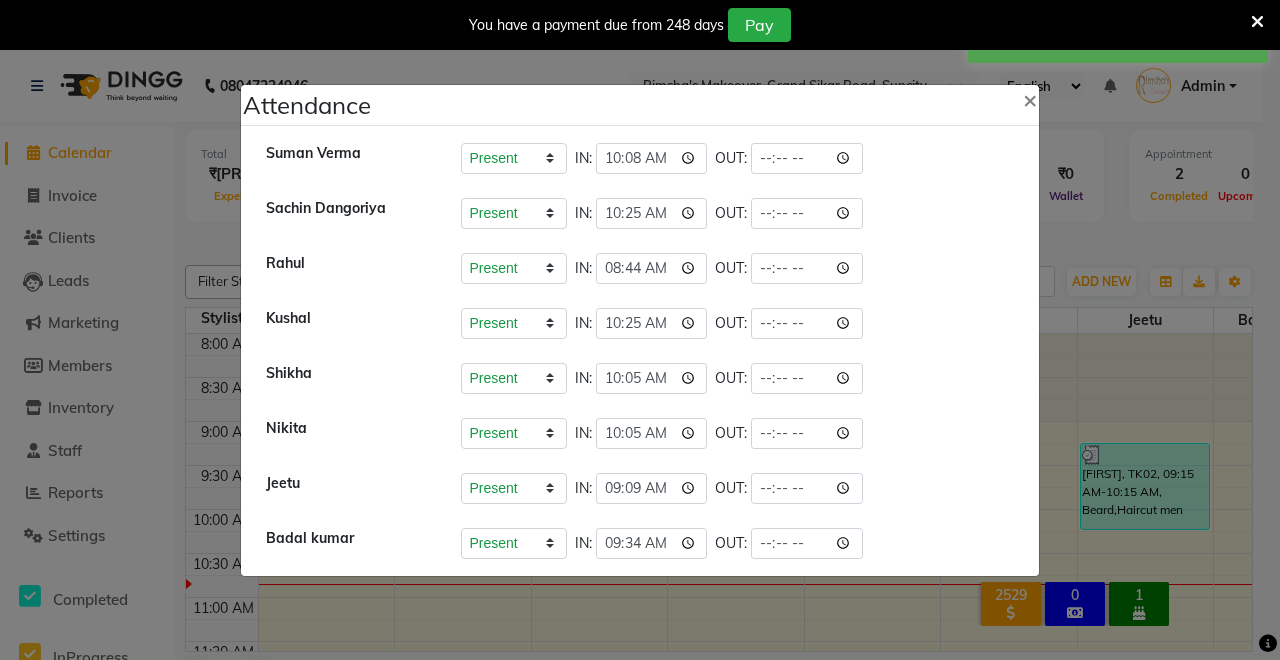 click on "[FIRST]   Present   Absent   Late   Half Day   Weekly Off  IN:  10:08 OUT:" 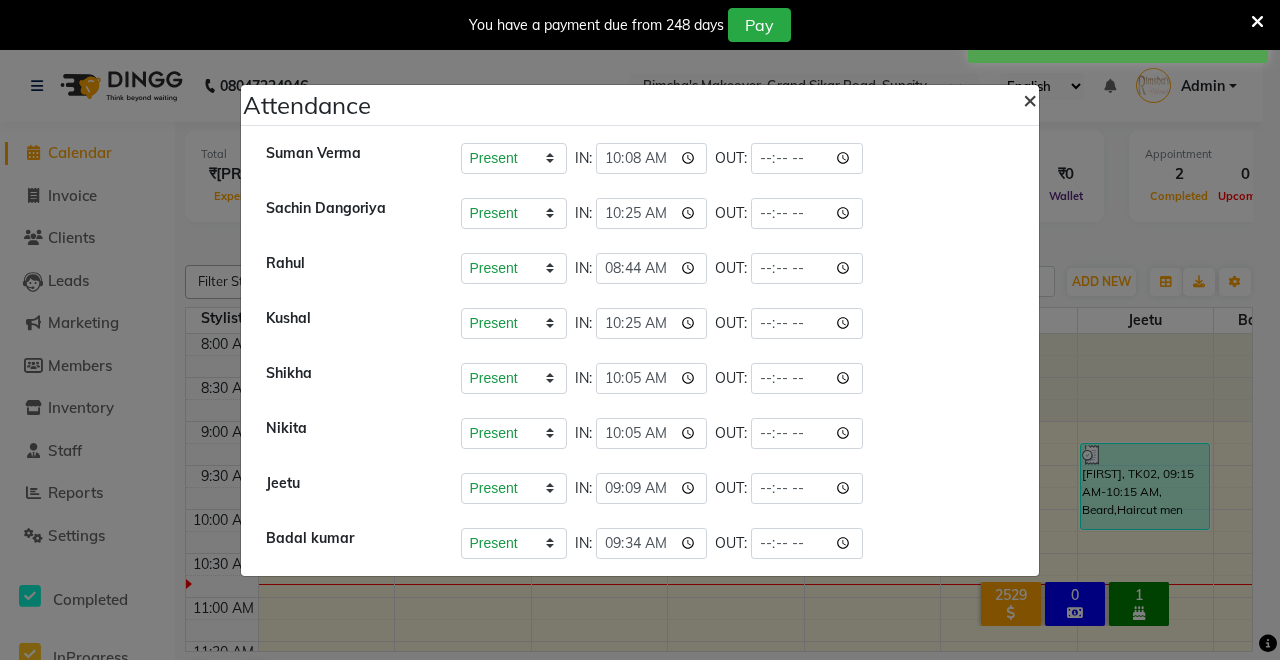click on "×" 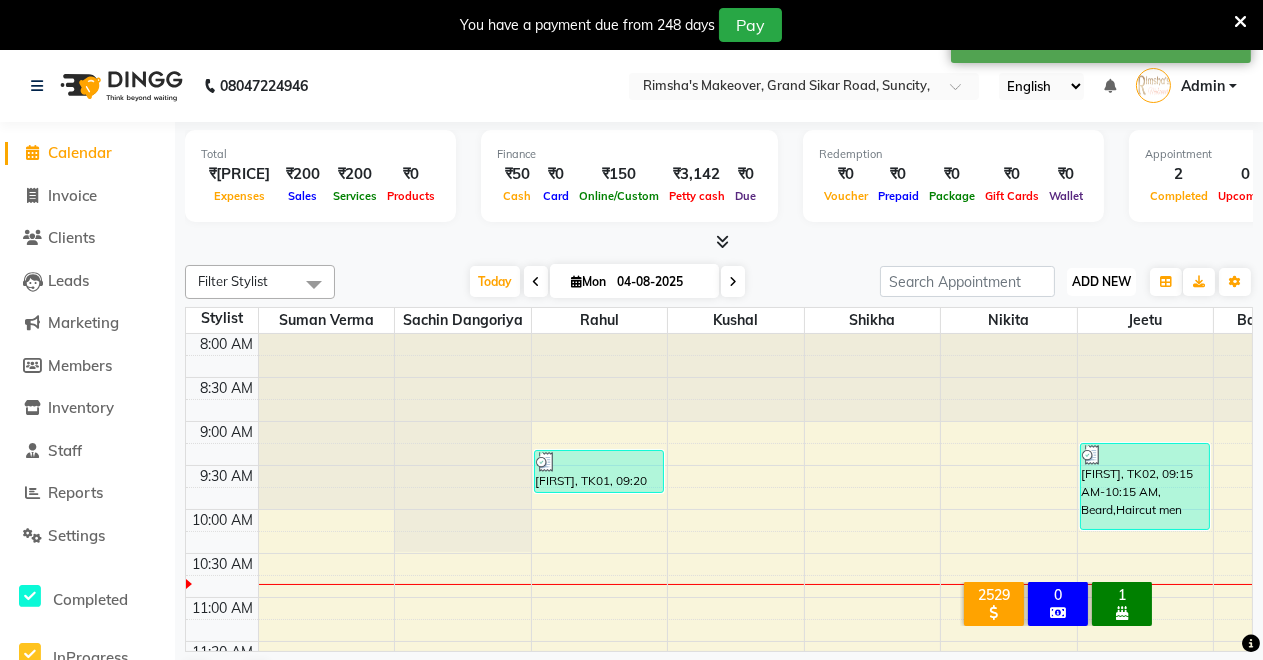 click on "ADD NEW" at bounding box center (1101, 281) 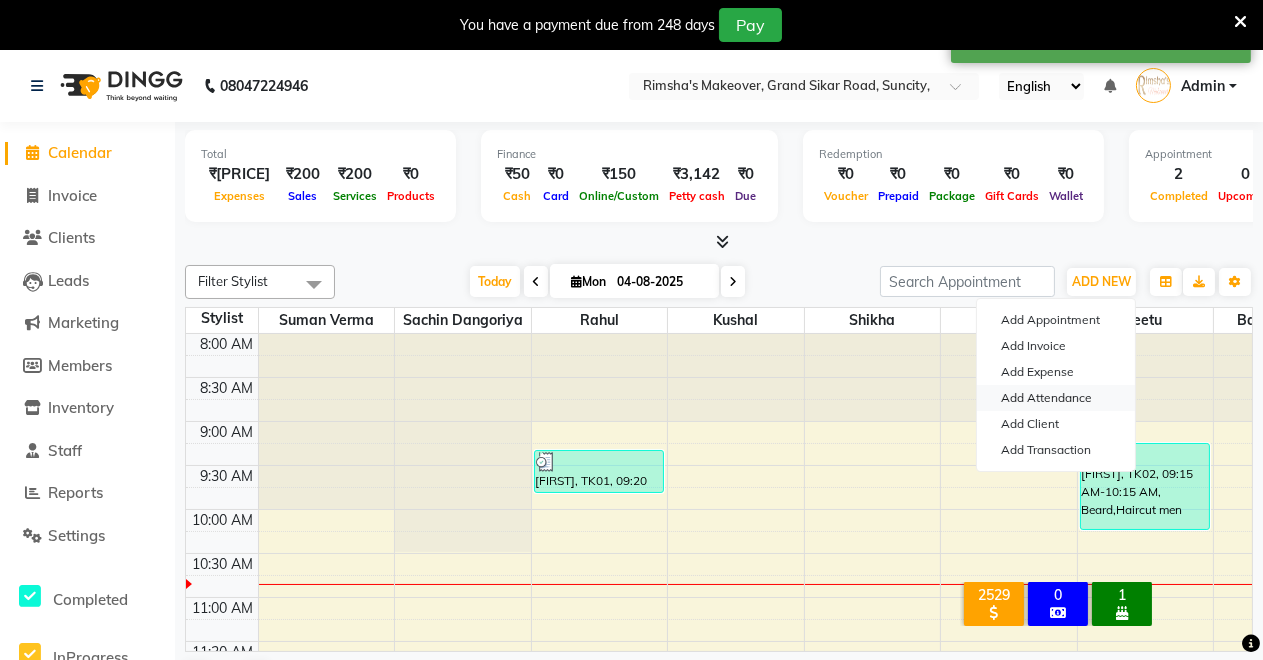 click on "Add Attendance" at bounding box center (1056, 398) 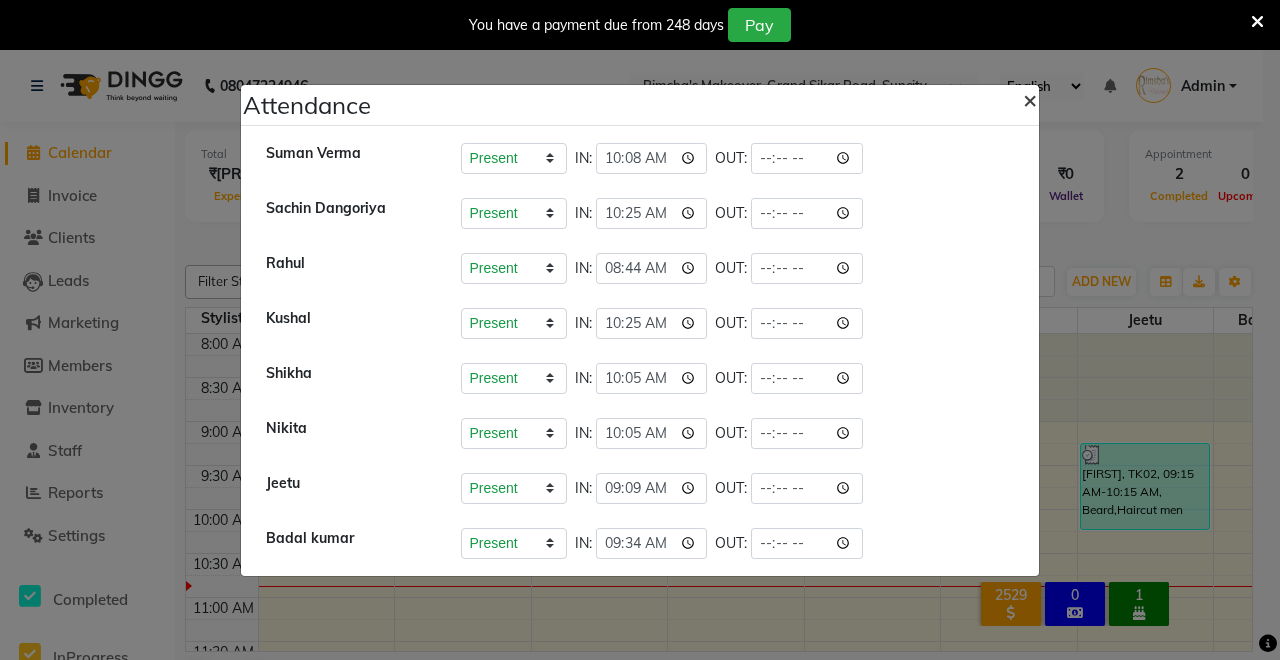 click on "×" 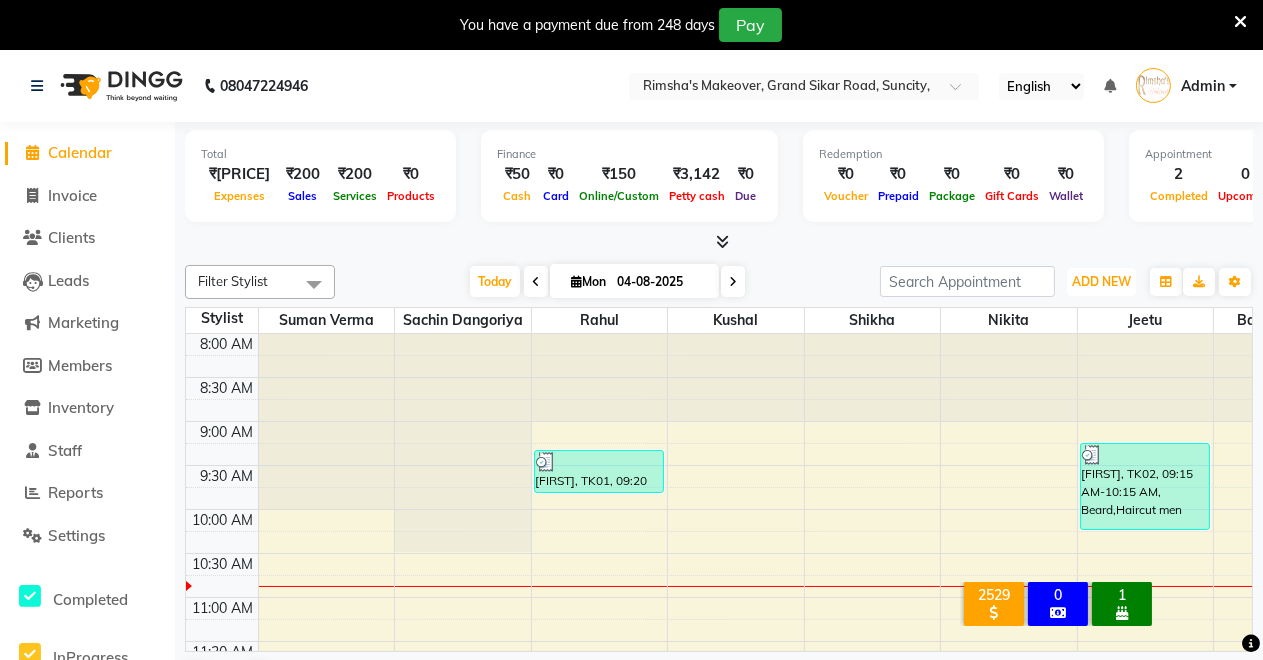 click on "ADD NEW Toggle Dropdown Add Appointment Add Invoice Add Expense Add Attendance Add Client Add Transaction" at bounding box center (1101, 282) 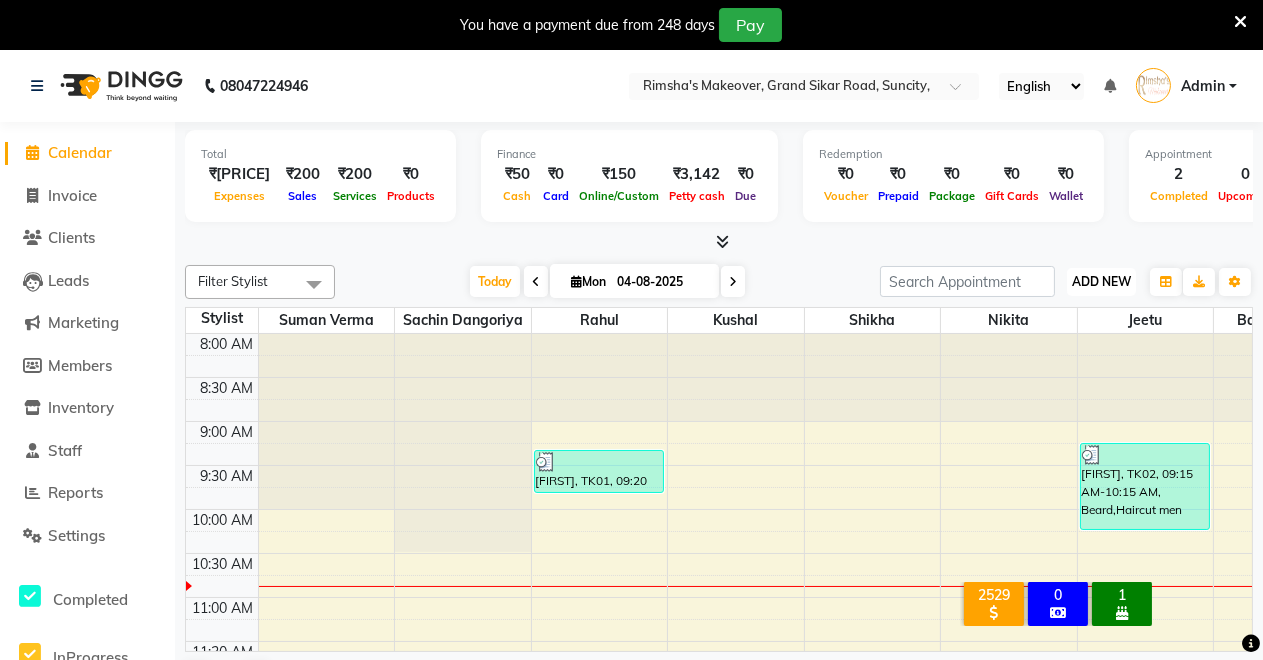 click on "ADD NEW" at bounding box center (1101, 281) 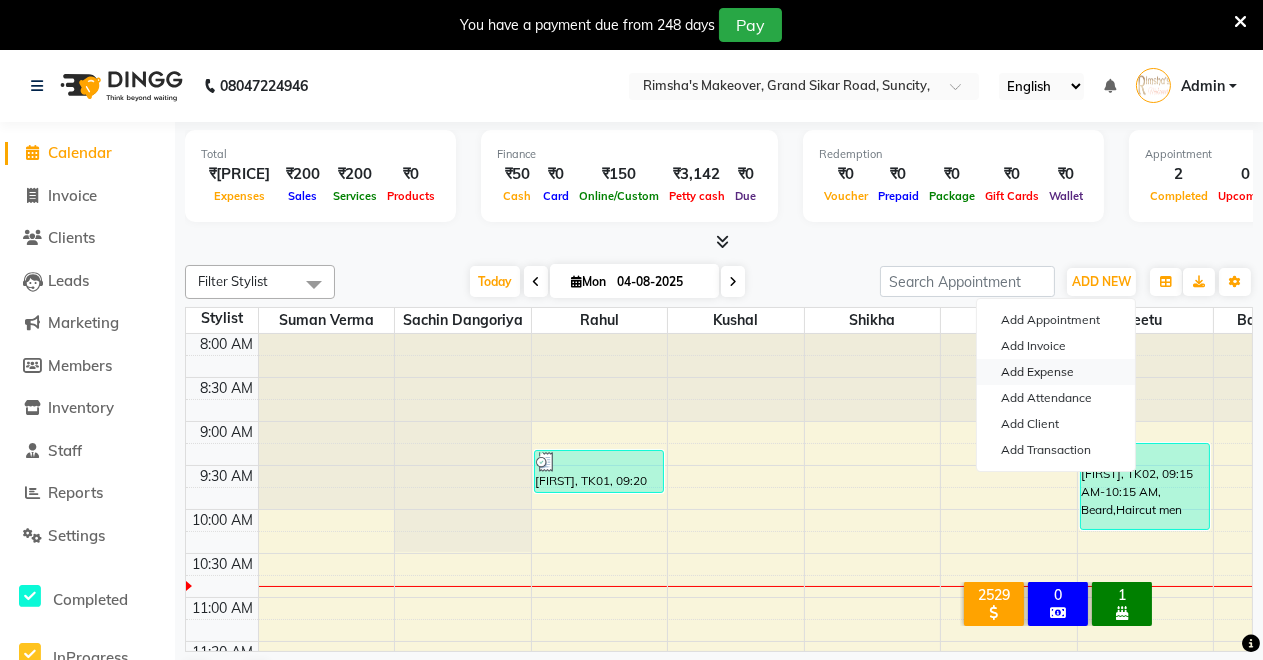 click on "Add Expense" at bounding box center [1056, 372] 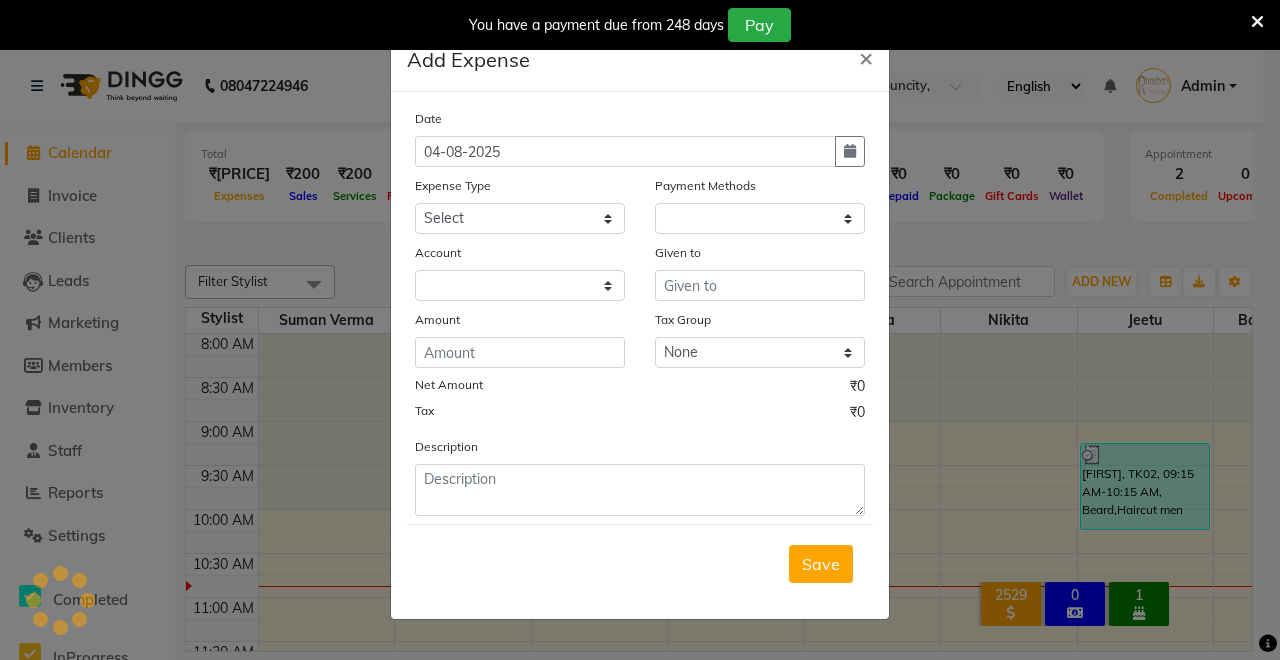 select on "1" 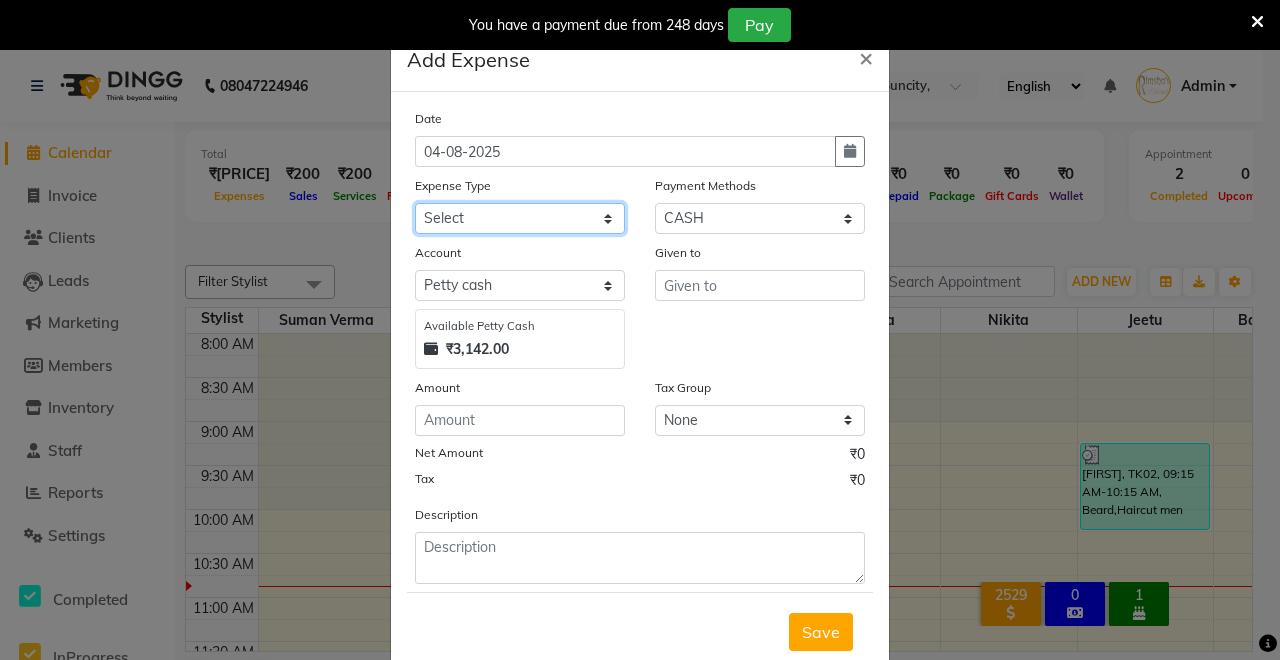 click on "Select Advance Salary Baba Bank Service Charges CLEANING Clinical charges DM SIR DUSTBIN electricity bill Other PAMPHLETS Pandit G Priyanka mam Product Rent Salary SOFA Staff Snacks Tax Tea & Refreshment T SHIRT PRINT Utilities Water Bottle" 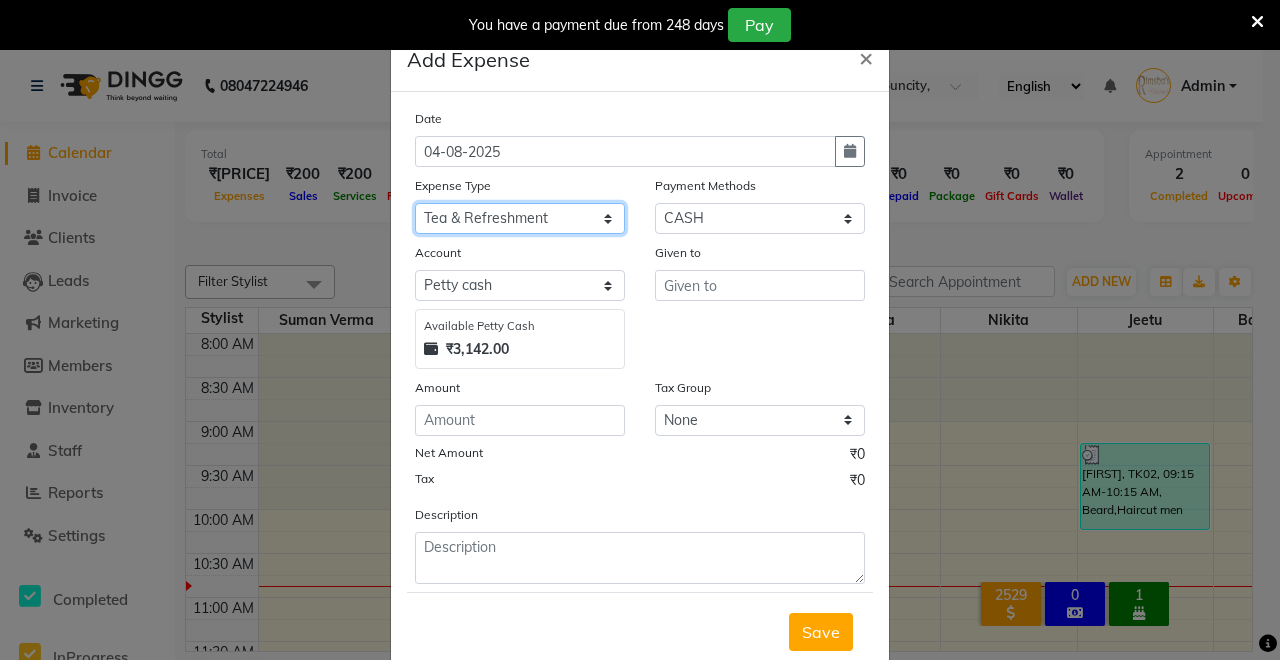 click on "Select Advance Salary Baba Bank Service Charges CLEANING Clinical charges DM SIR DUSTBIN electricity bill Other PAMPHLETS Pandit G Priyanka mam Product Rent Salary SOFA Staff Snacks Tax Tea & Refreshment T SHIRT PRINT Utilities Water Bottle" 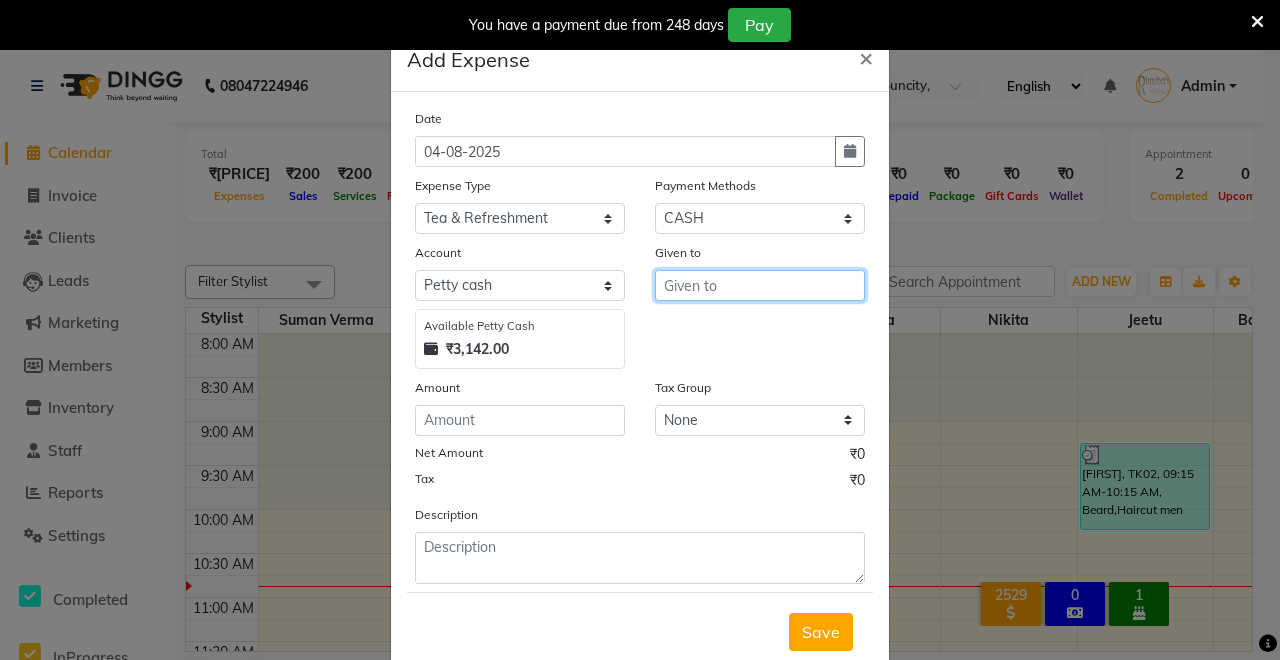 click at bounding box center [760, 285] 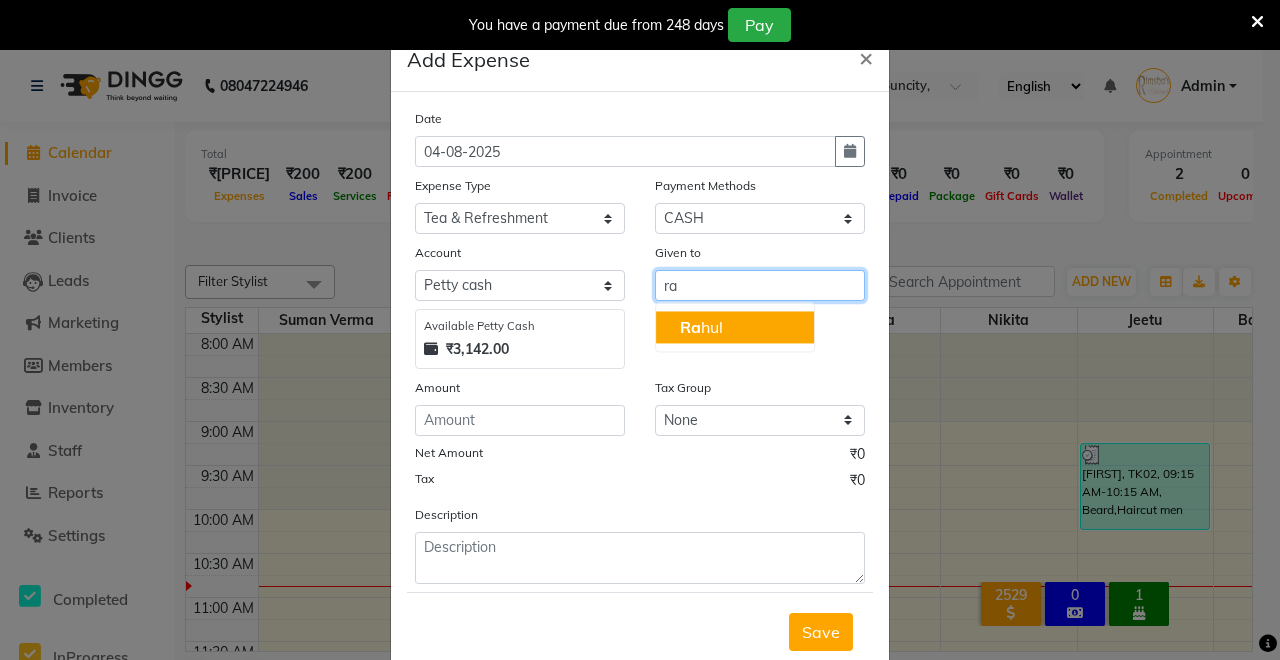 click on "[FIRST]" at bounding box center [735, 327] 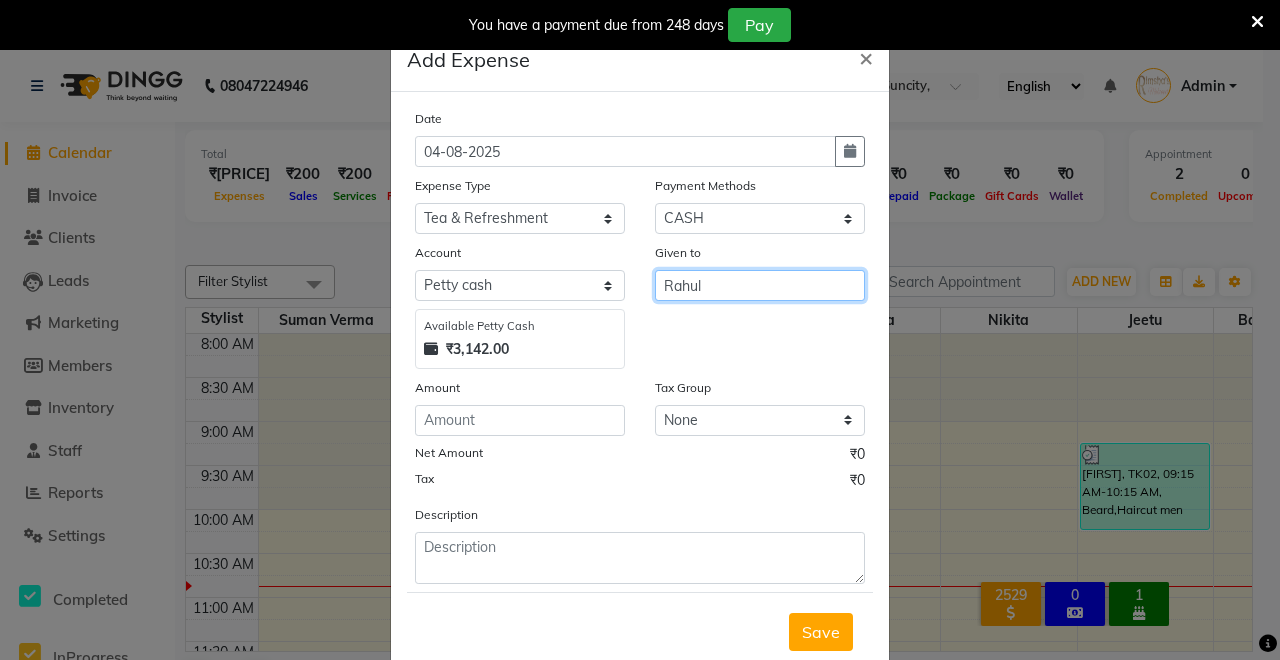 type on "Rahul" 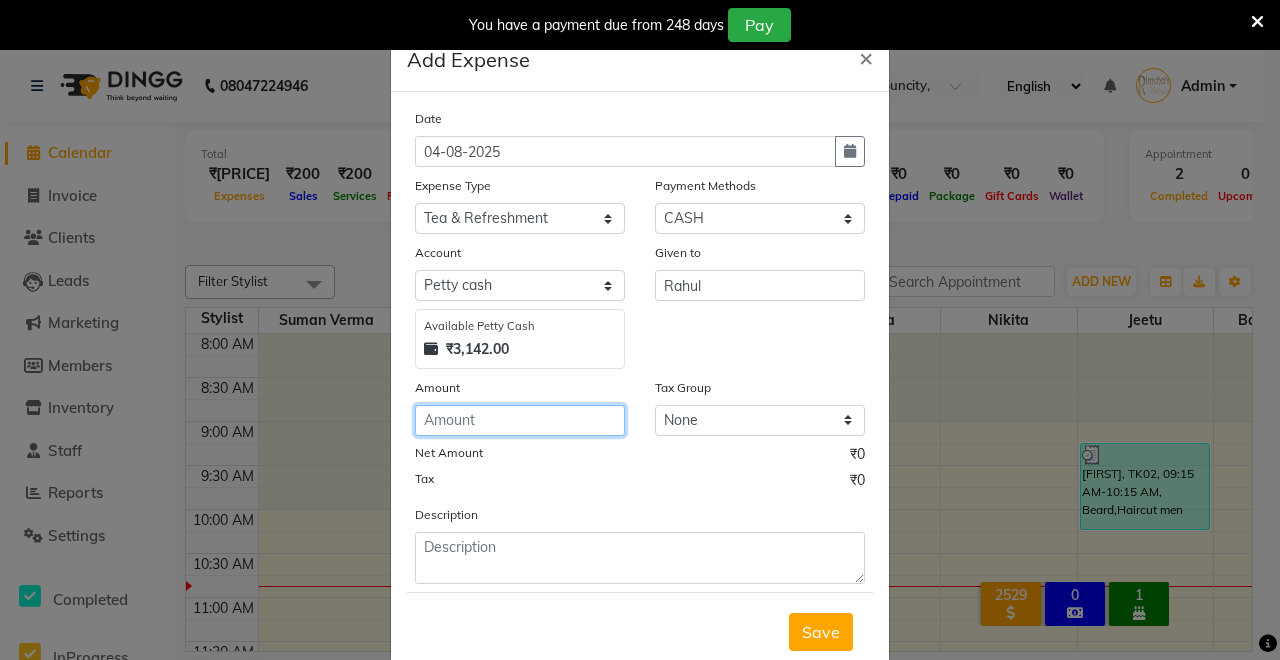 click 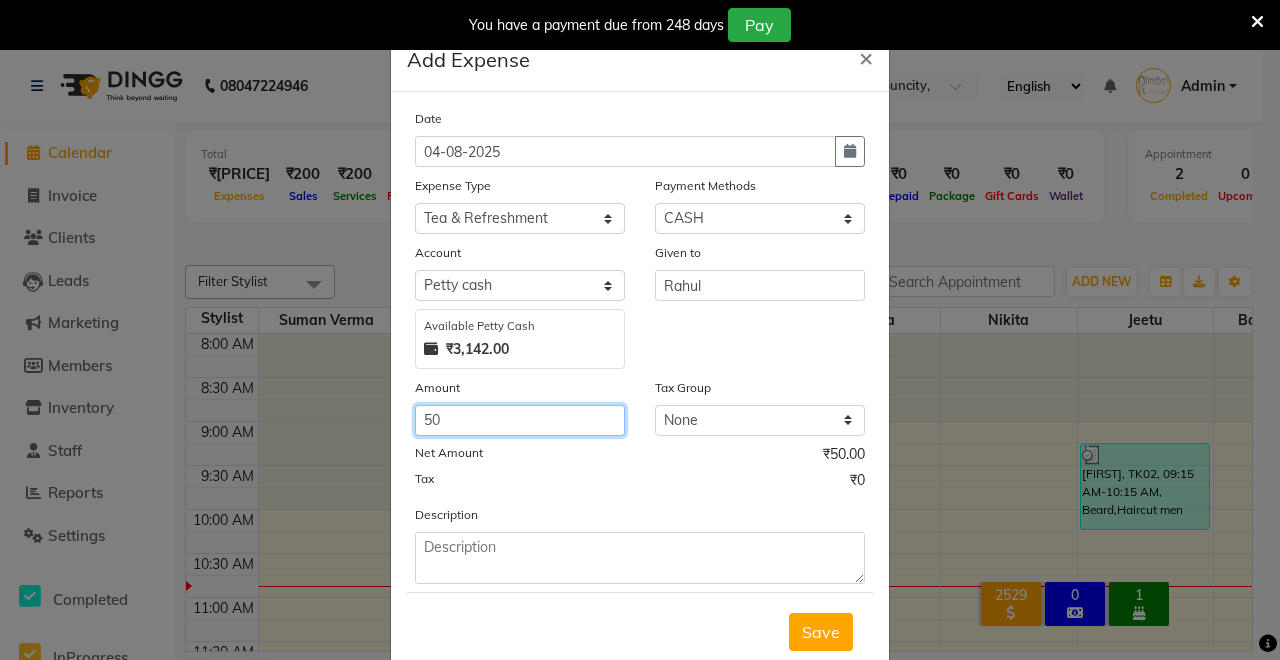 type on "50" 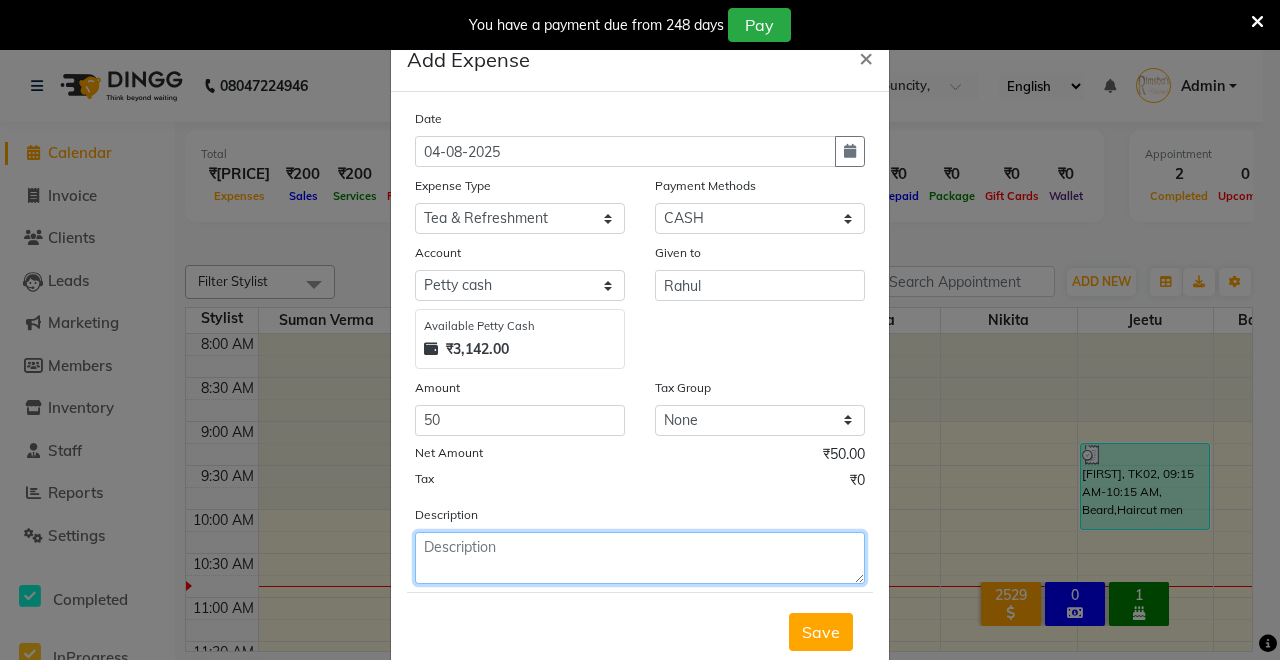 click 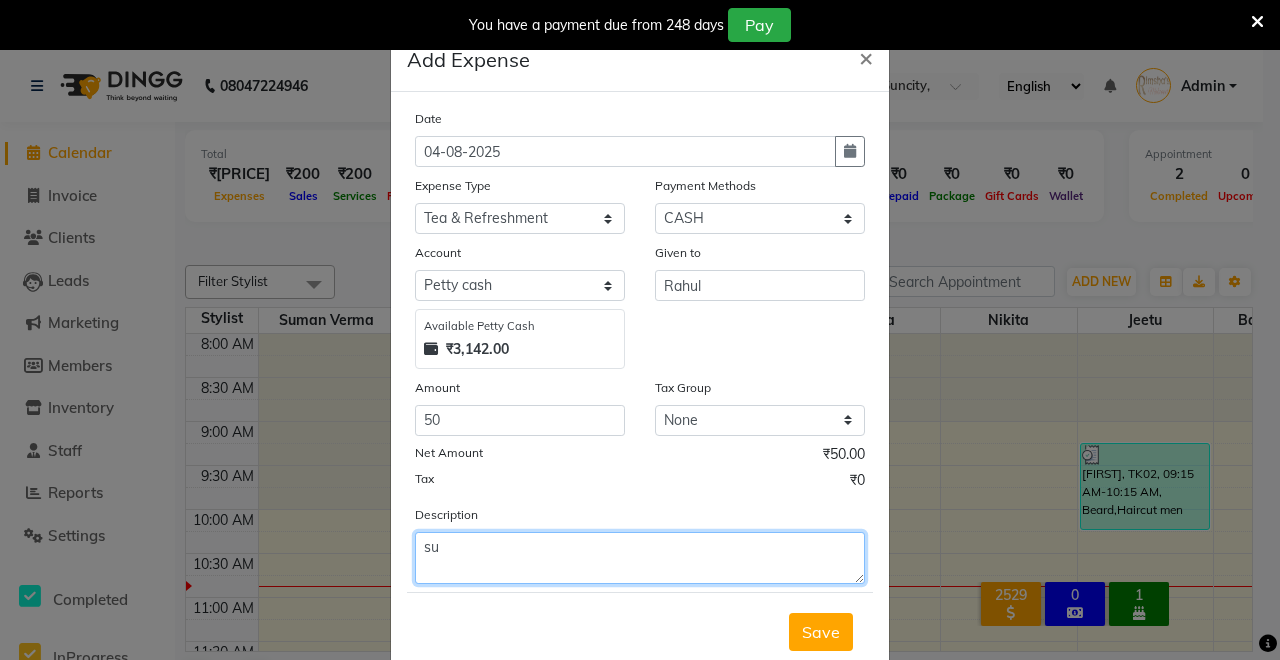 type on "s" 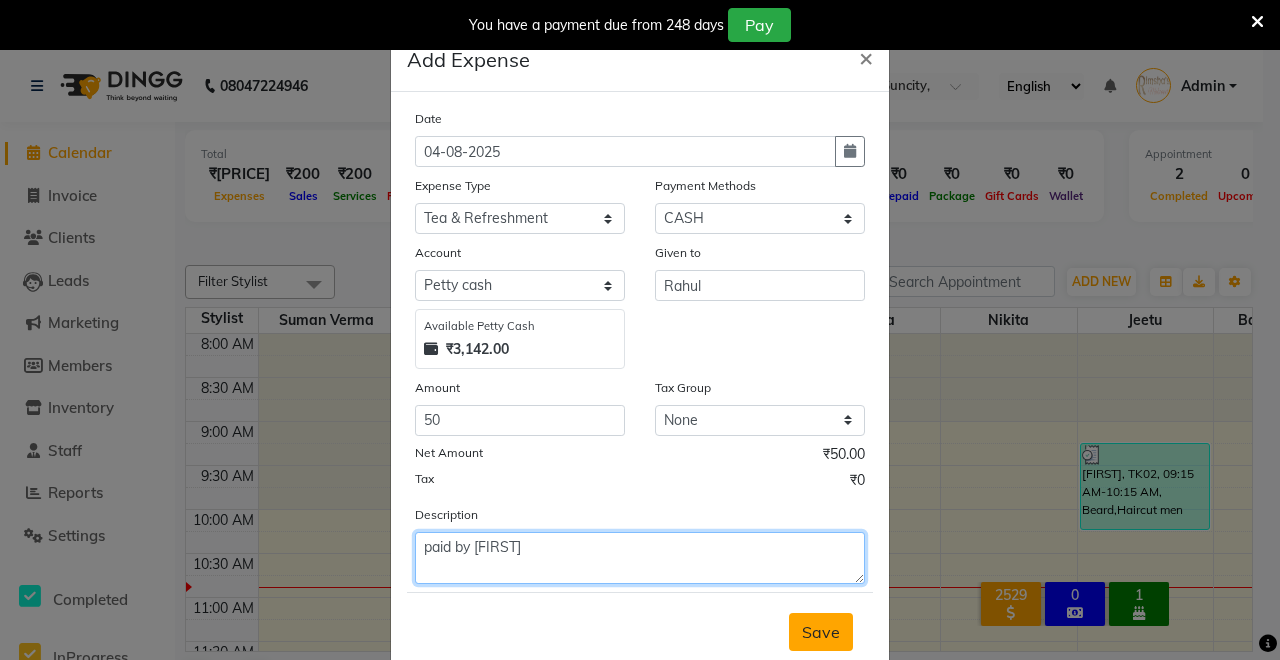 type on "paid by [FIRST]" 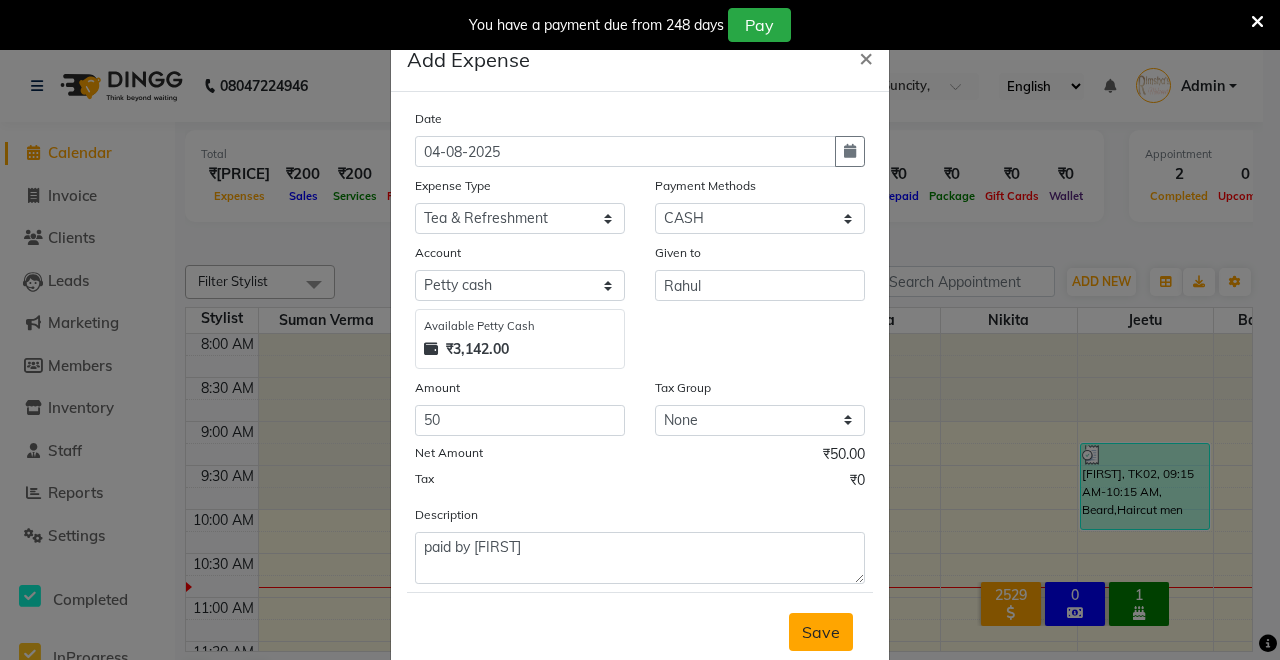 click on "Save" at bounding box center (821, 632) 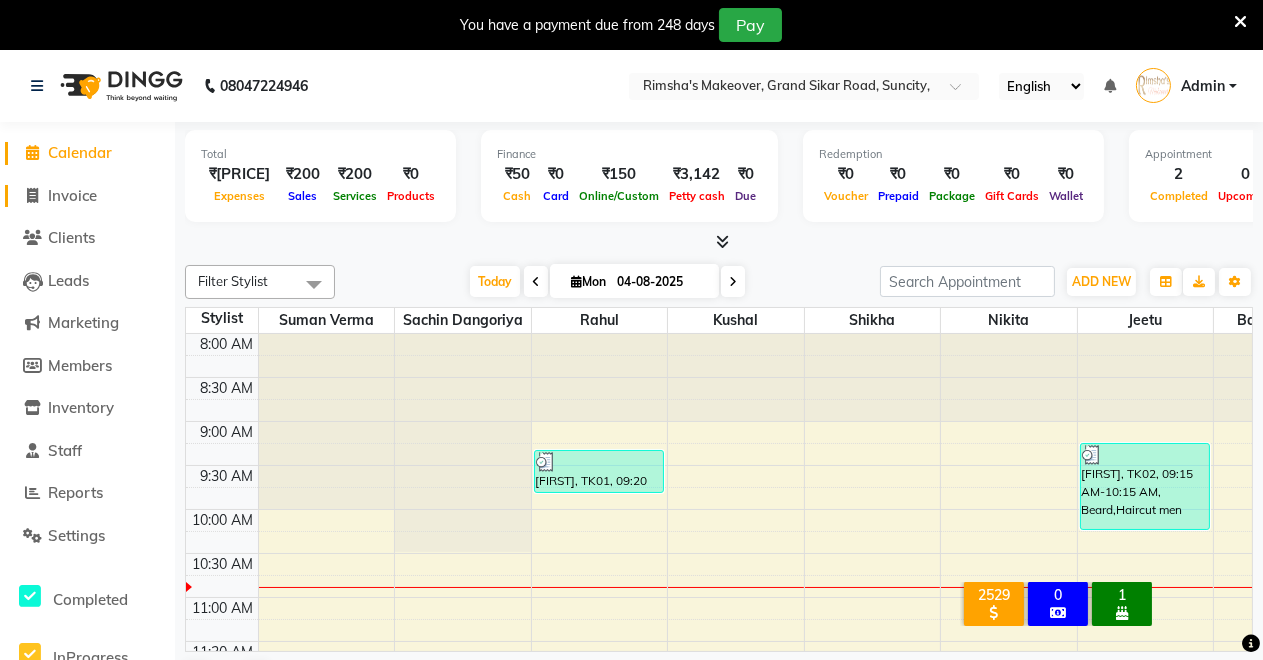 click on "Invoice" 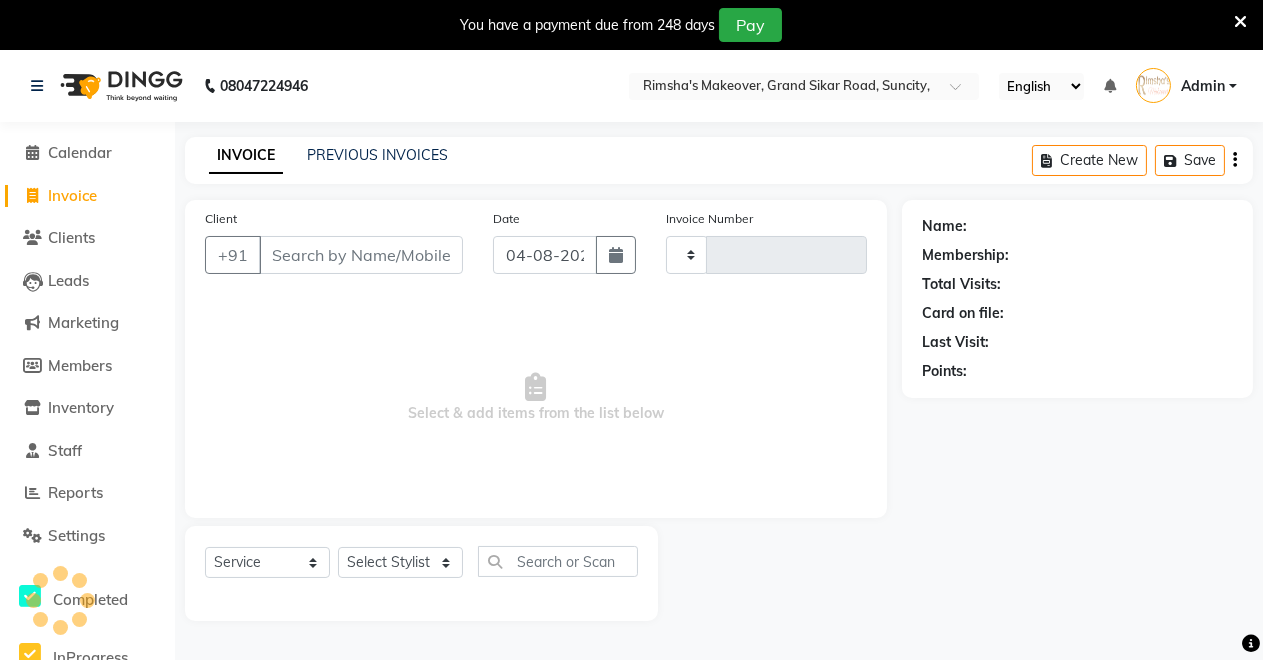 type on "3174" 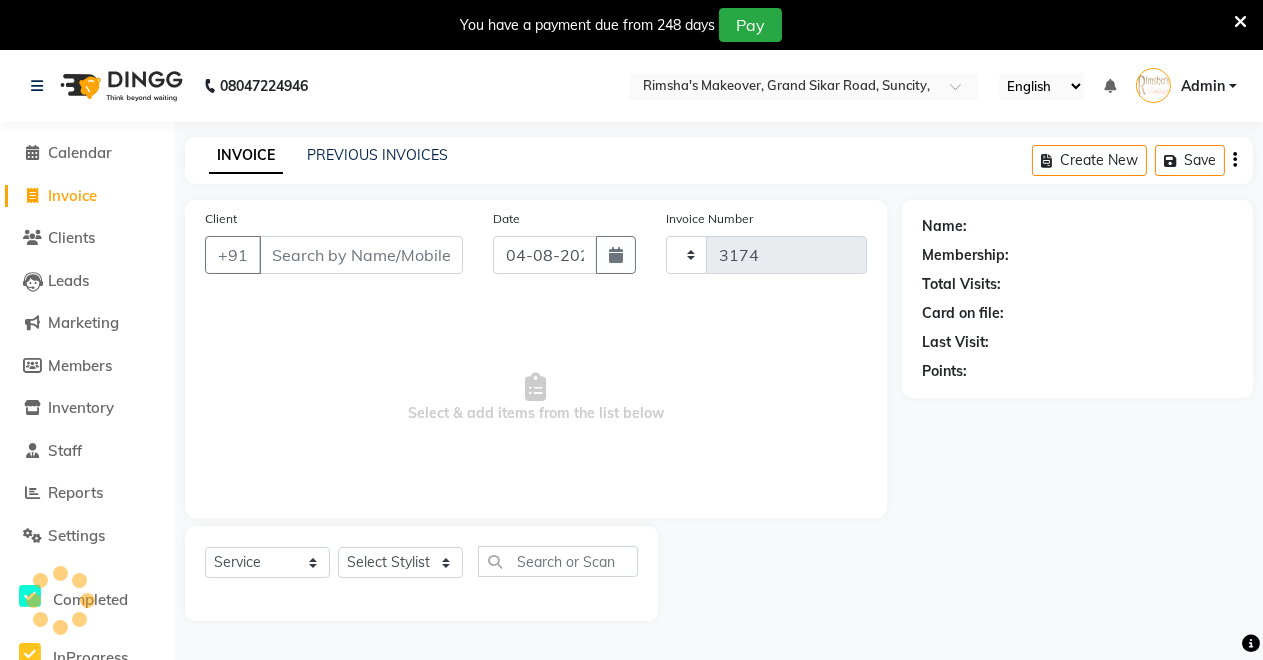select on "7317" 